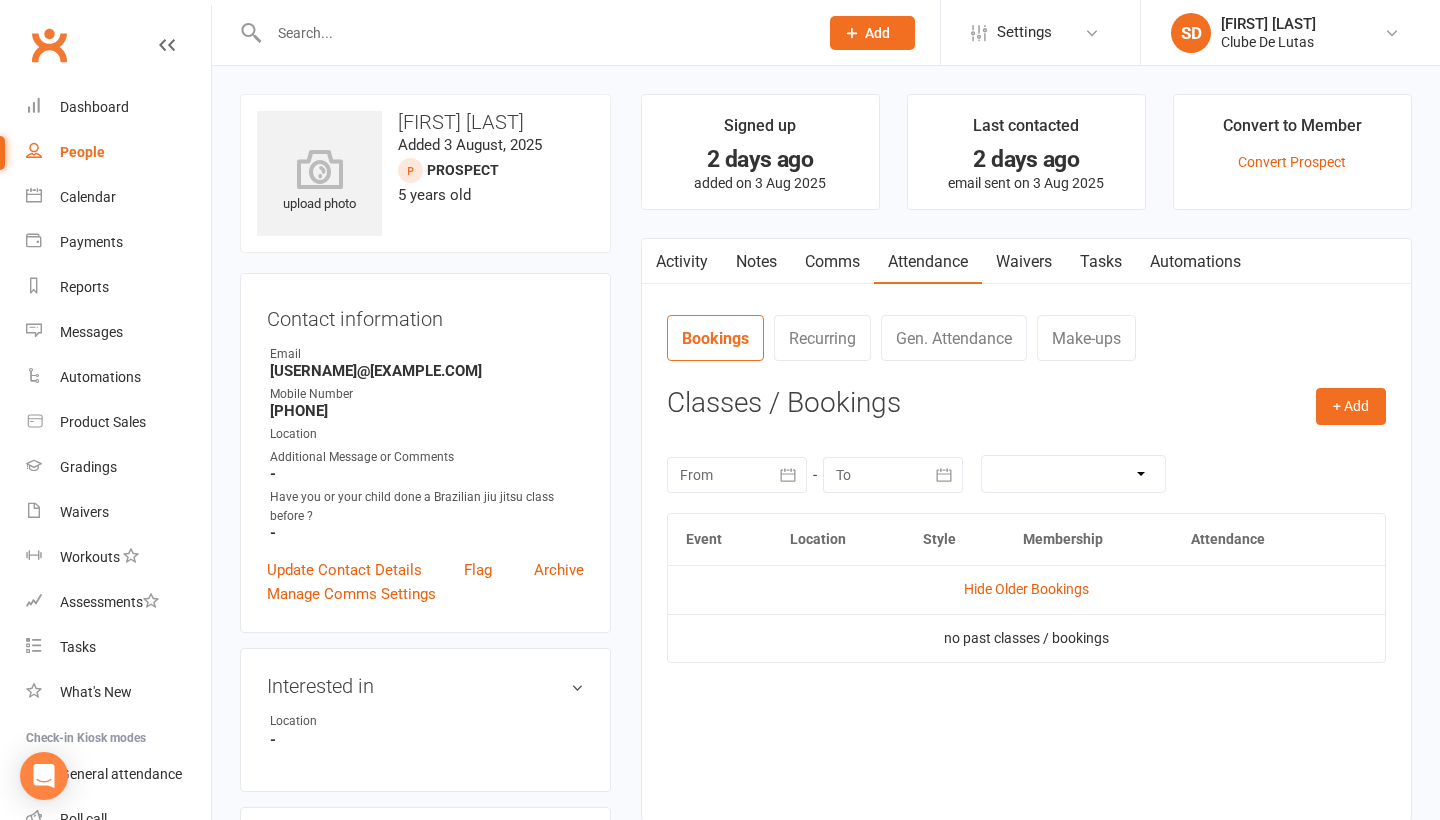 click on "[FIRST] [LAST] Clube De Lutas" at bounding box center [1290, 33] 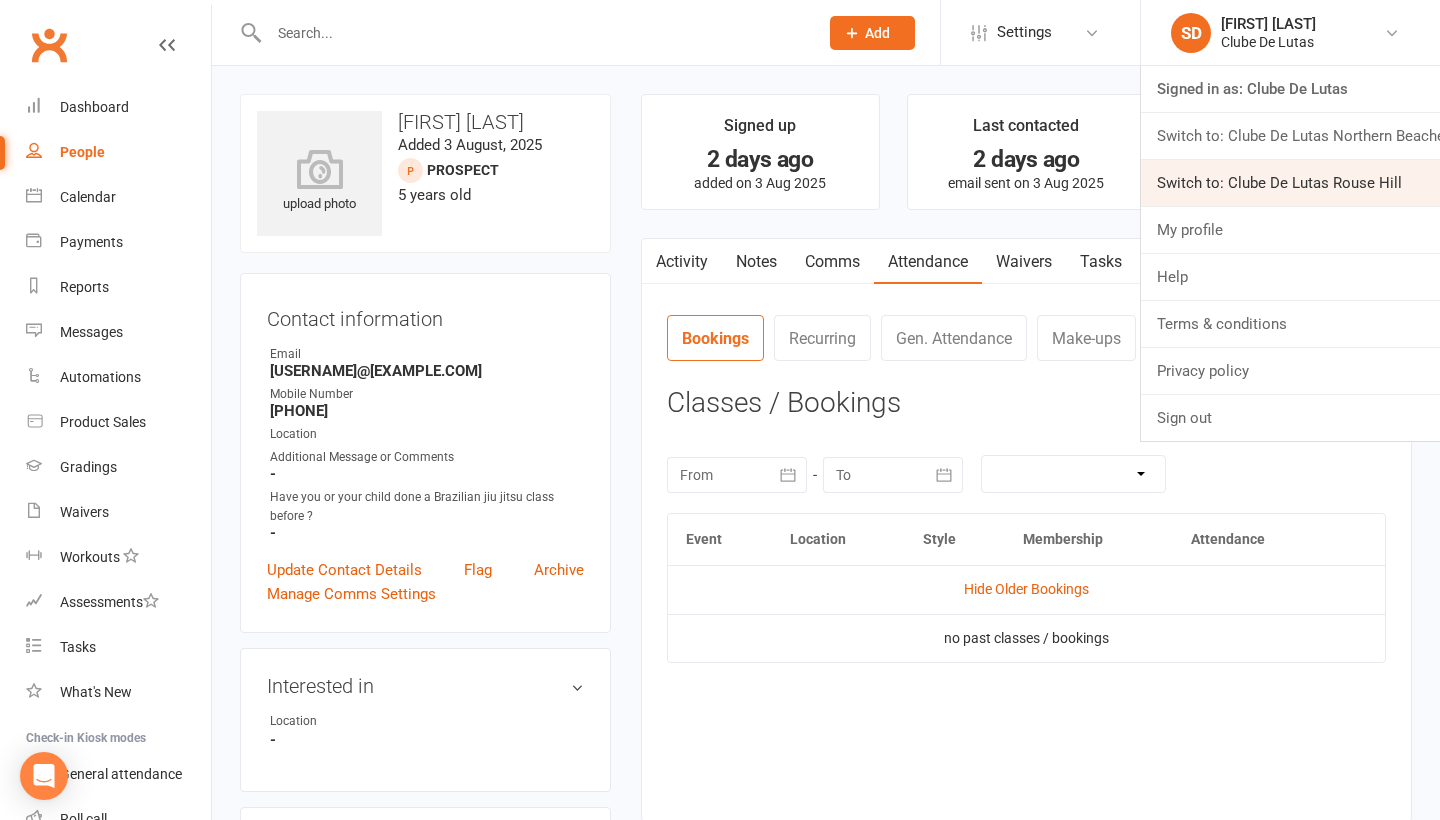 scroll, scrollTop: 0, scrollLeft: 0, axis: both 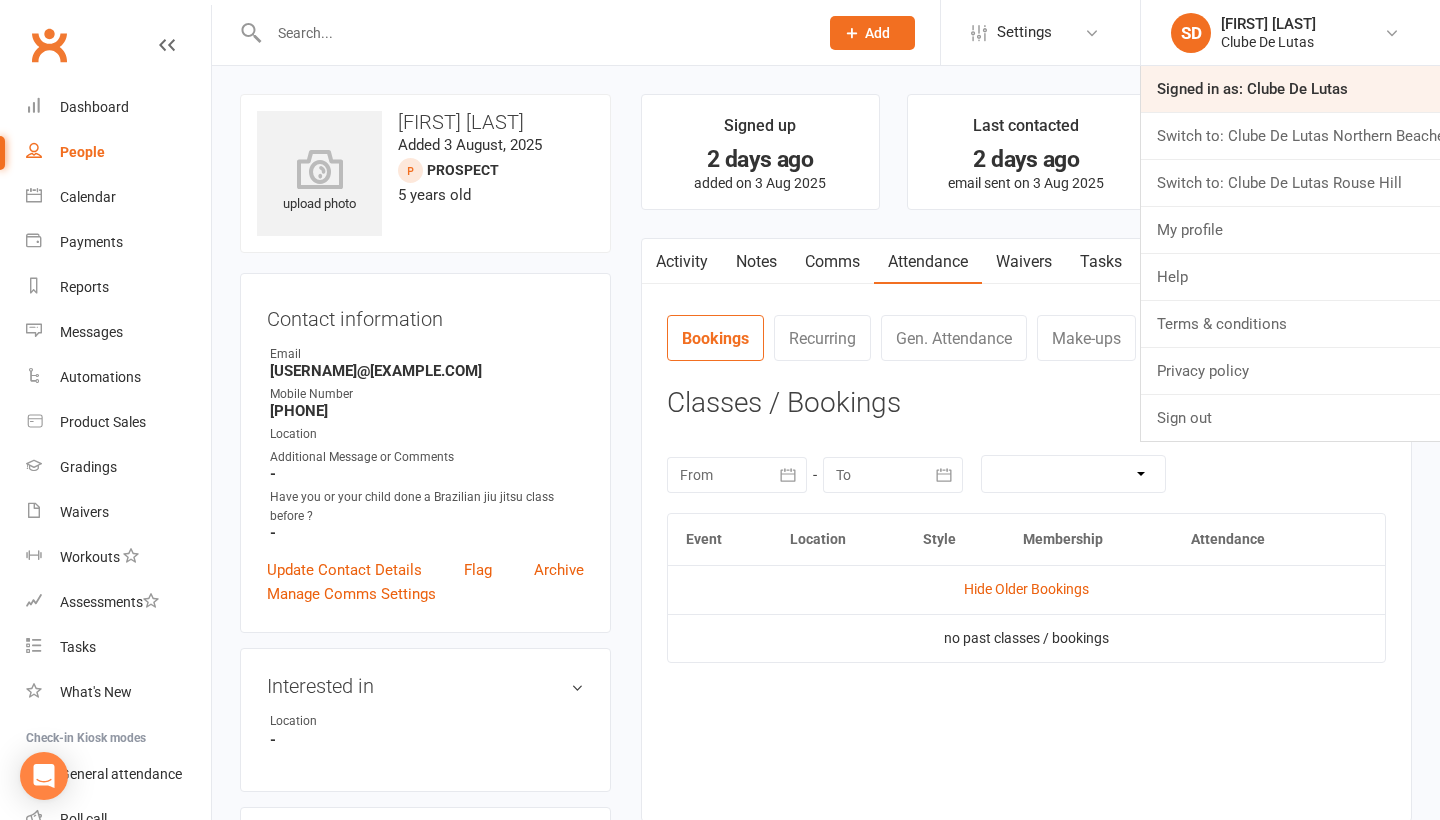 click on "Signed in as: Clube De Lutas" at bounding box center [1290, 89] 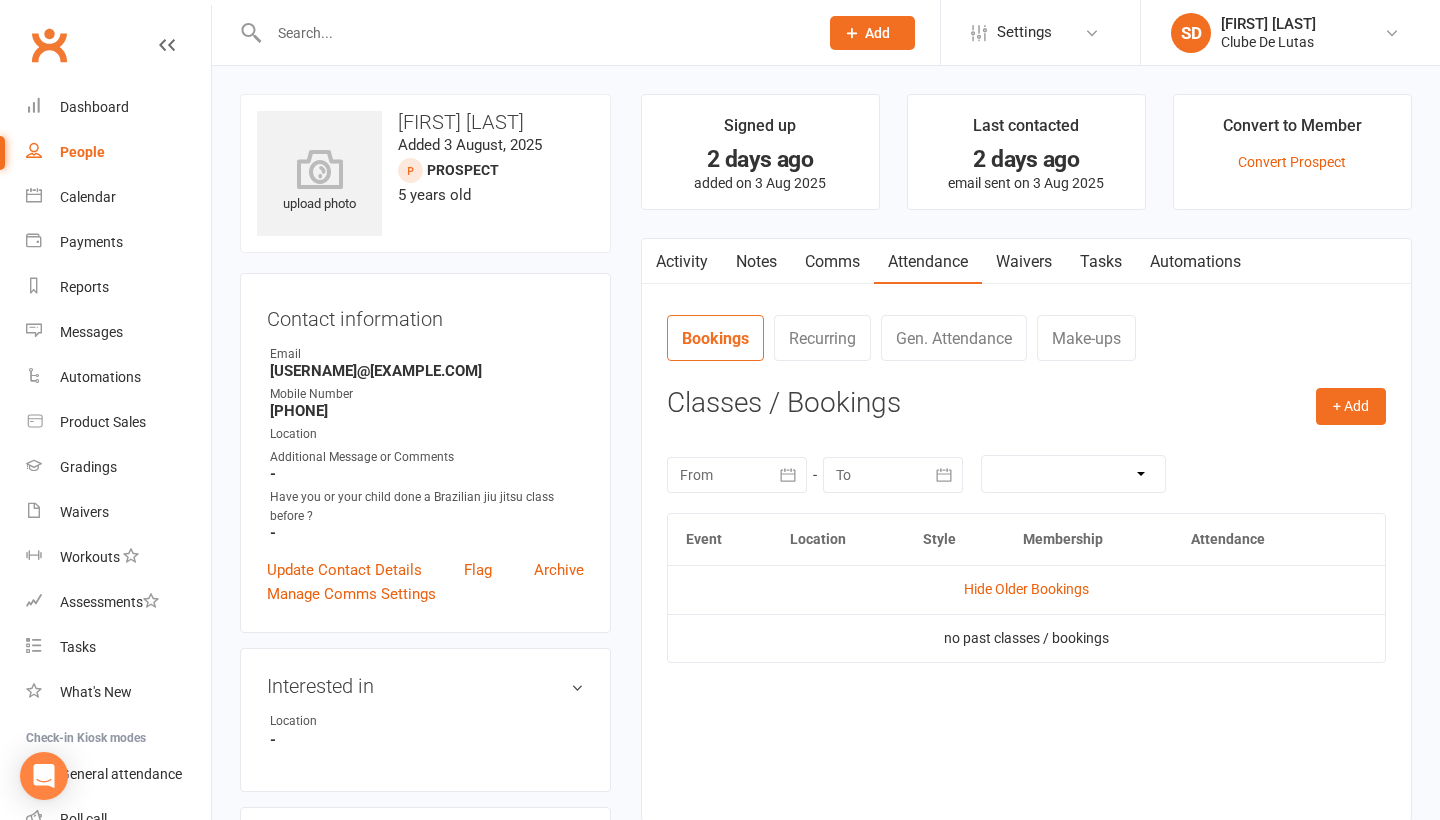 click at bounding box center [533, 33] 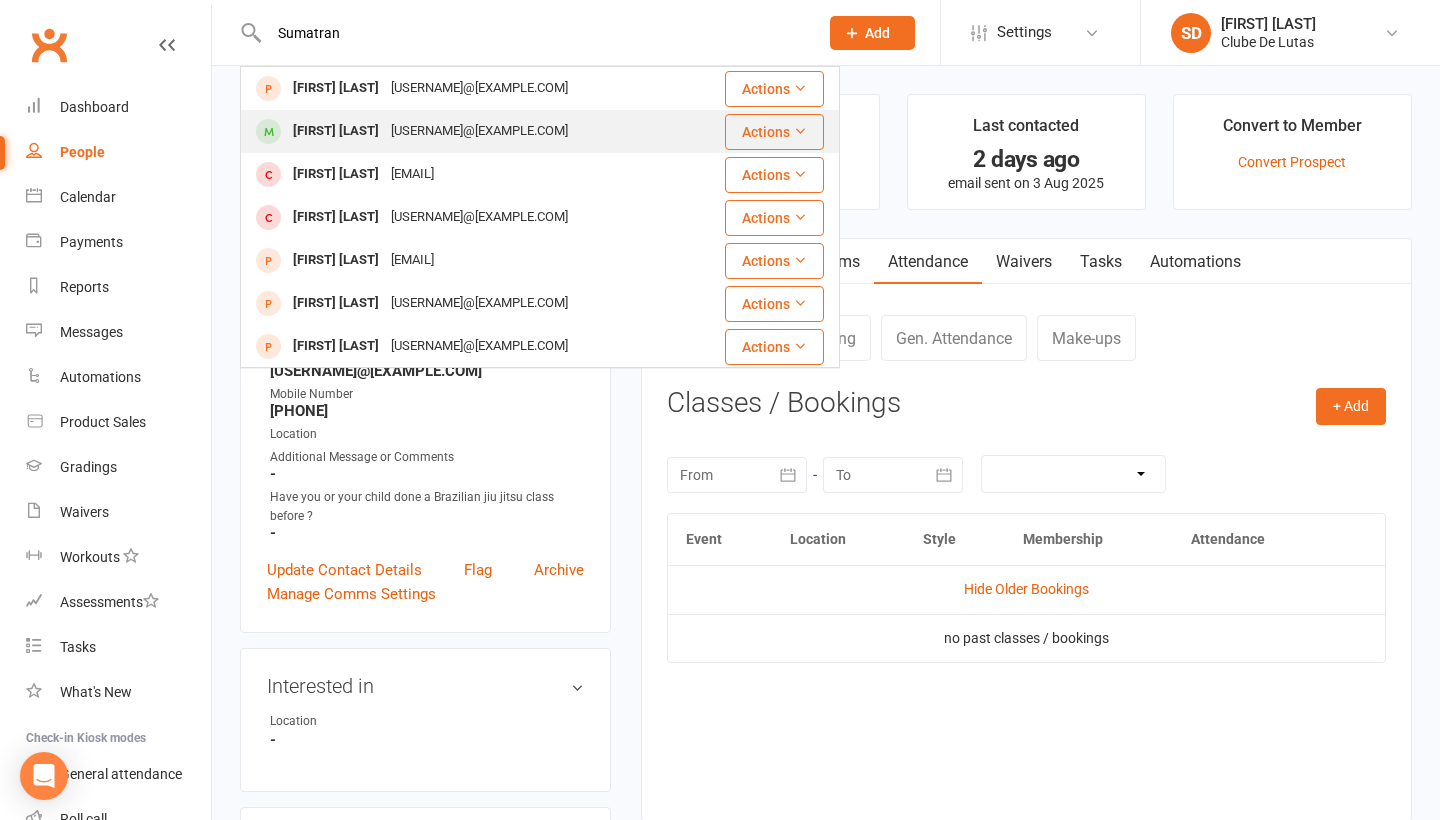 type on "Sumatran" 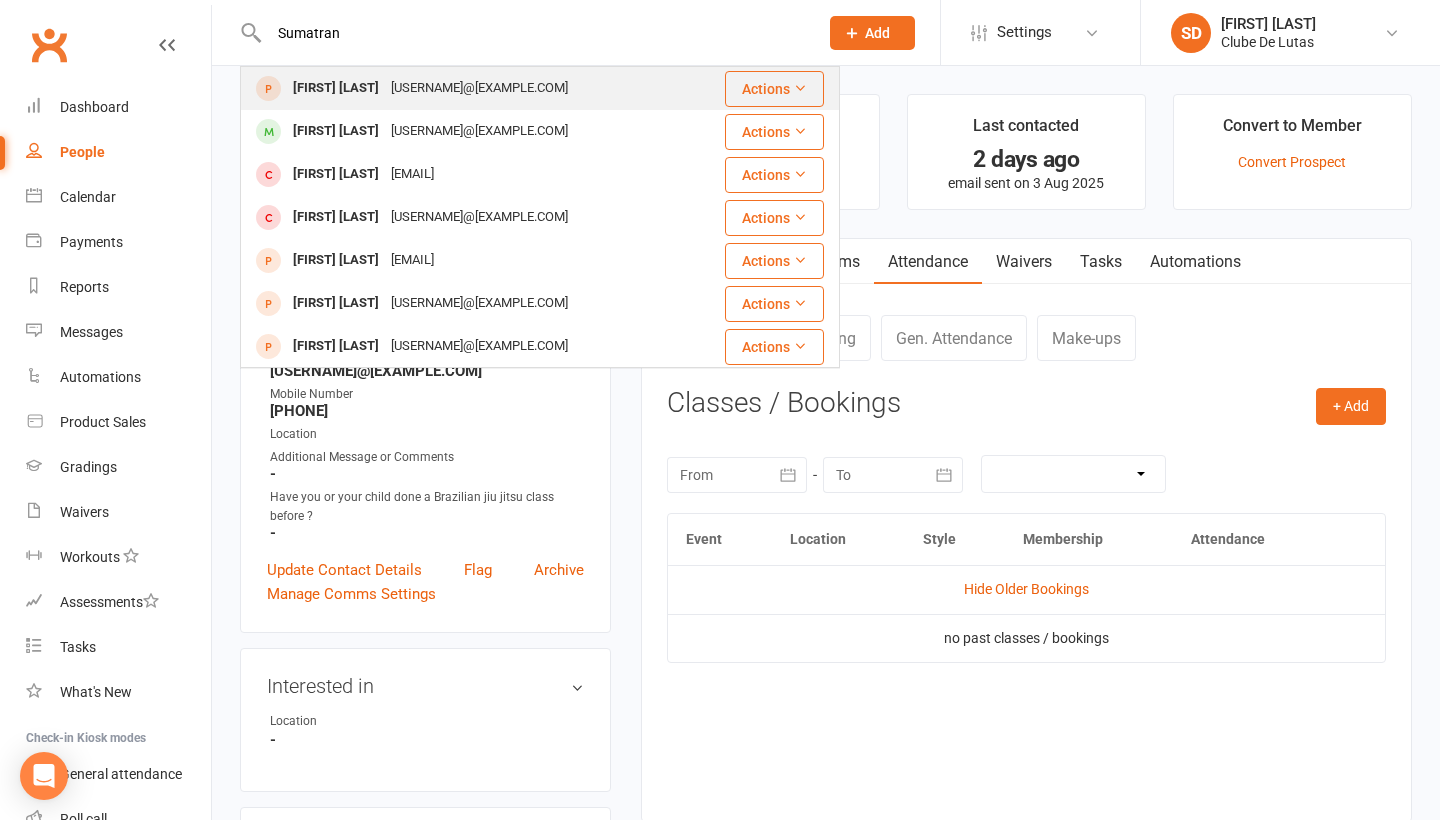 click on "Jay.tran@outlook.com" at bounding box center [479, 88] 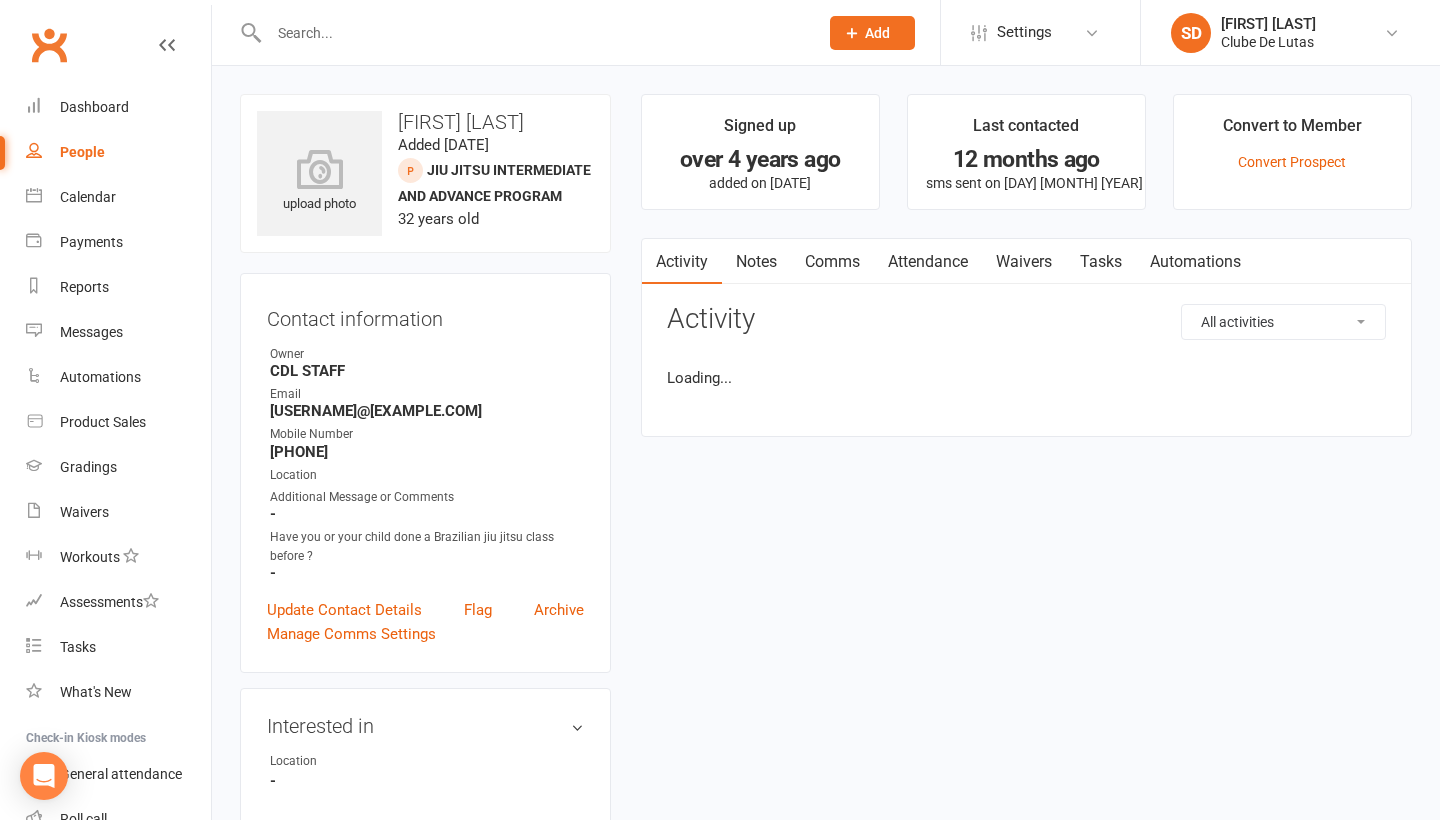 click at bounding box center (533, 33) 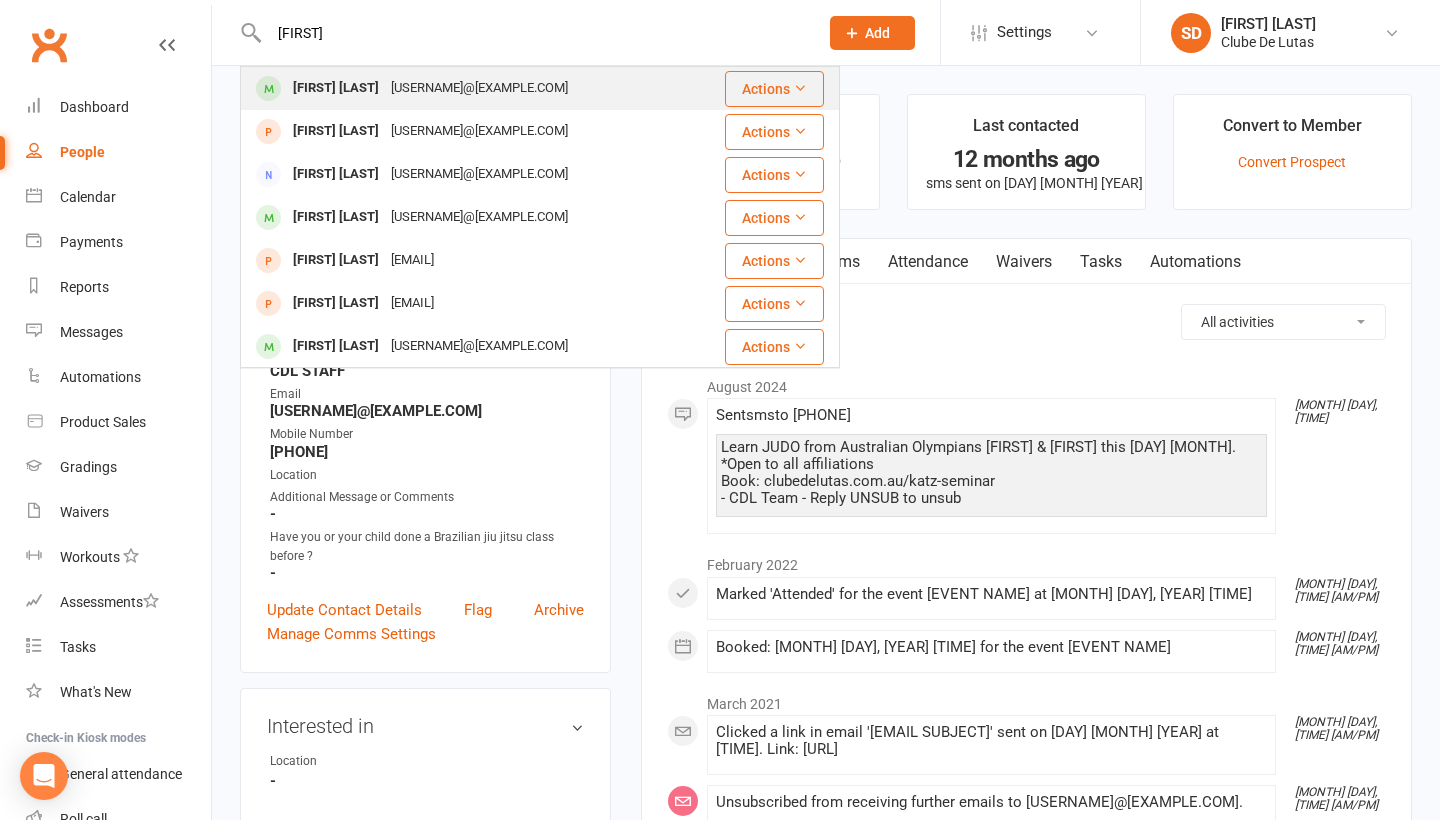 type on "Sumathan" 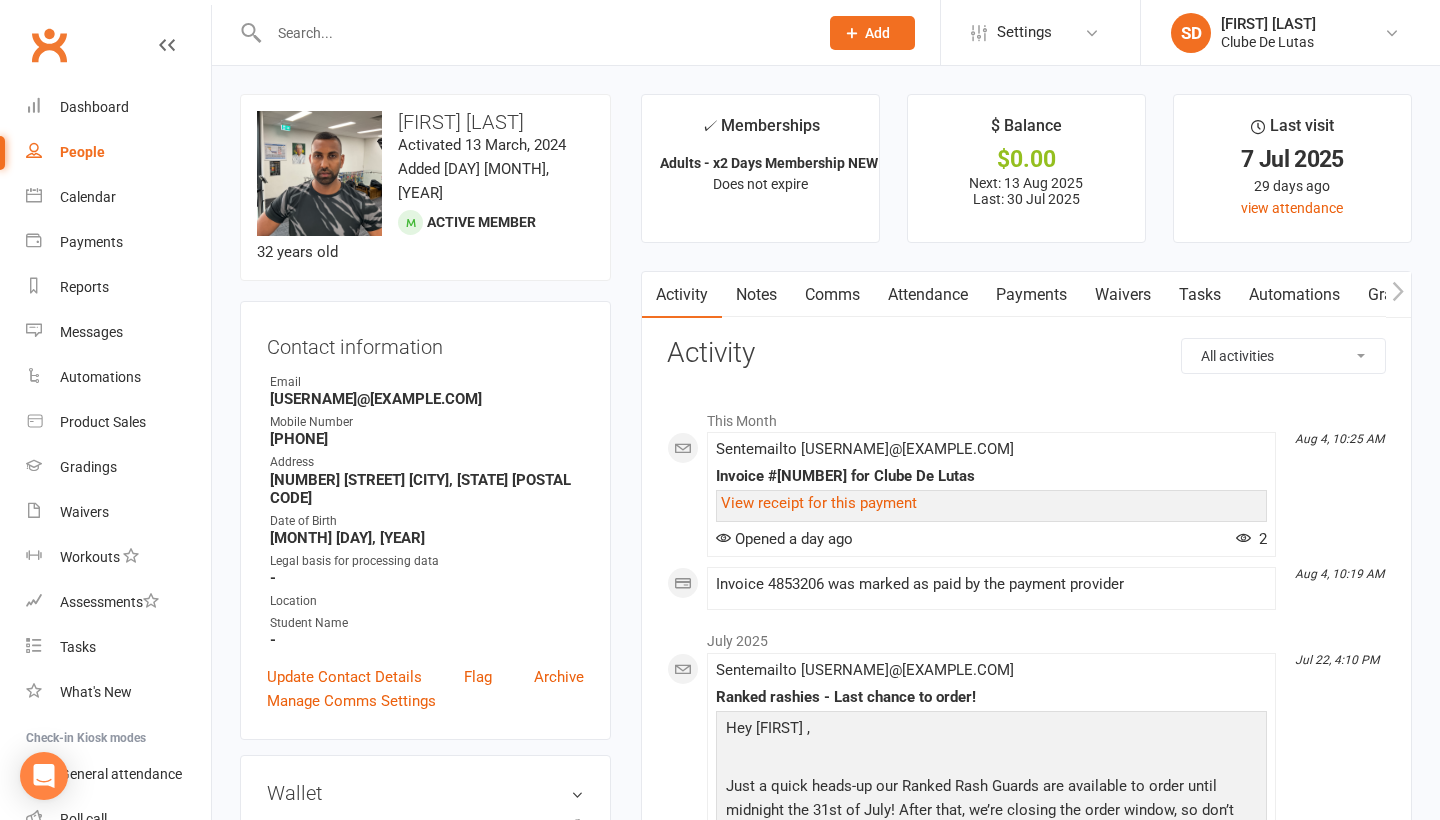 click on "Payments" at bounding box center (1031, 295) 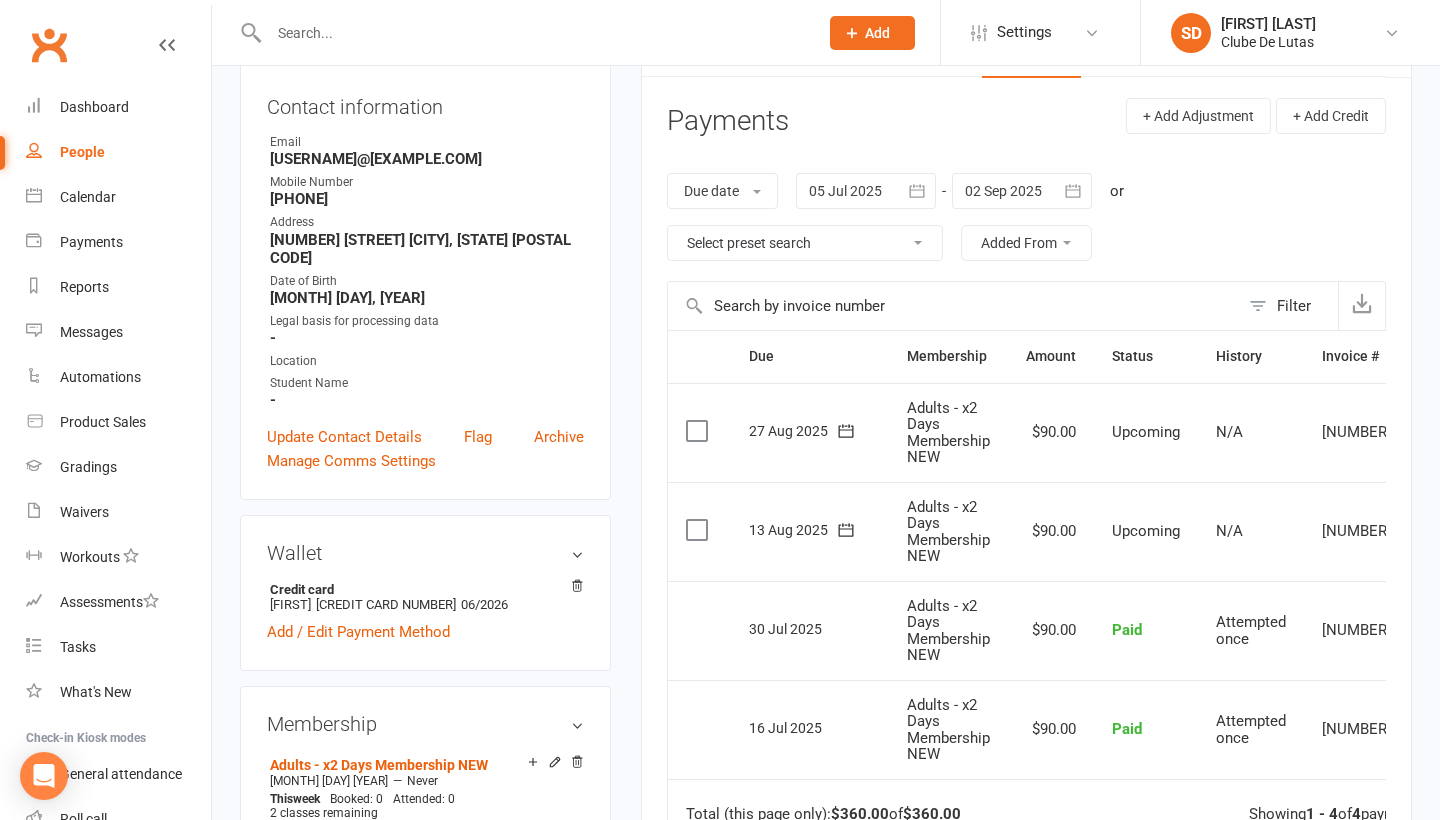 scroll, scrollTop: 245, scrollLeft: 0, axis: vertical 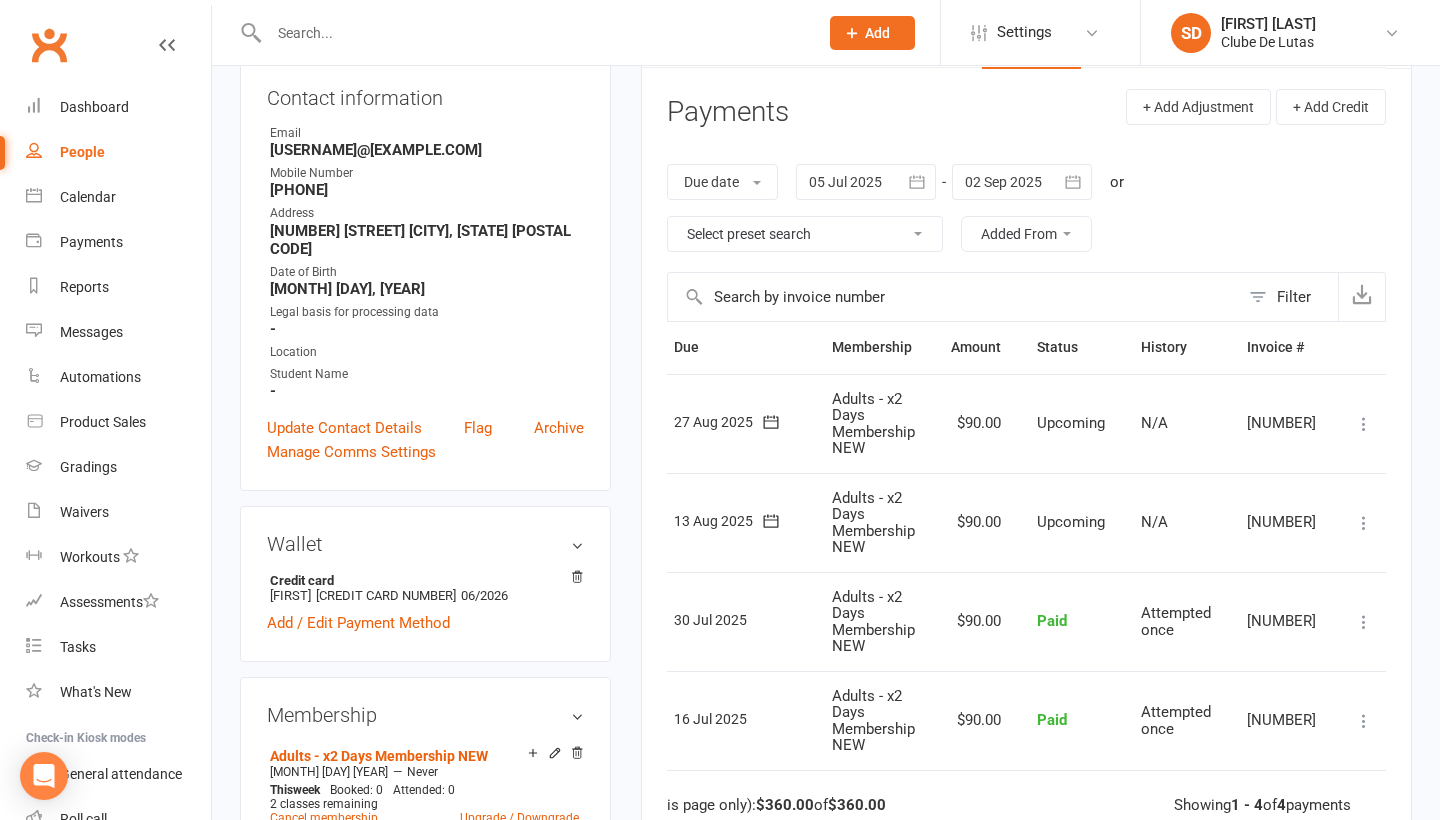 click at bounding box center [1364, 523] 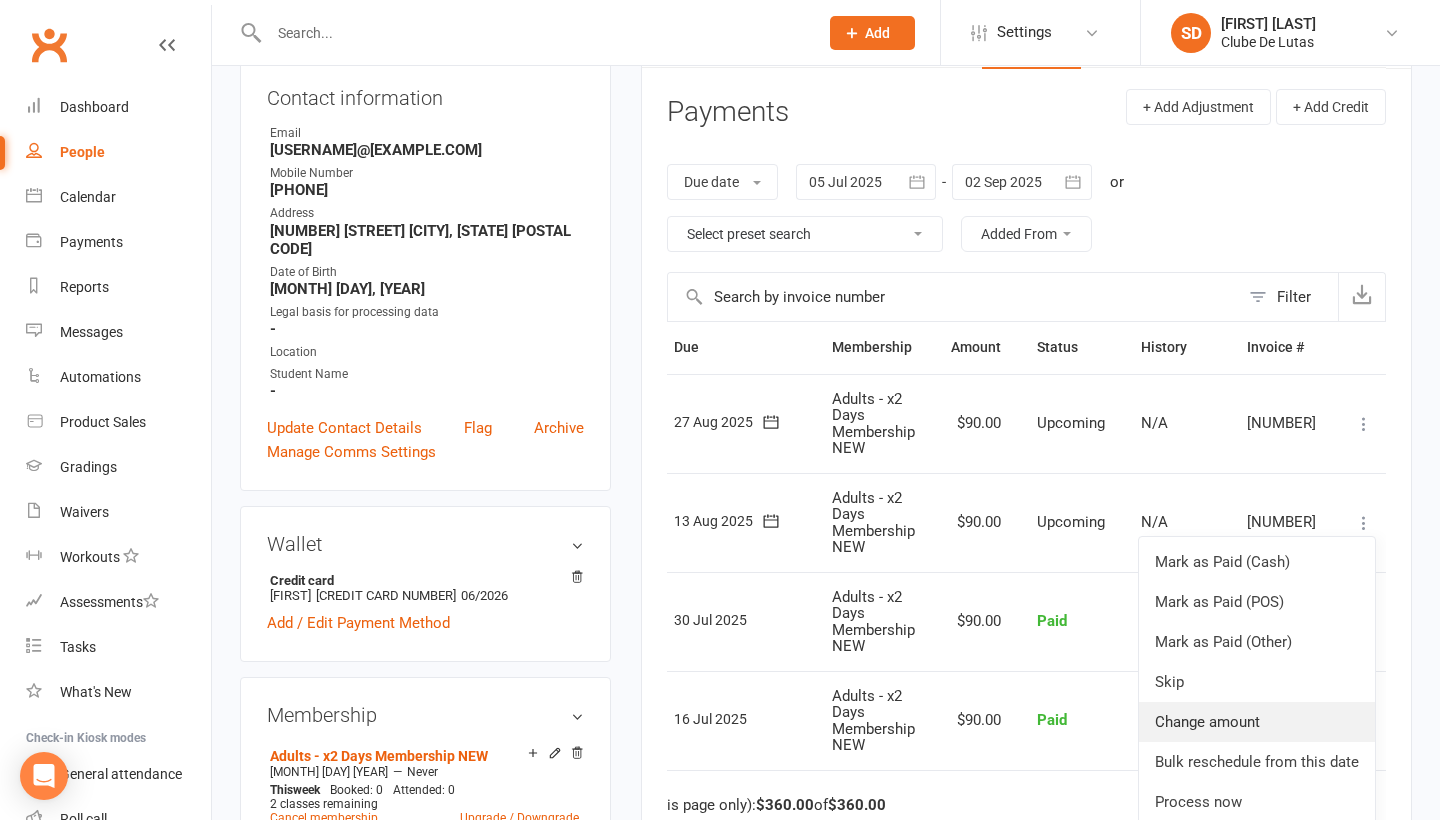 click on "Change amount" at bounding box center (1257, 722) 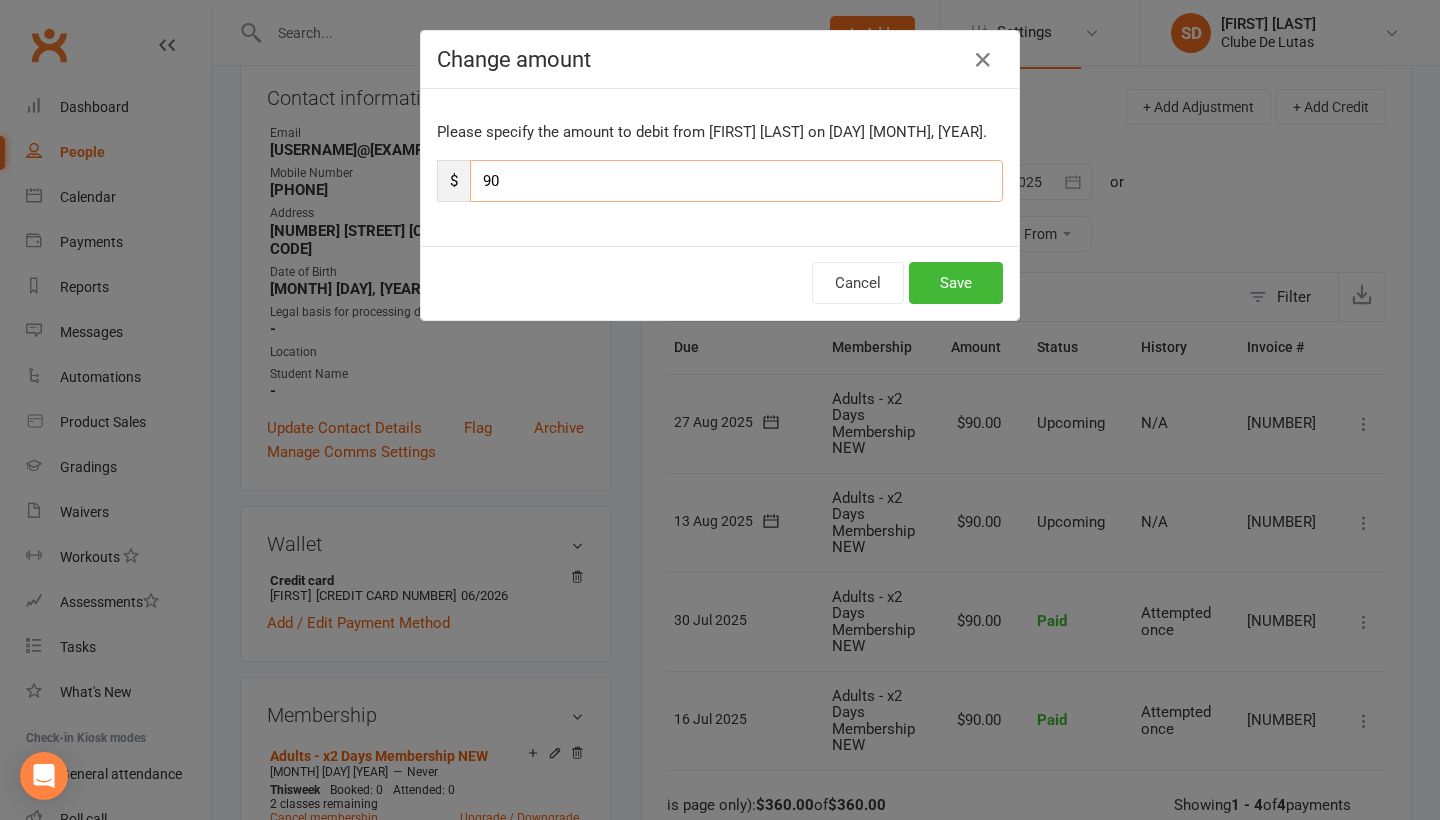 click on "90" at bounding box center [736, 181] 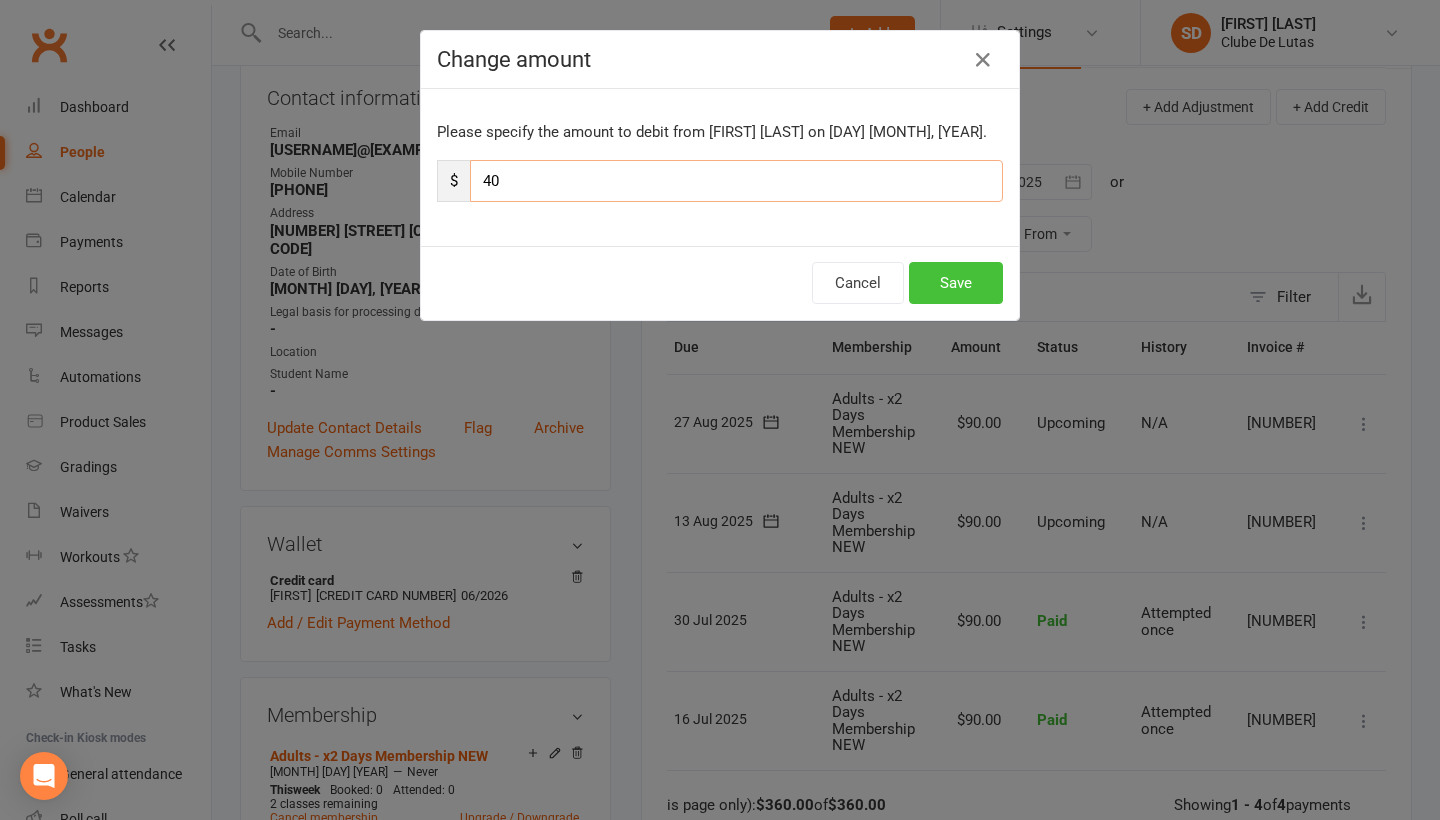 type on "40" 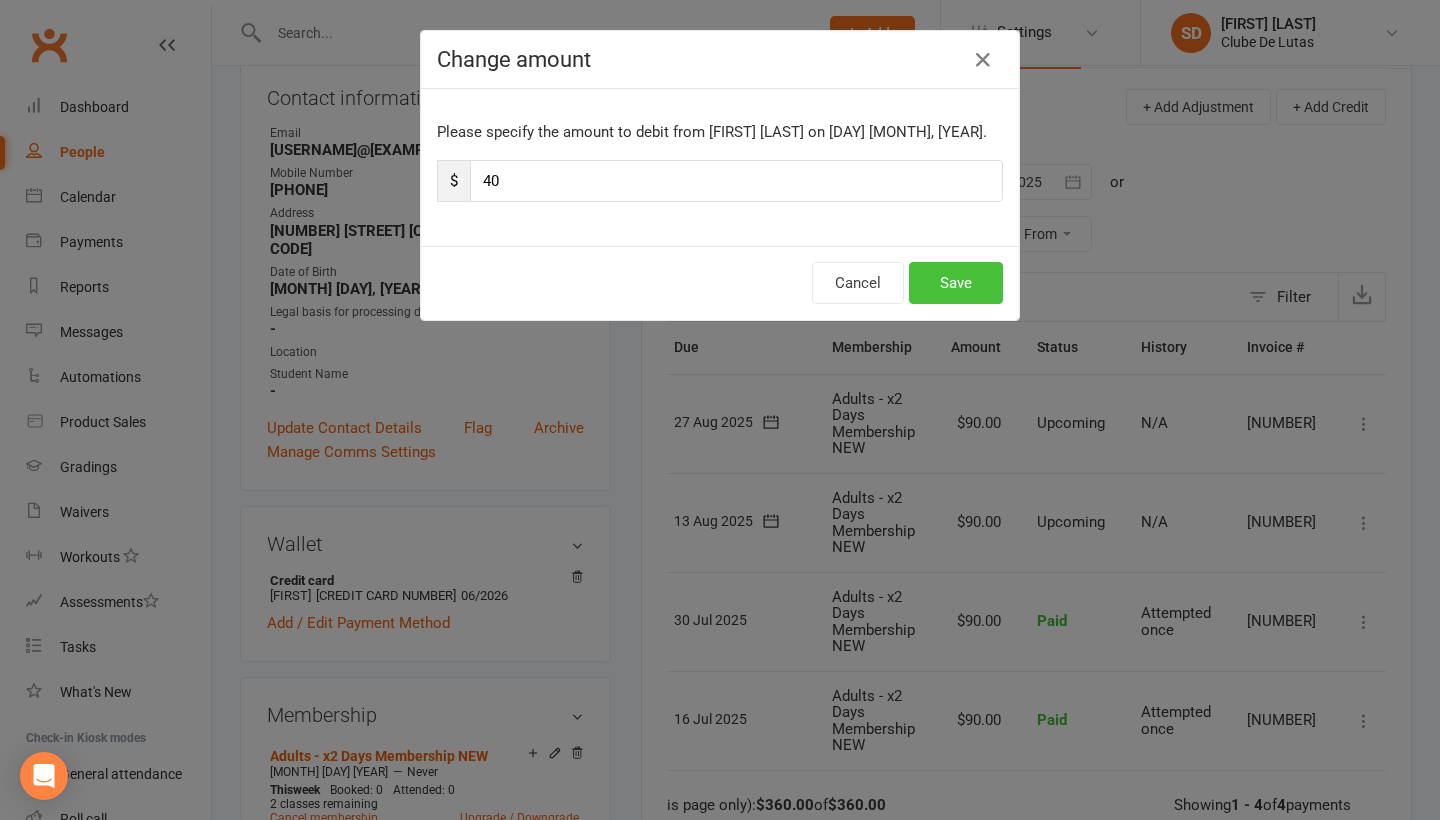 click on "Save" at bounding box center (956, 283) 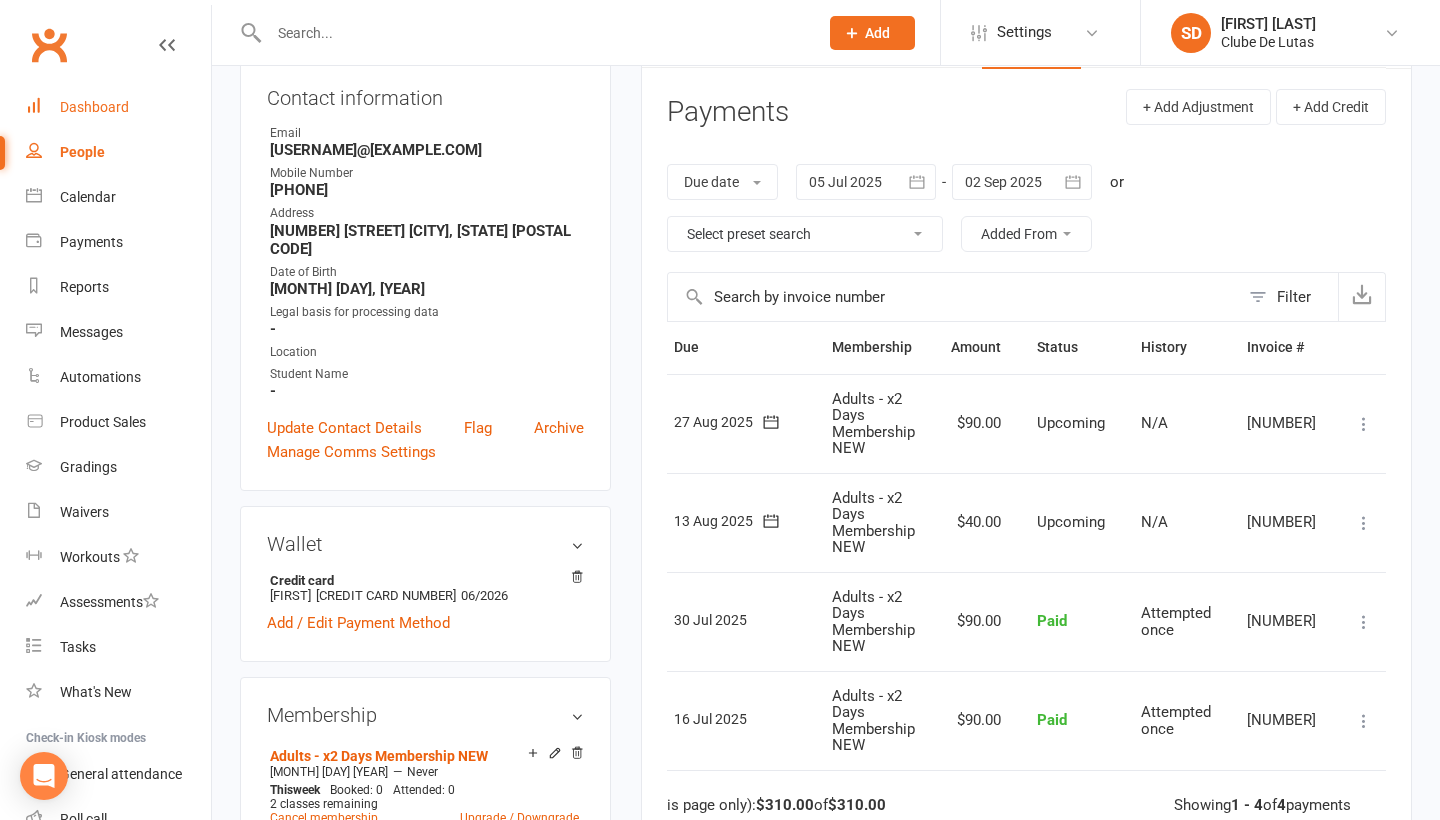 click on "Dashboard" at bounding box center (94, 107) 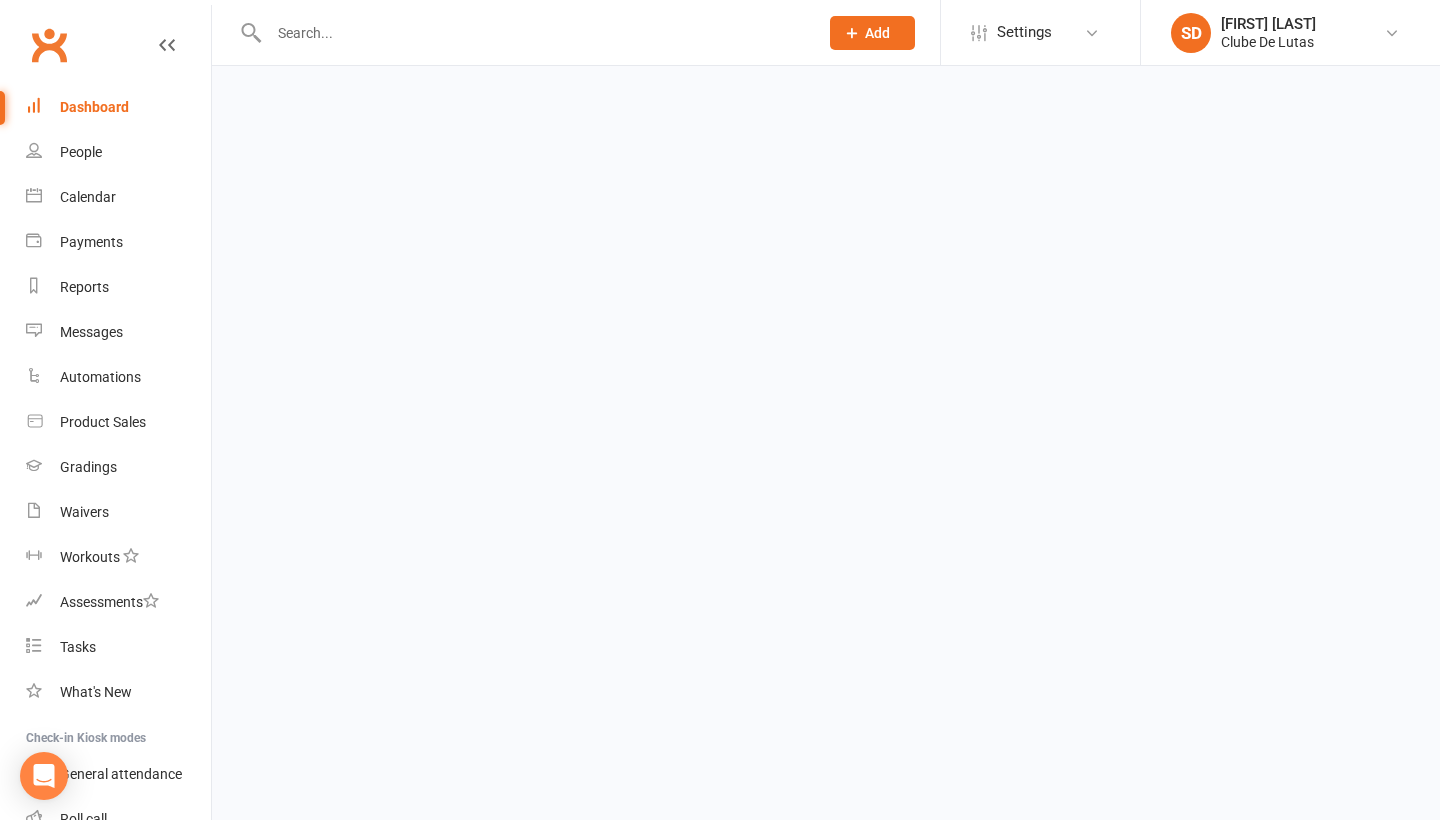 scroll, scrollTop: 0, scrollLeft: 0, axis: both 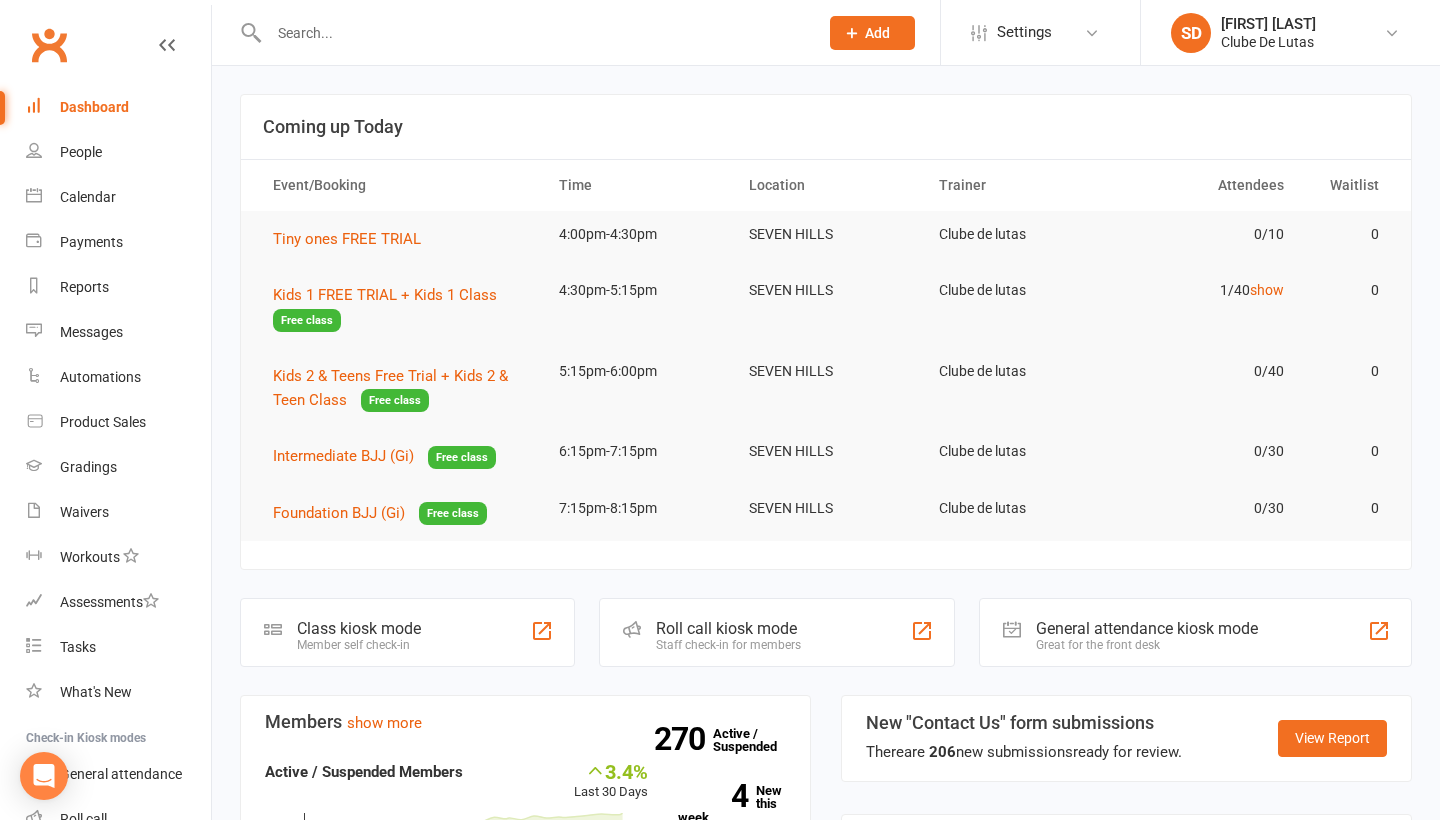click at bounding box center [533, 33] 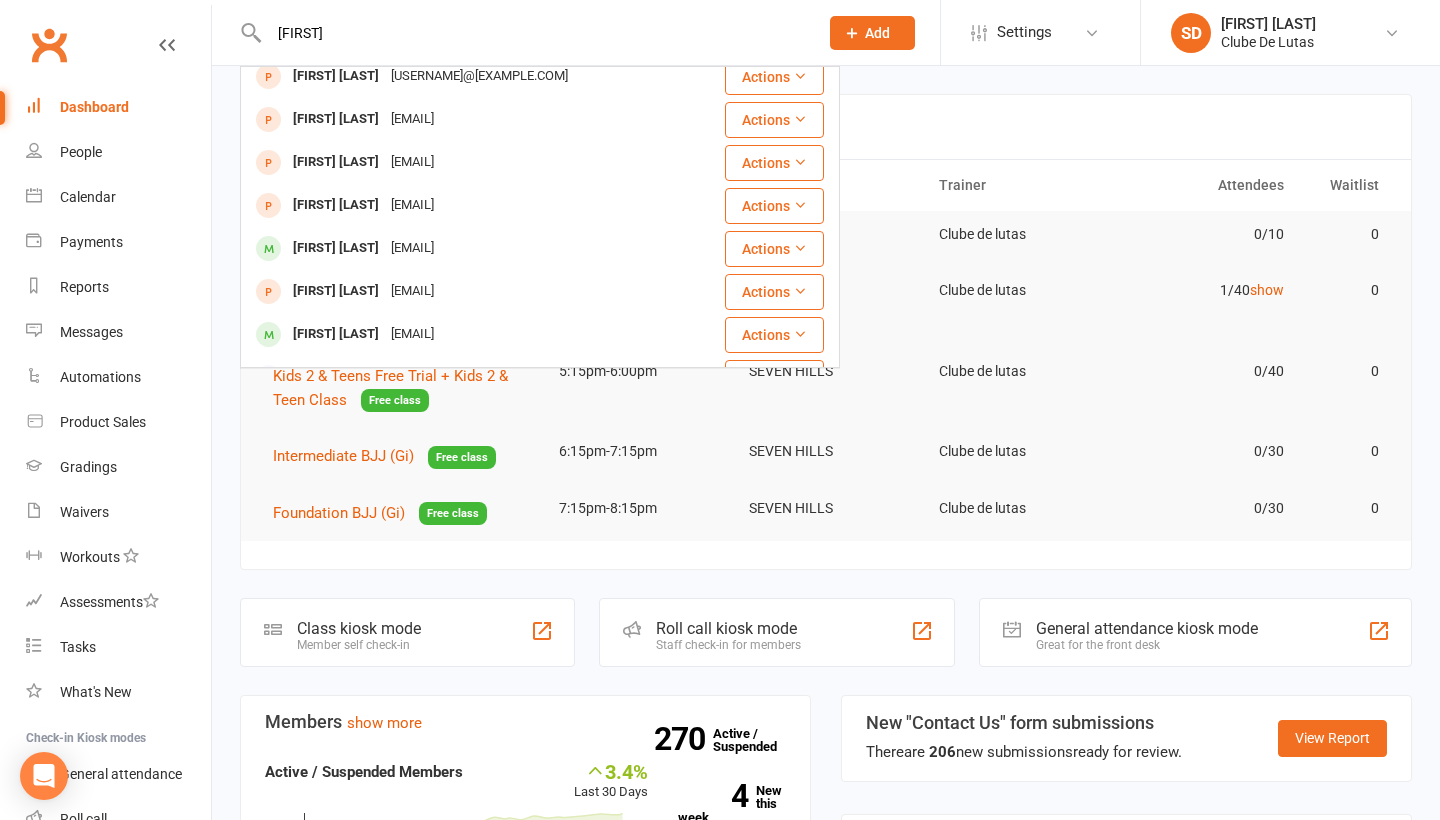scroll, scrollTop: 249, scrollLeft: 0, axis: vertical 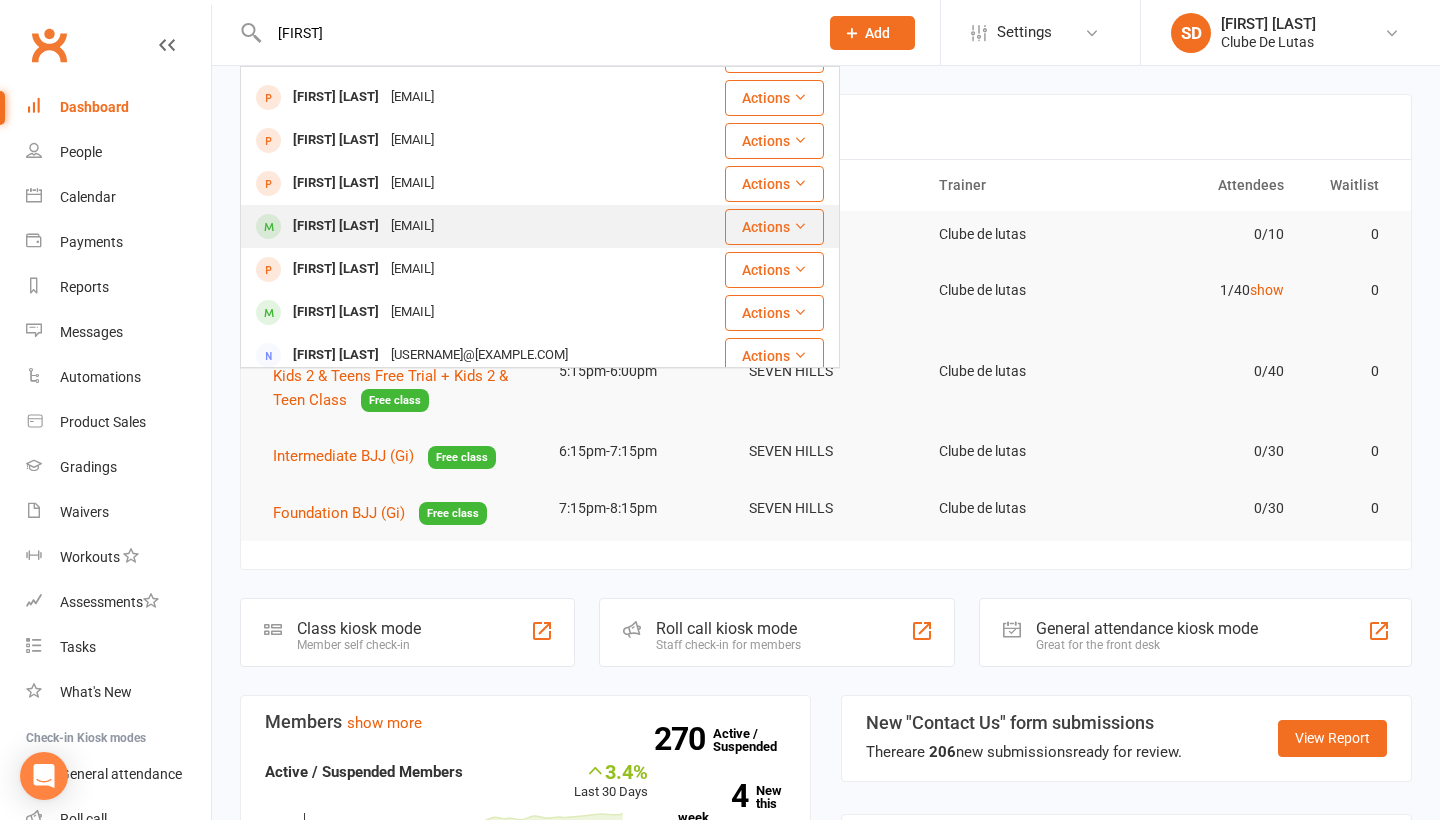 type on "Muhammed" 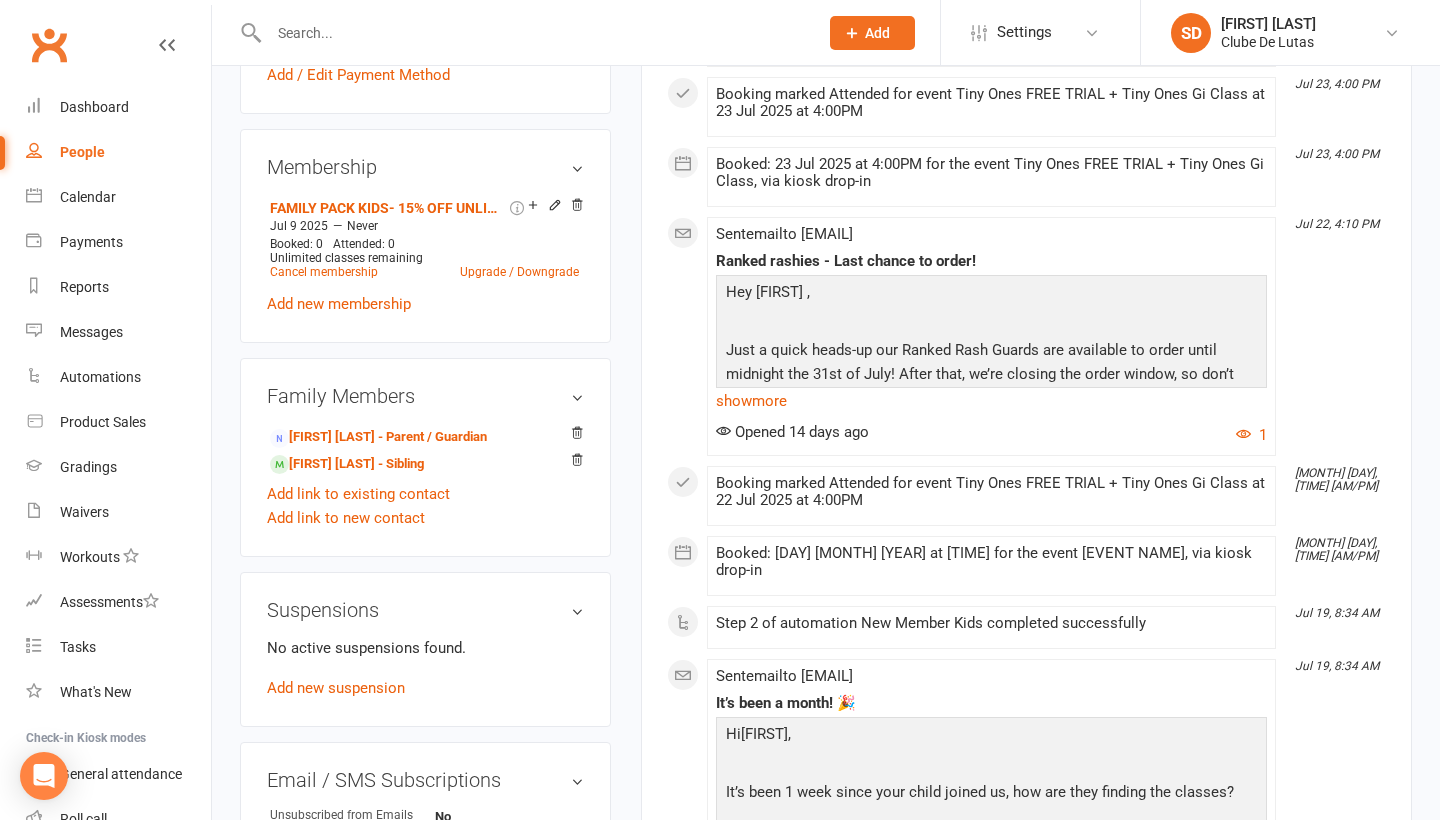 scroll, scrollTop: 821, scrollLeft: 0, axis: vertical 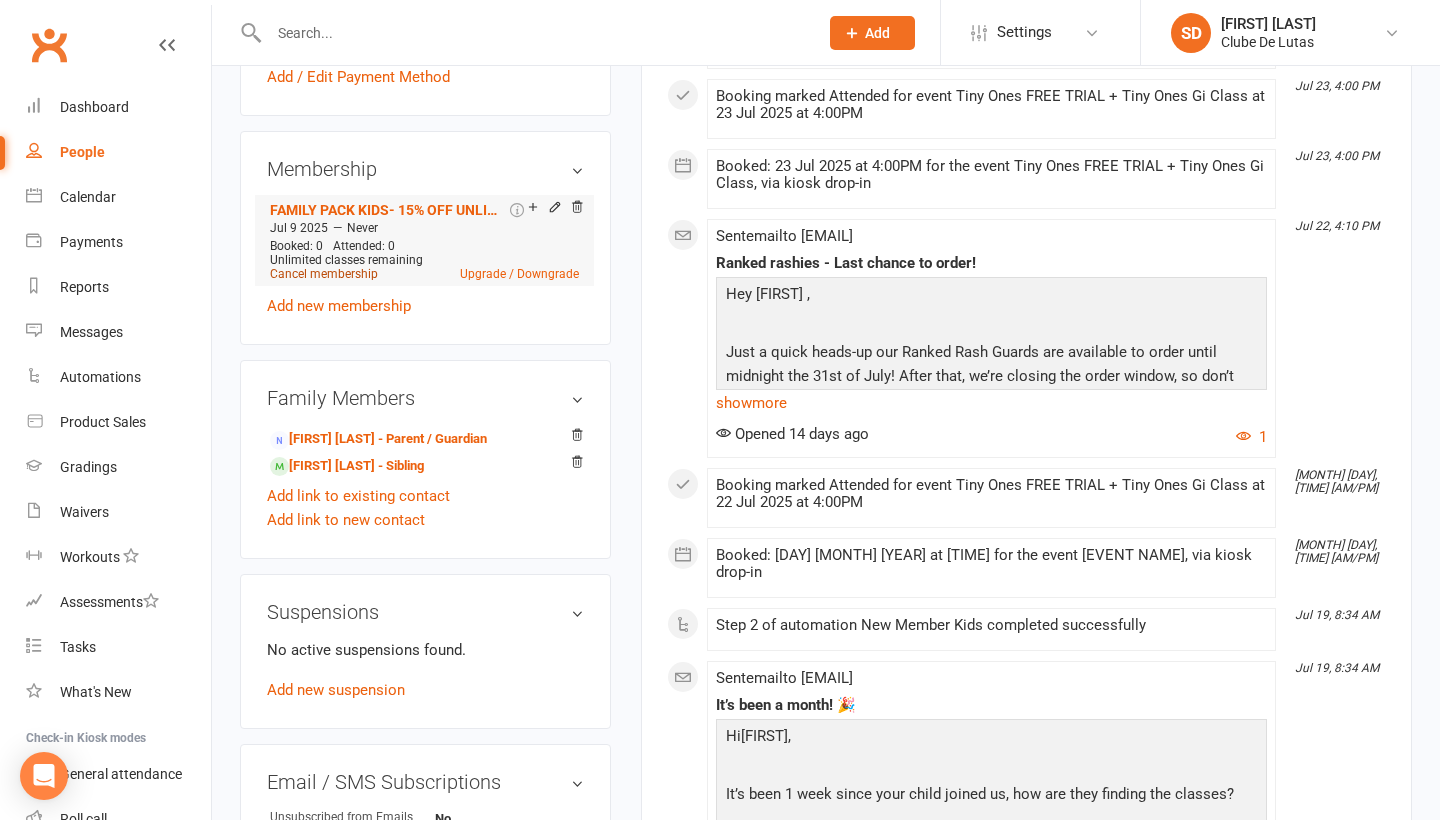 click on "Cancel membership" at bounding box center [324, 274] 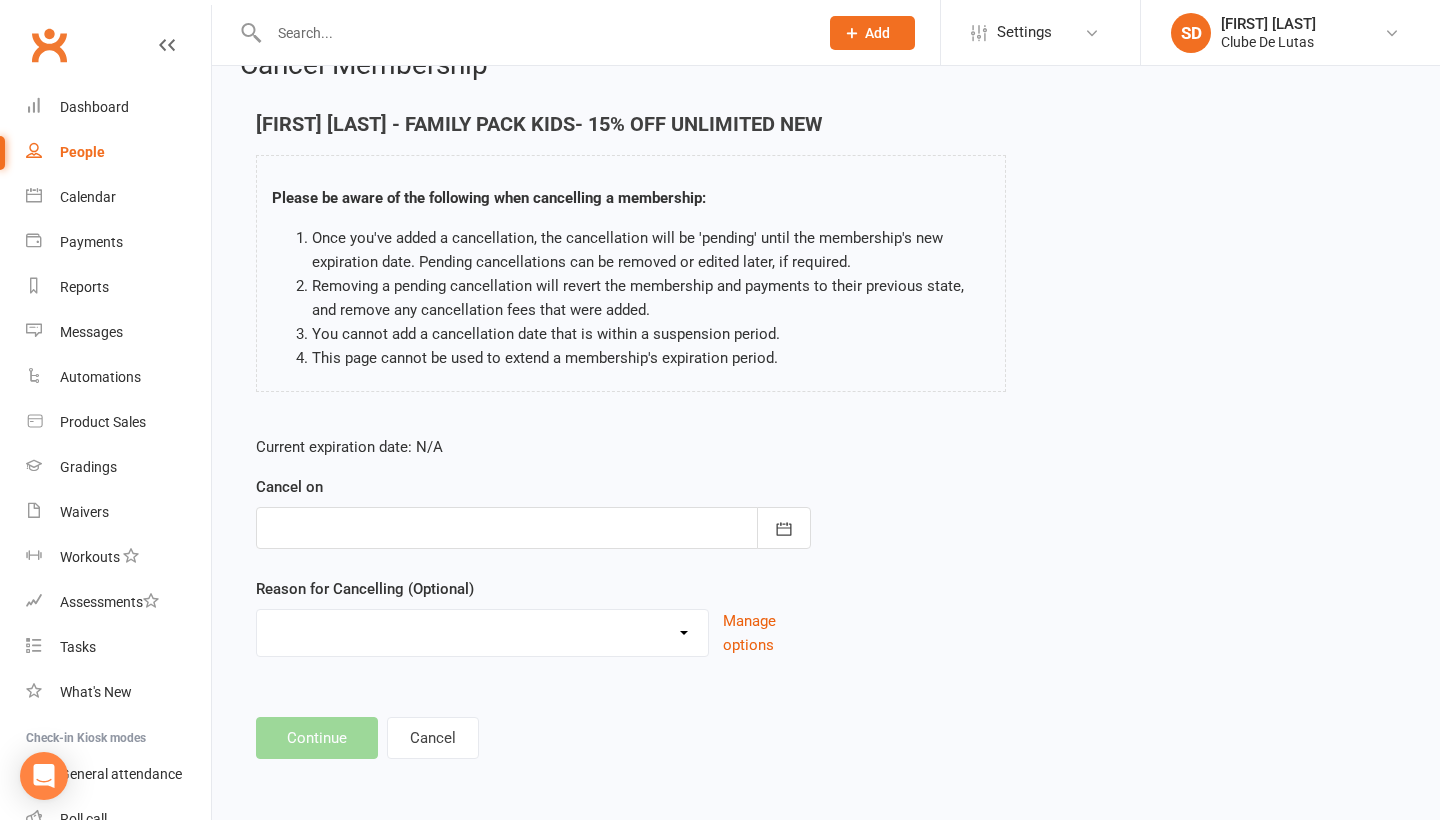 scroll, scrollTop: 0, scrollLeft: 0, axis: both 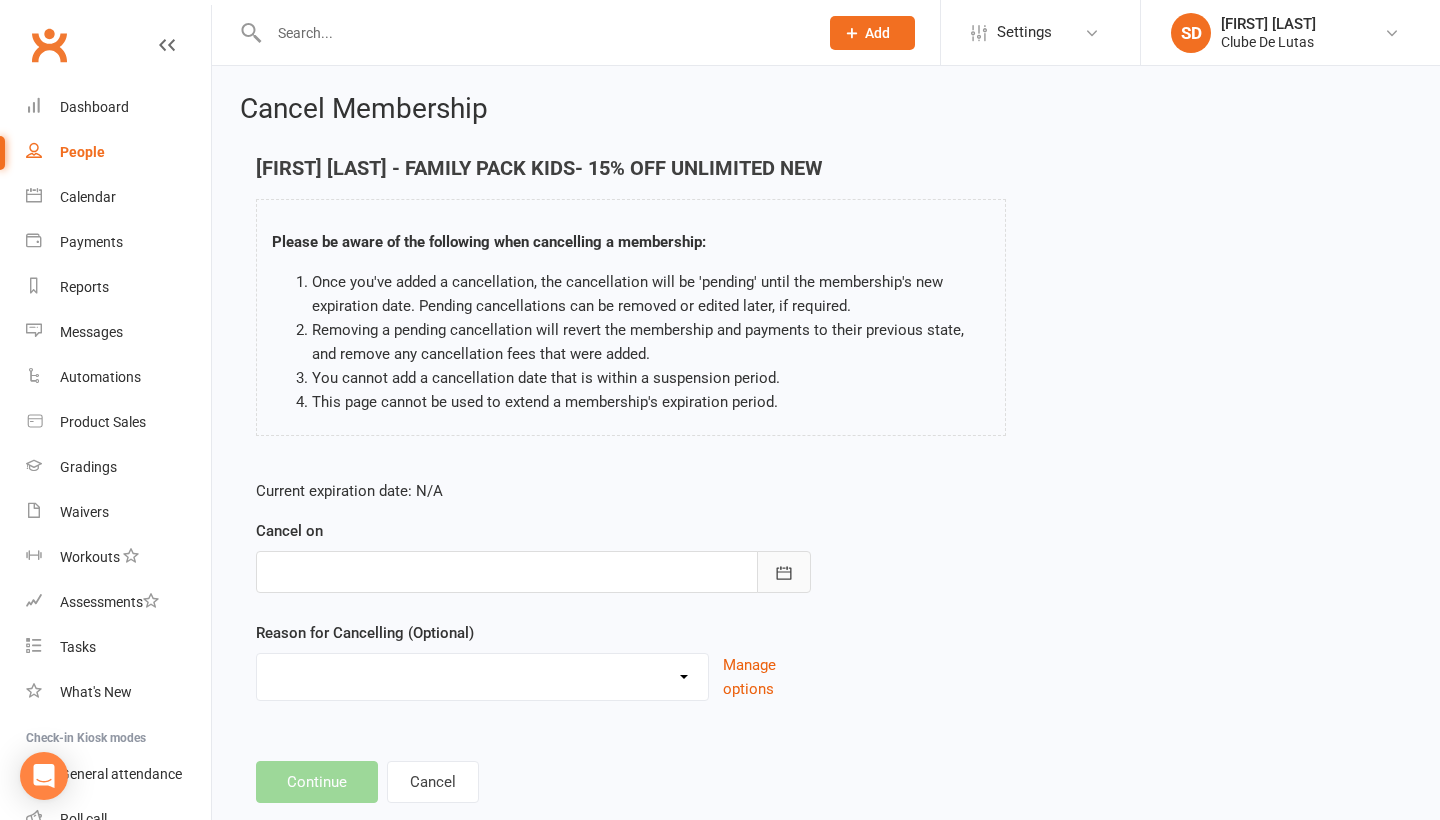 click 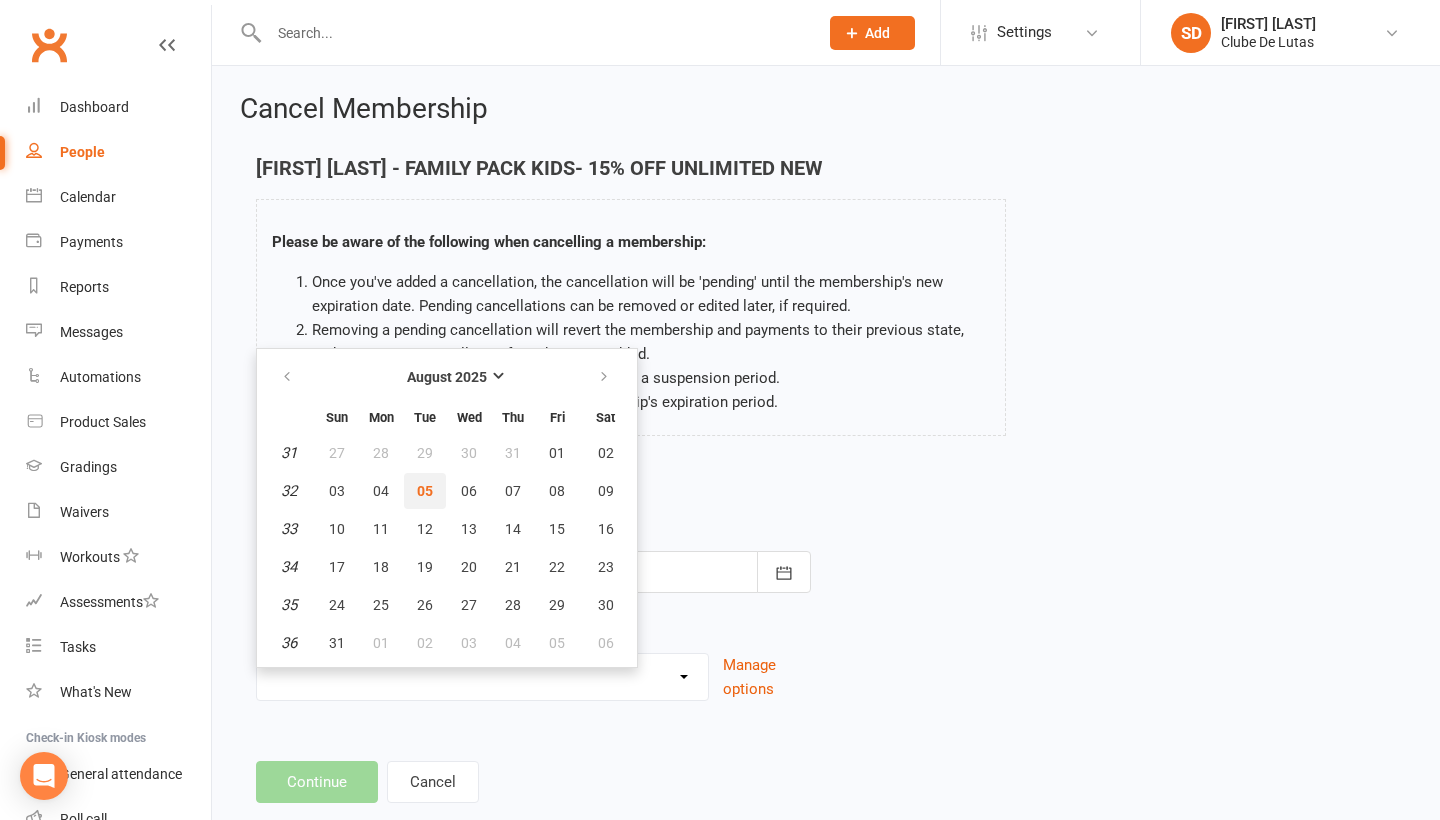 click on "05" at bounding box center [425, 491] 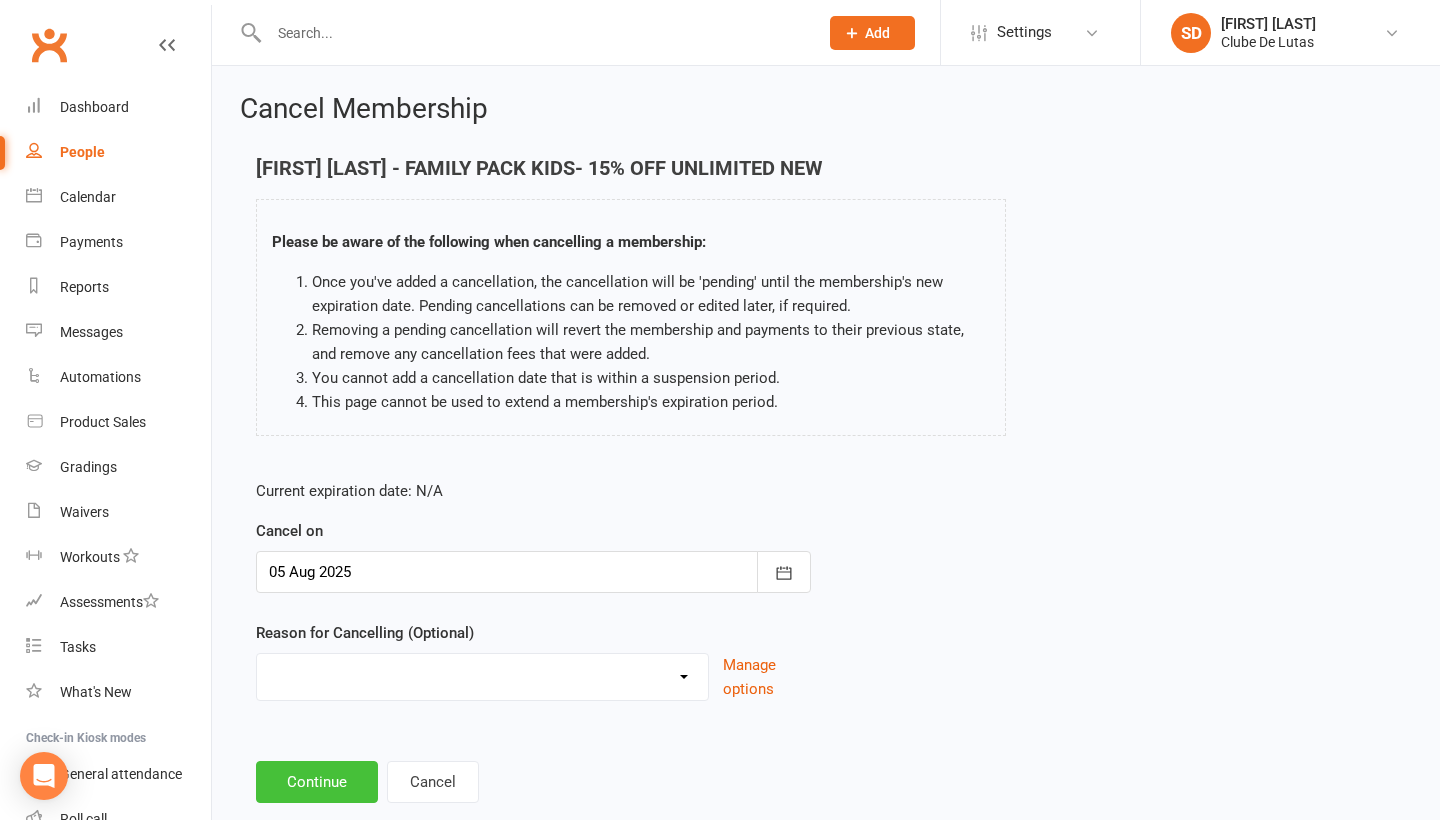 click on "Continue" at bounding box center [317, 782] 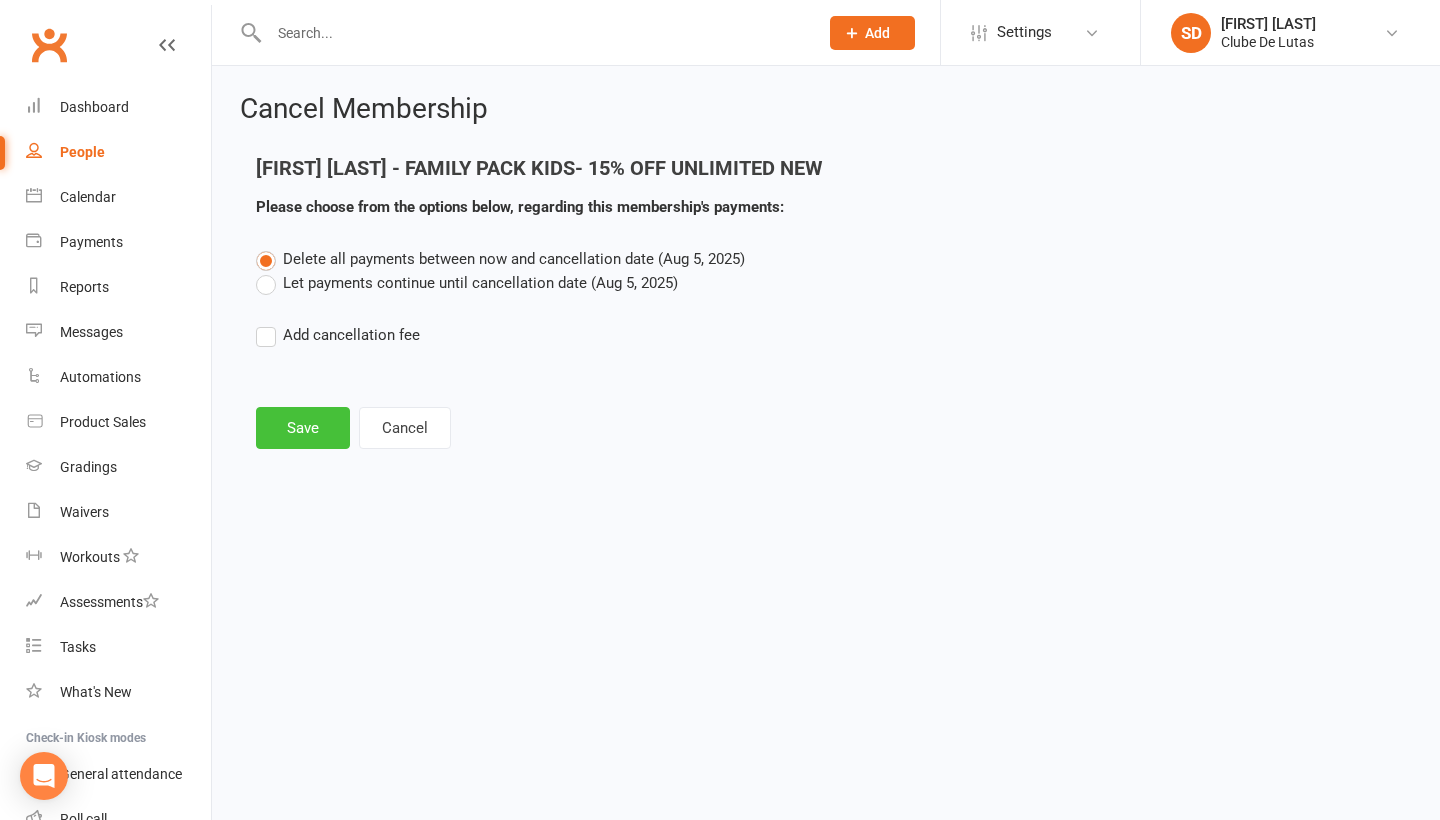click on "Save" at bounding box center [303, 428] 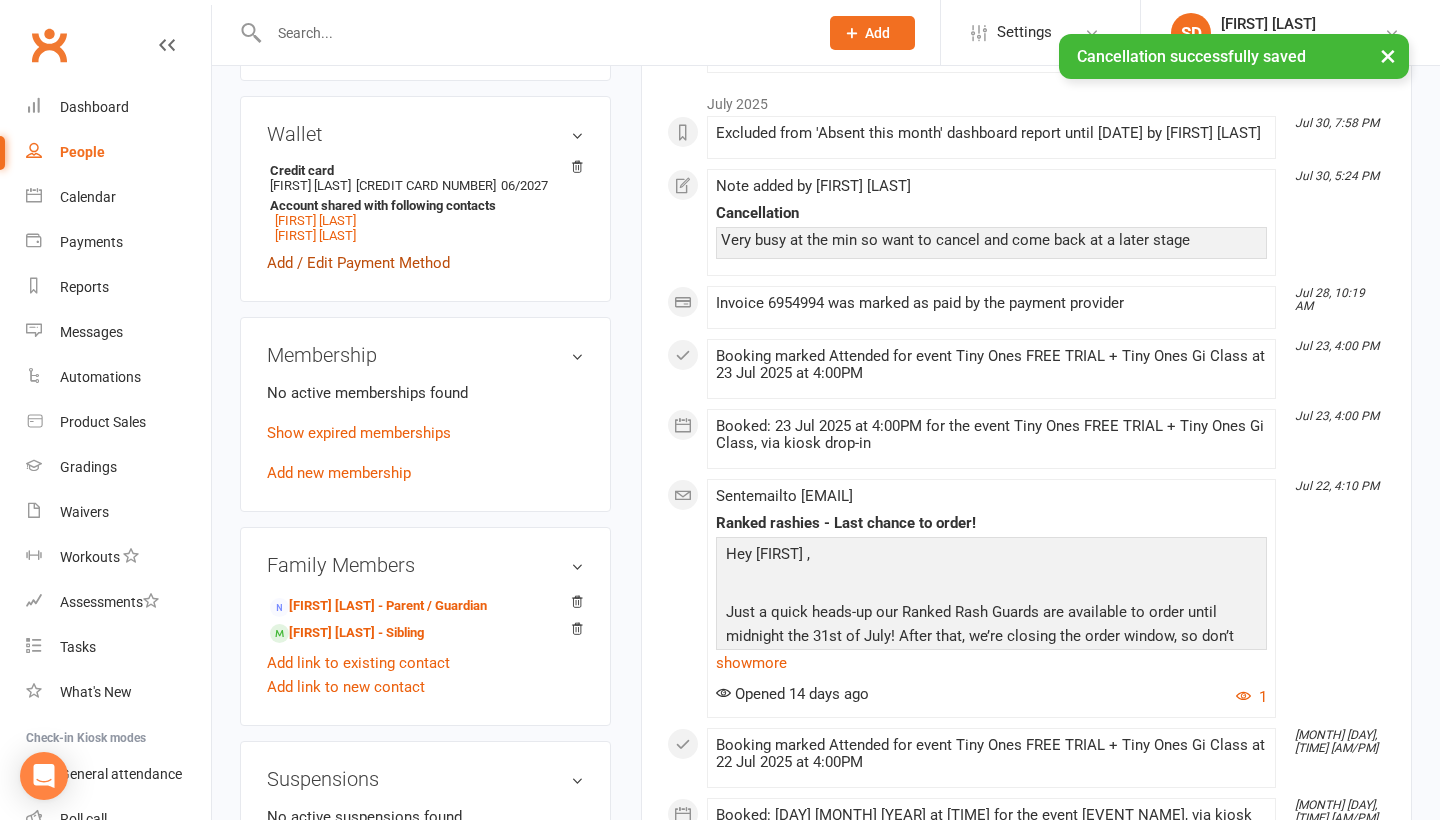 scroll, scrollTop: 740, scrollLeft: 0, axis: vertical 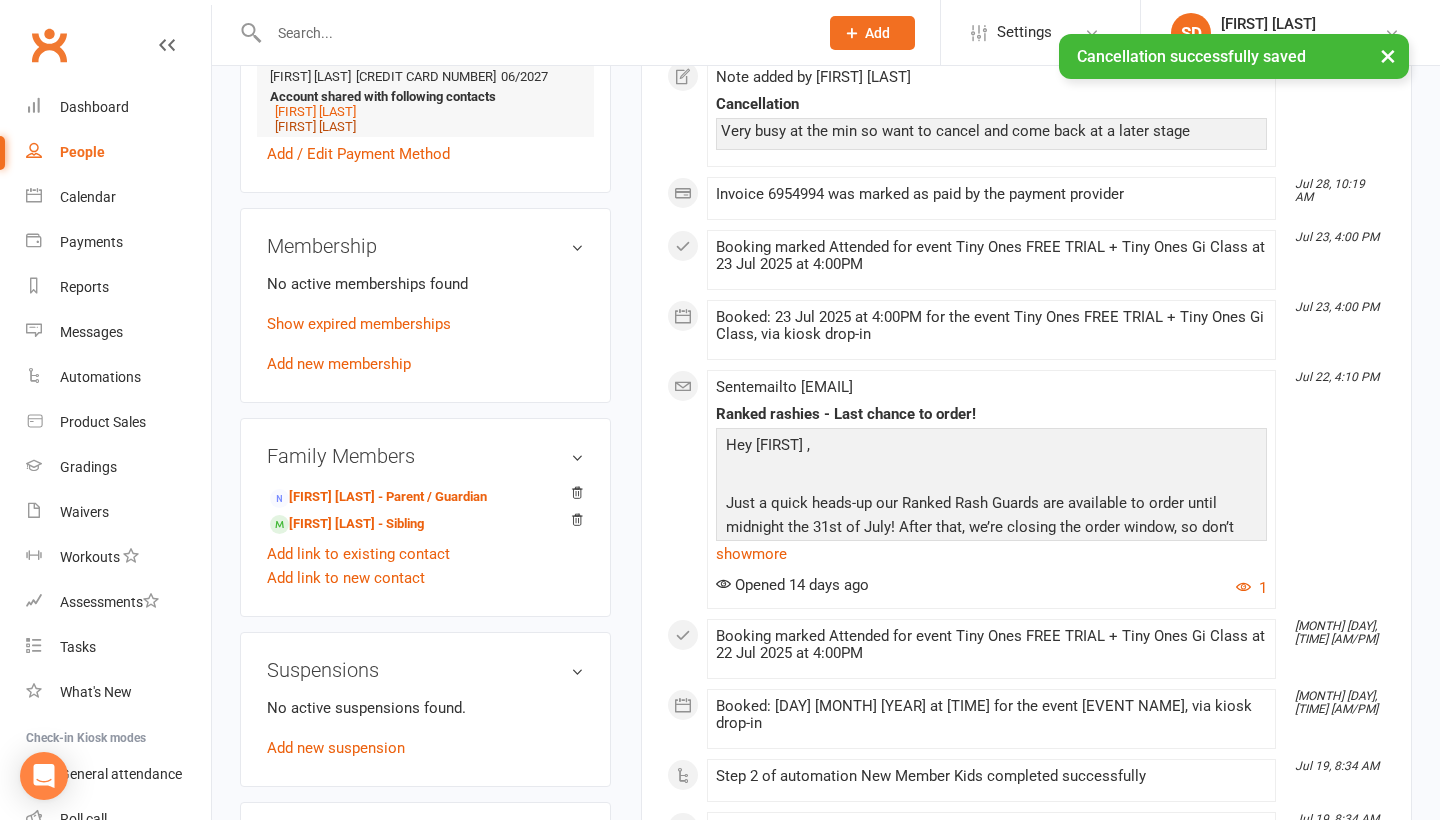 click on "Muhammad Wali" at bounding box center (315, 126) 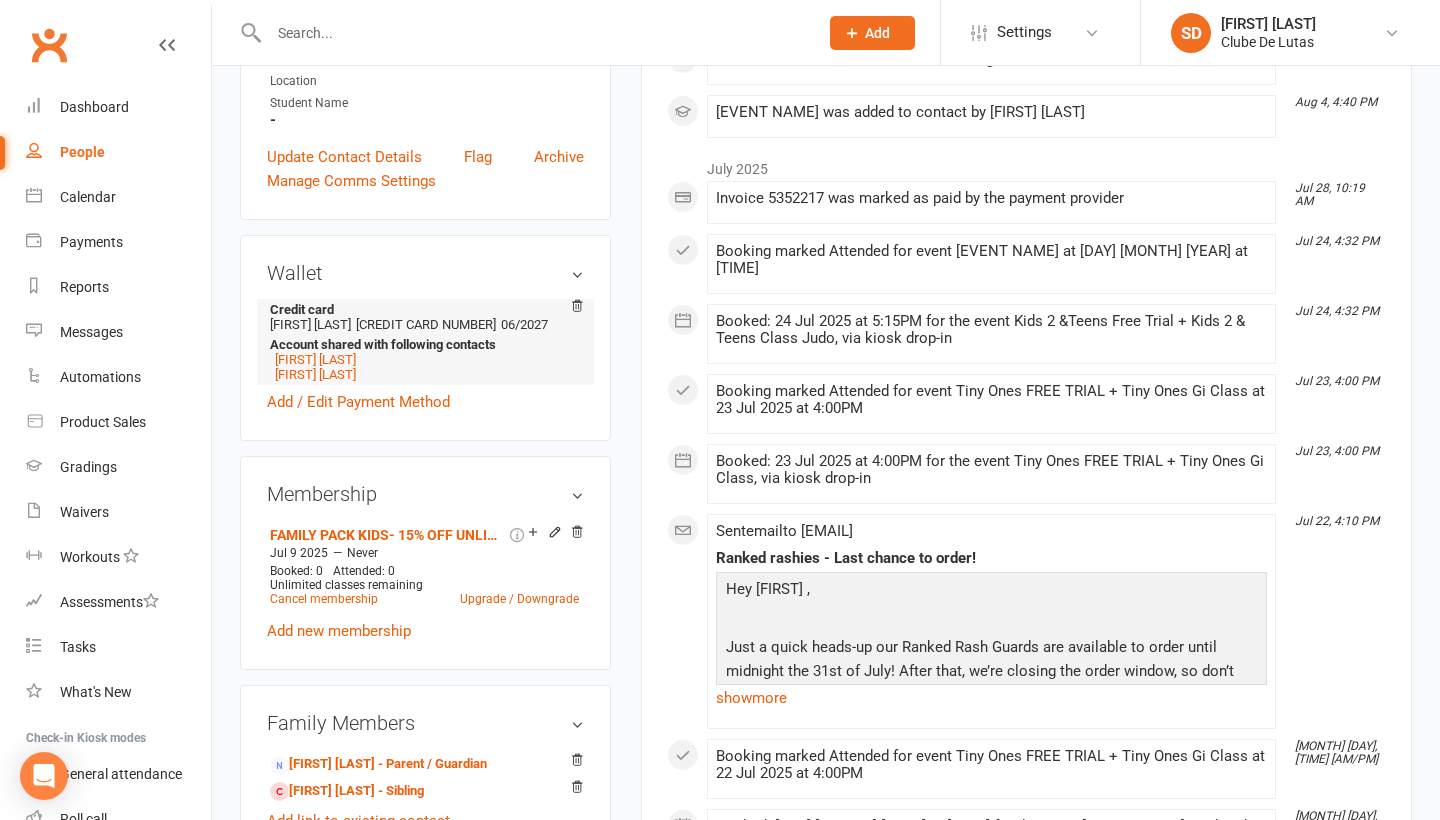 scroll, scrollTop: 513, scrollLeft: 0, axis: vertical 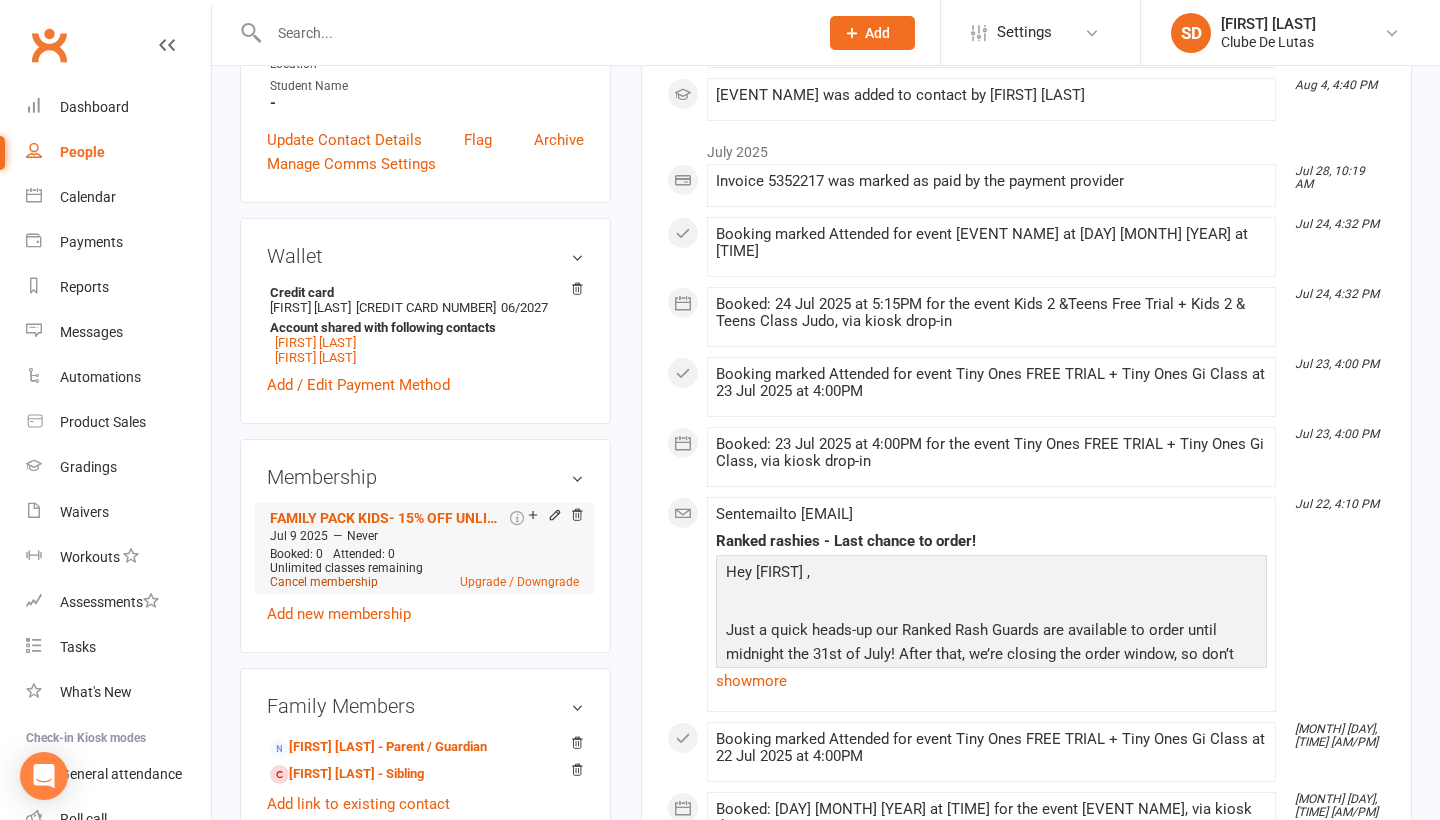 click on "Cancel membership" at bounding box center [324, 582] 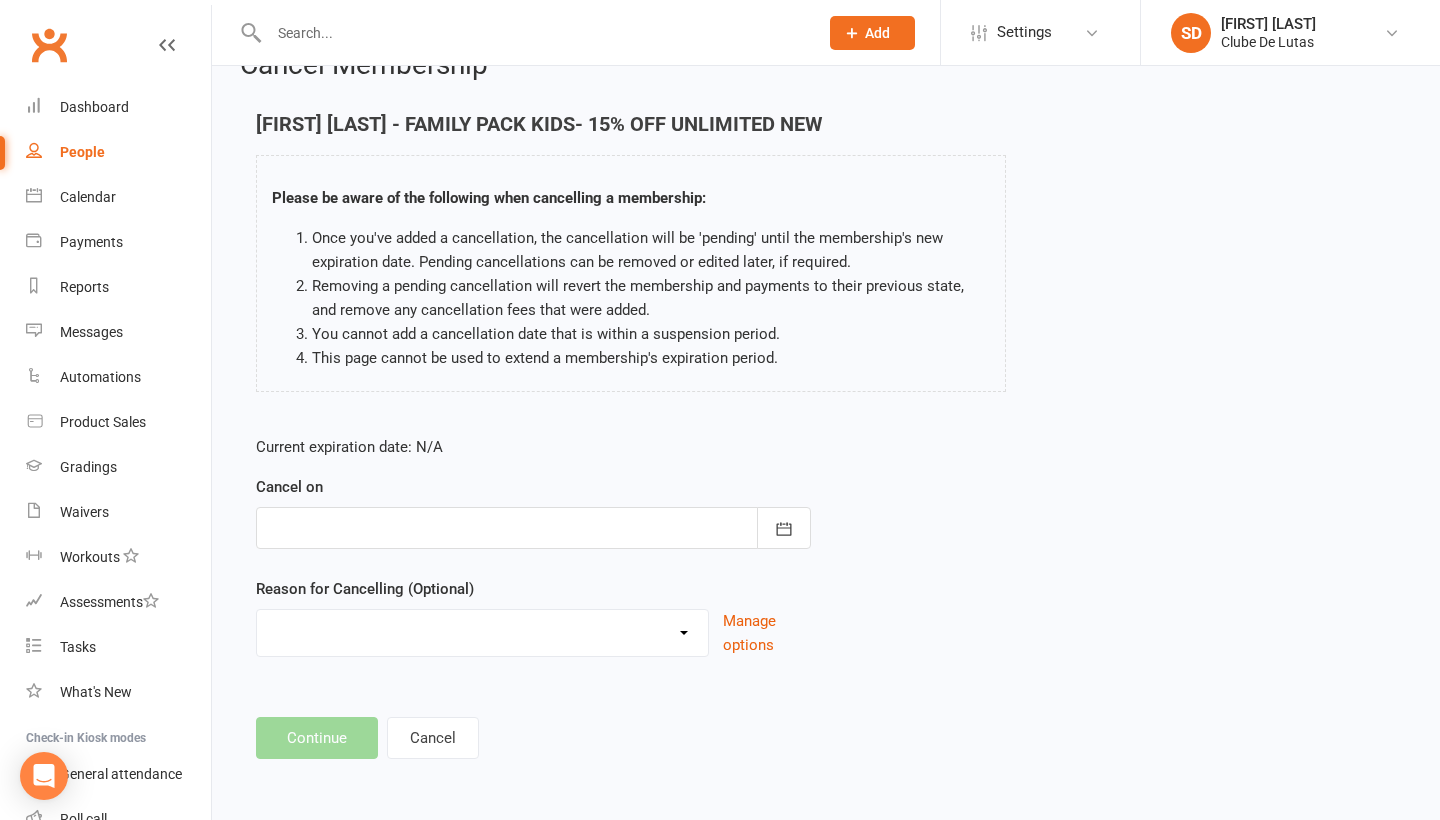 scroll, scrollTop: 0, scrollLeft: 0, axis: both 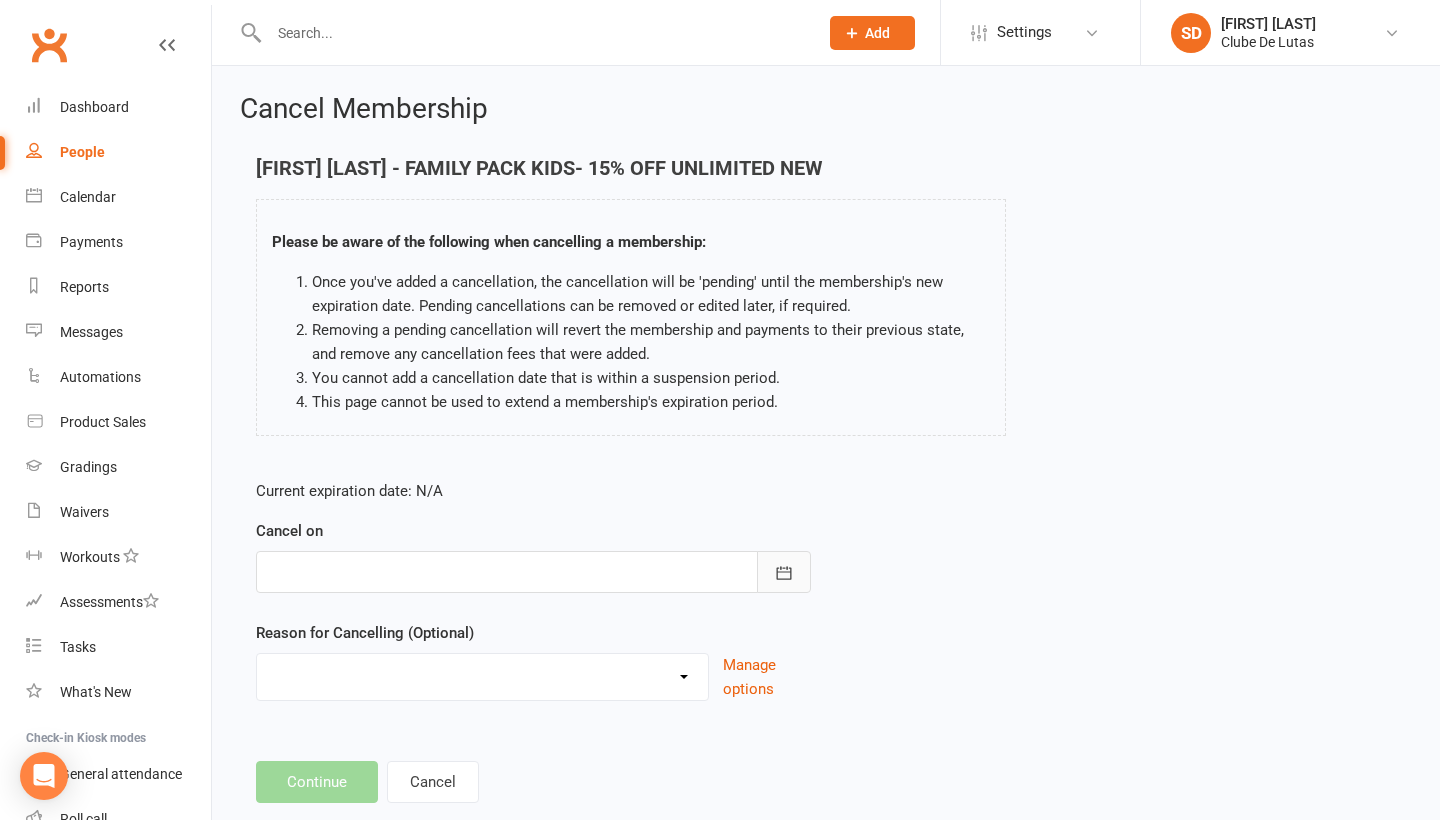 click 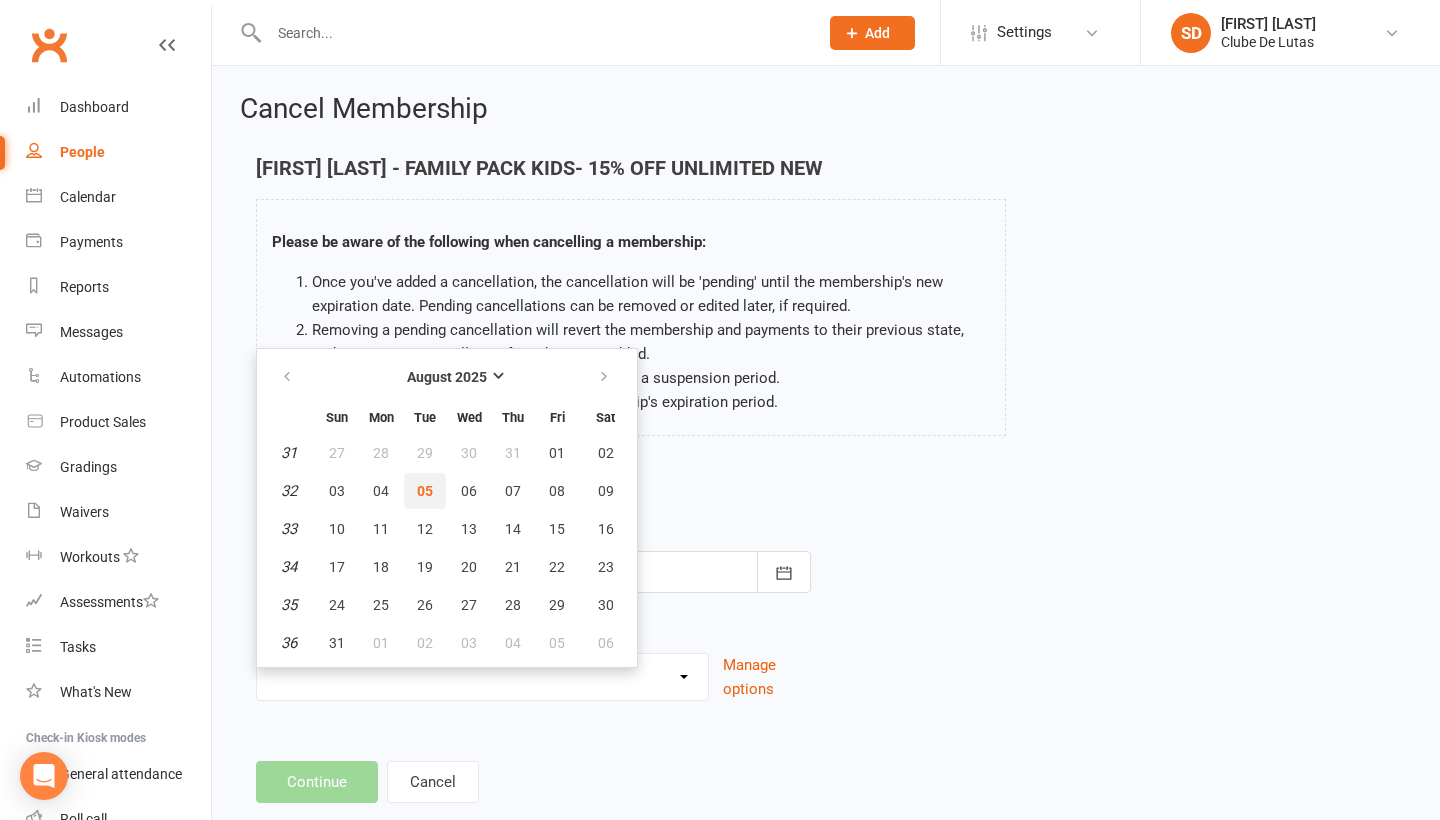 click on "05" at bounding box center (425, 491) 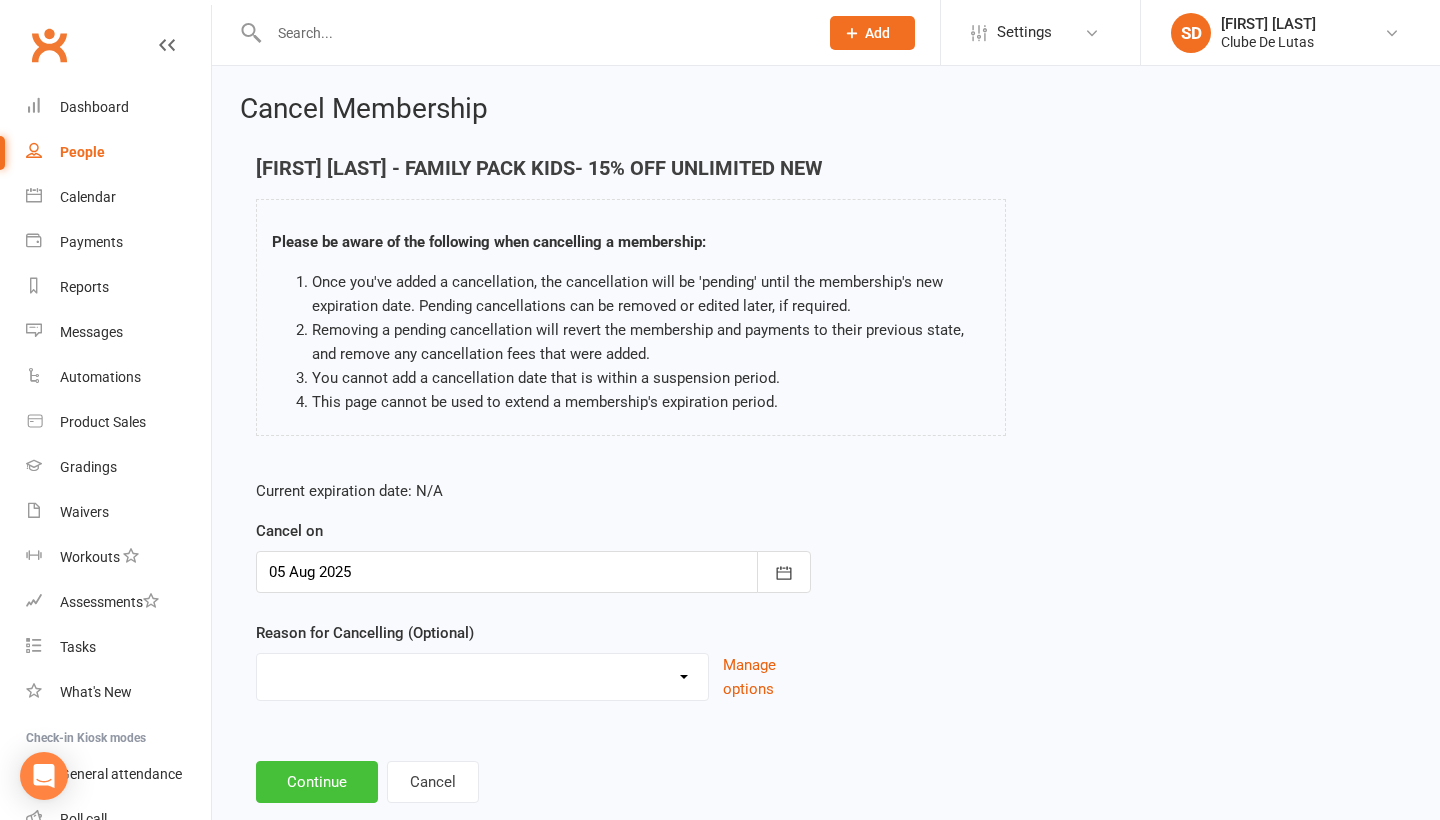 click on "Continue" at bounding box center [317, 782] 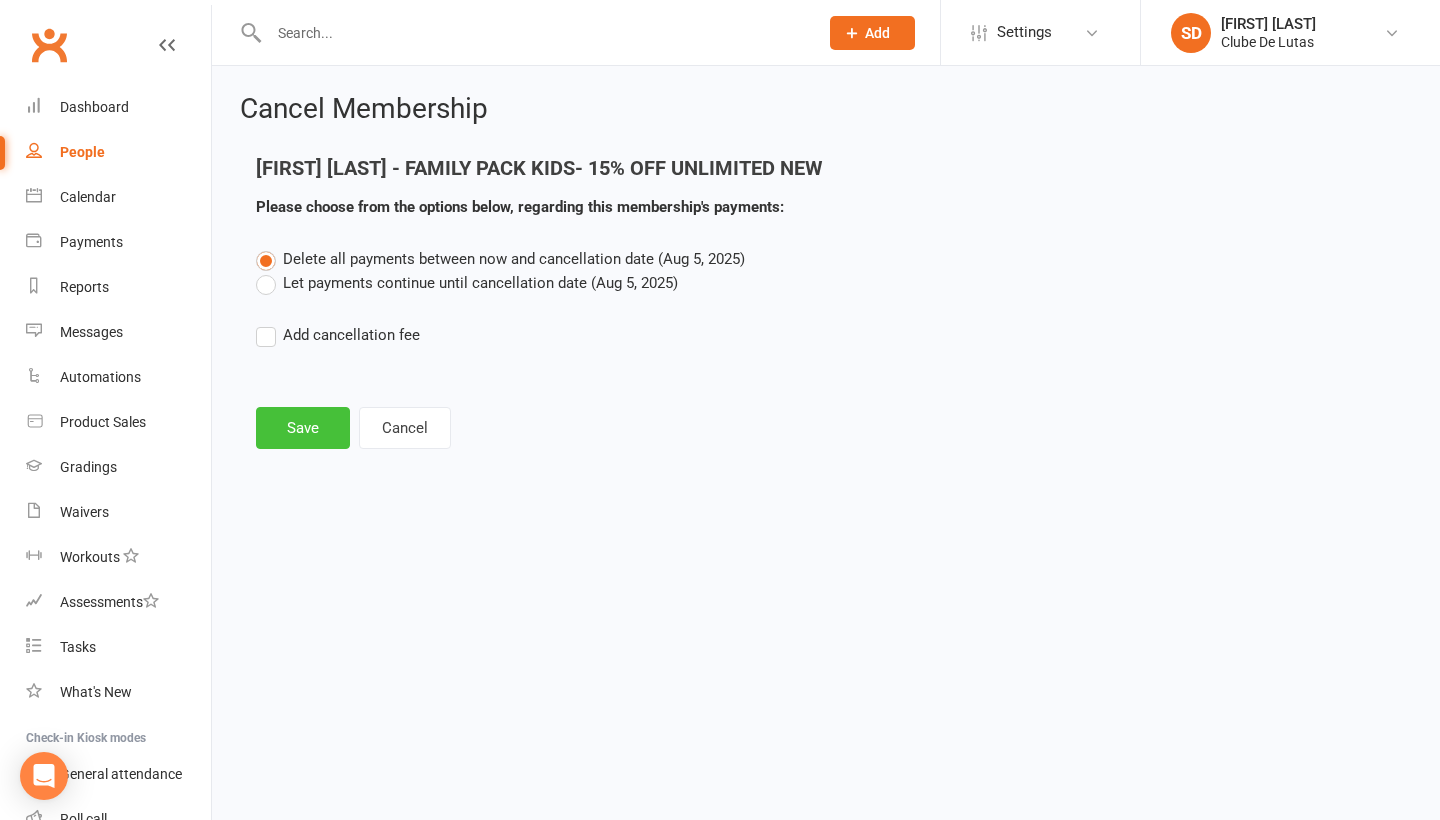 click on "Save" at bounding box center [303, 428] 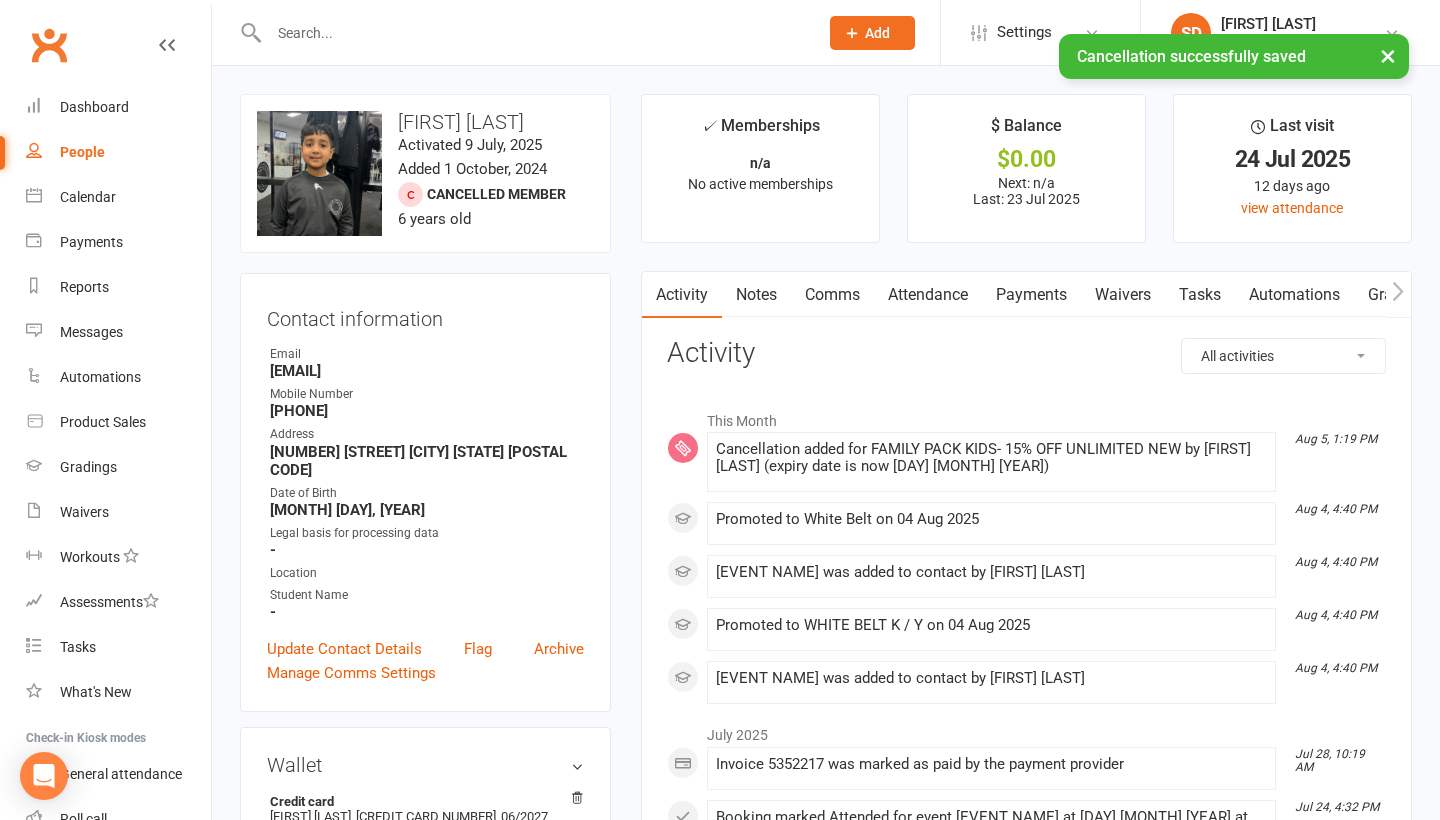 click on "Comms" at bounding box center (832, 295) 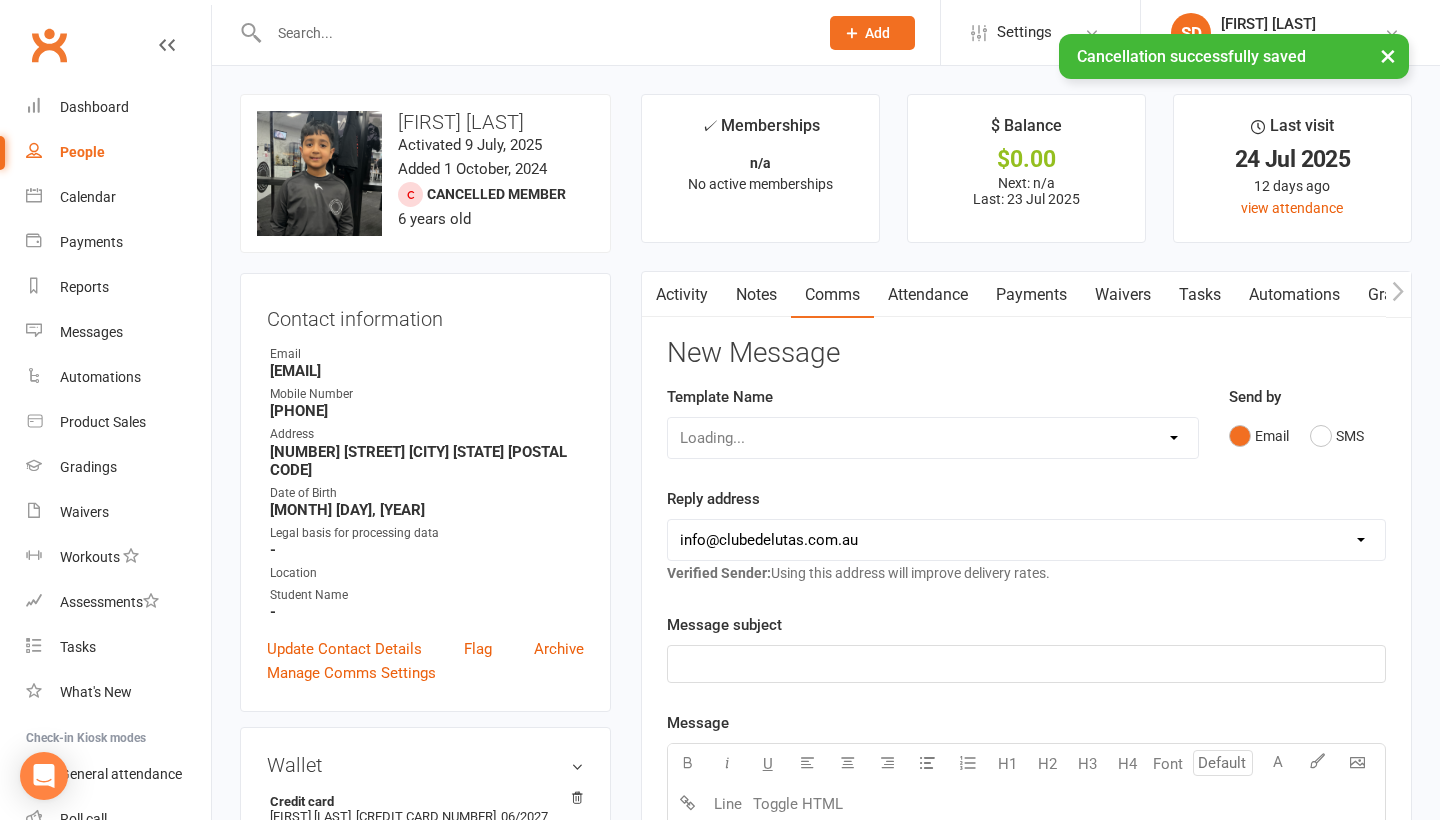 click on "Notes" at bounding box center (756, 295) 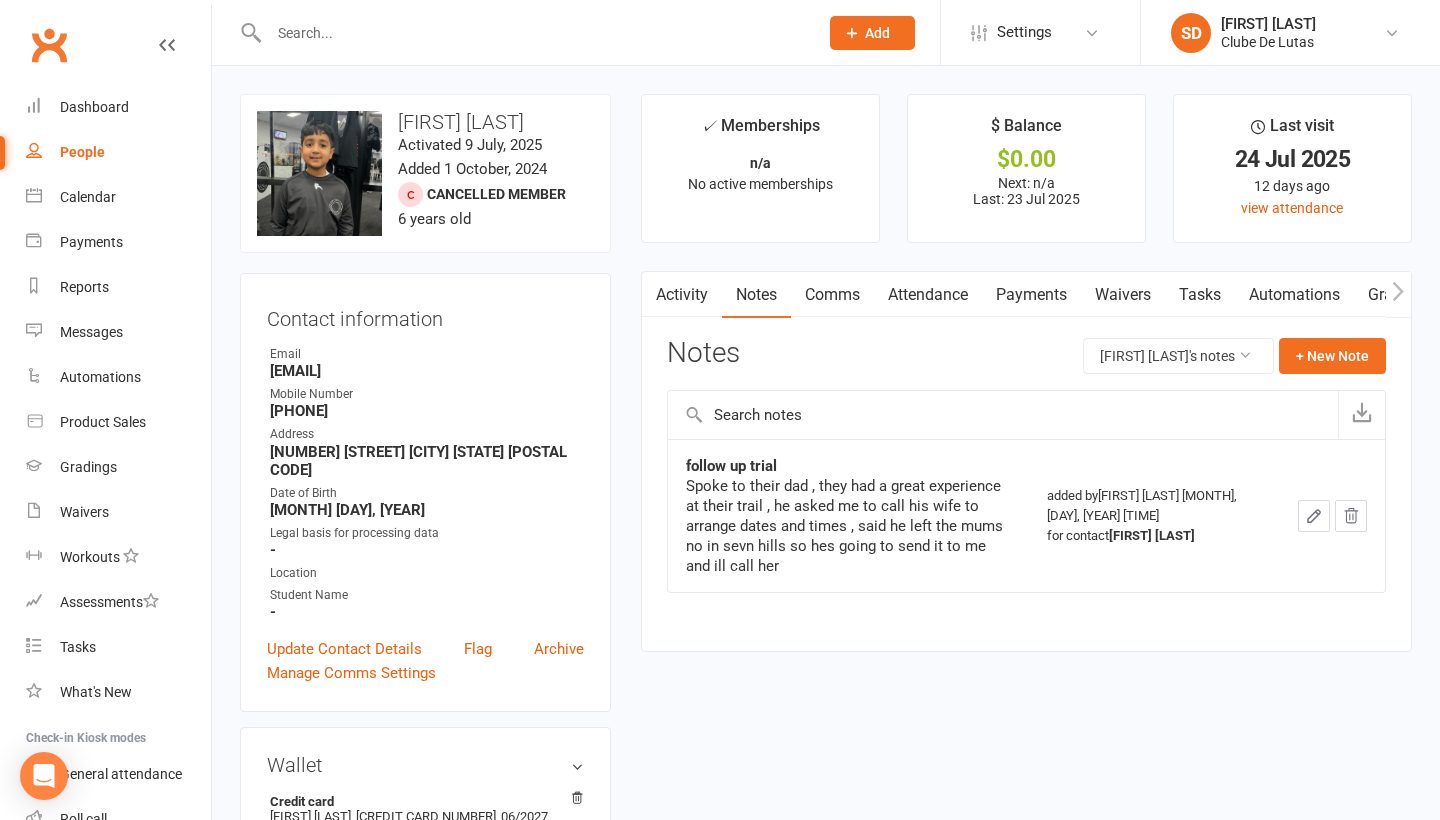 click on "Notes Muhammad Wali's notes   + New Note" at bounding box center [1026, 364] 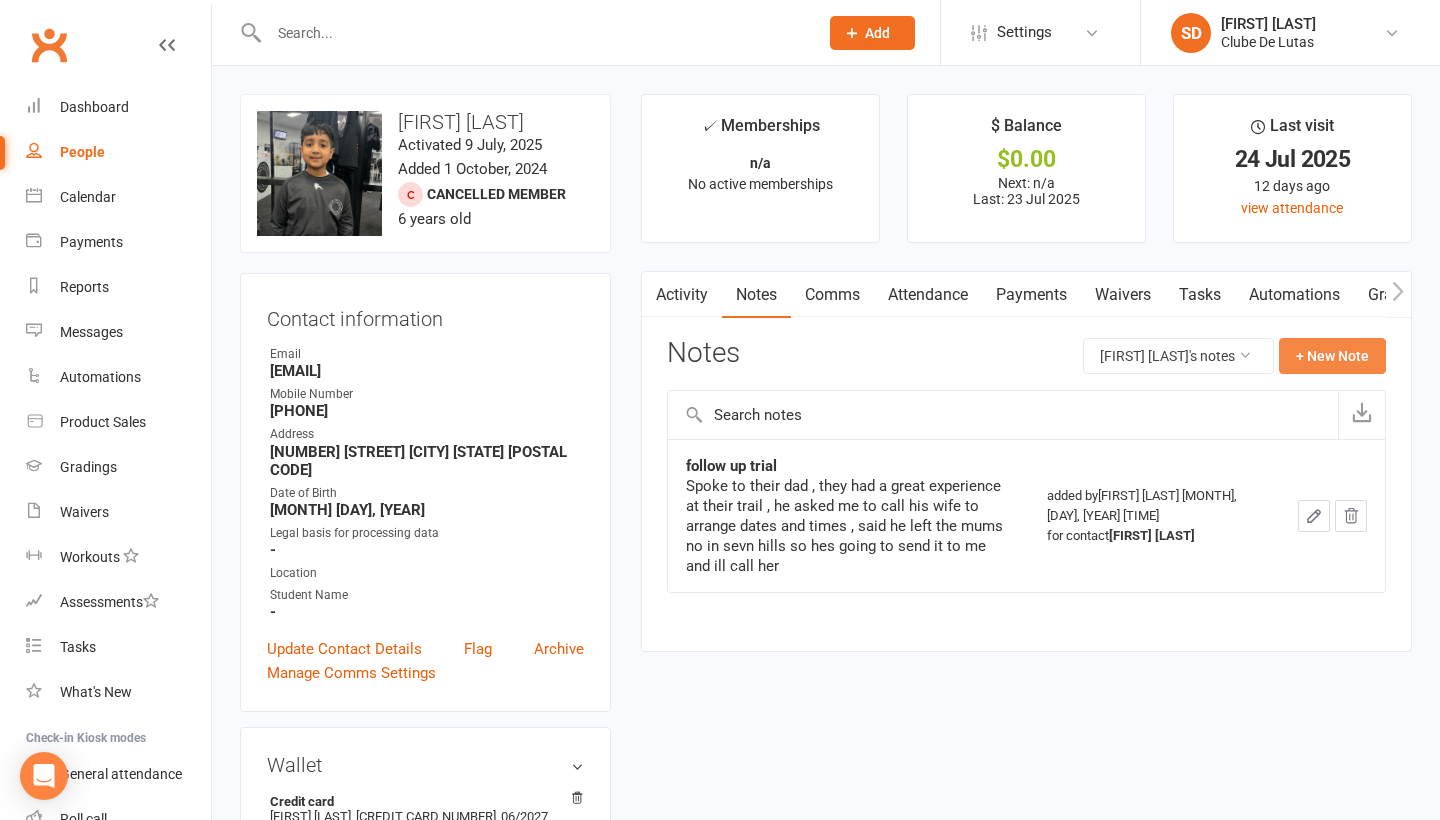 click on "+ New Note" at bounding box center (1332, 356) 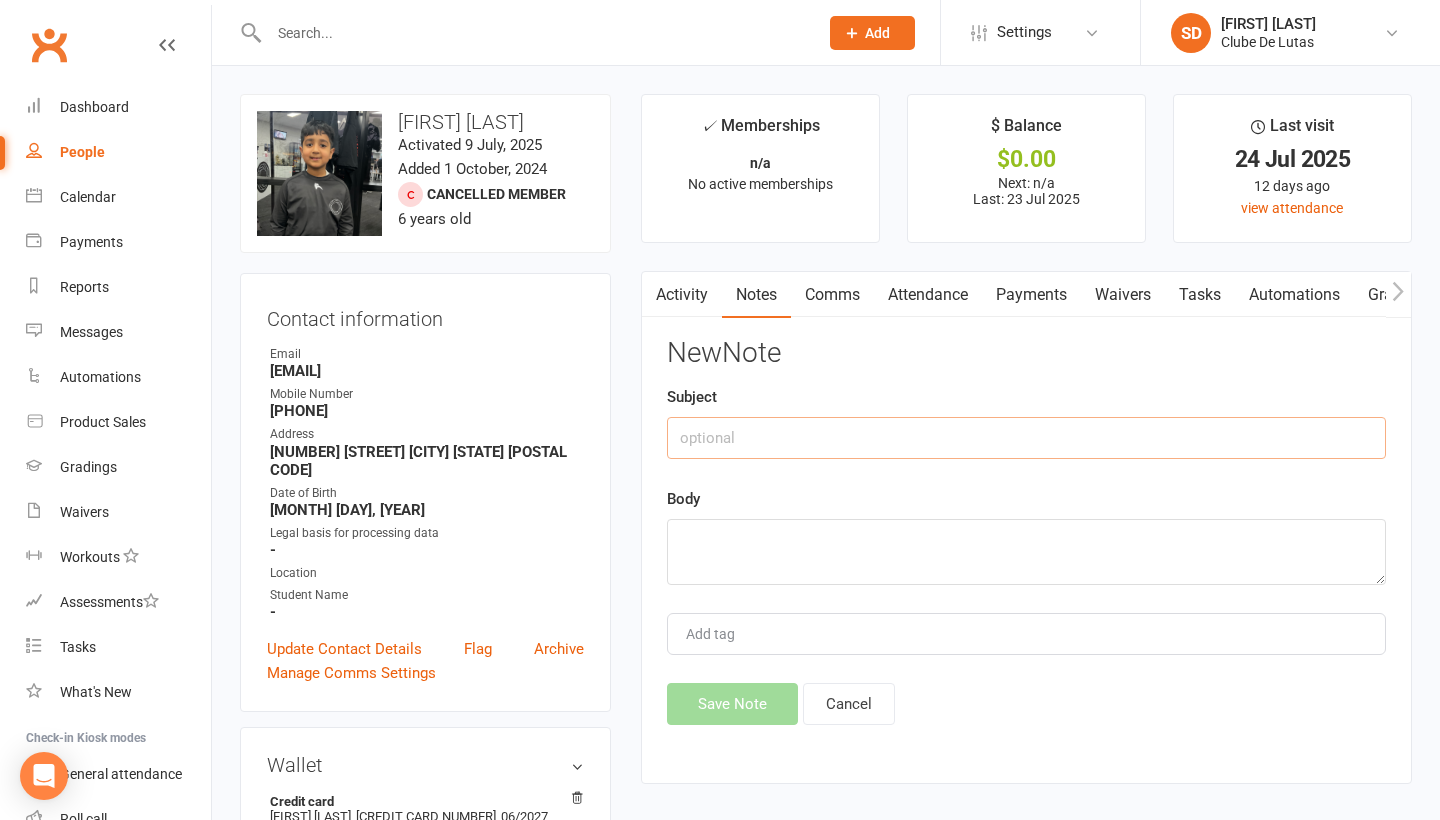 click at bounding box center (1026, 438) 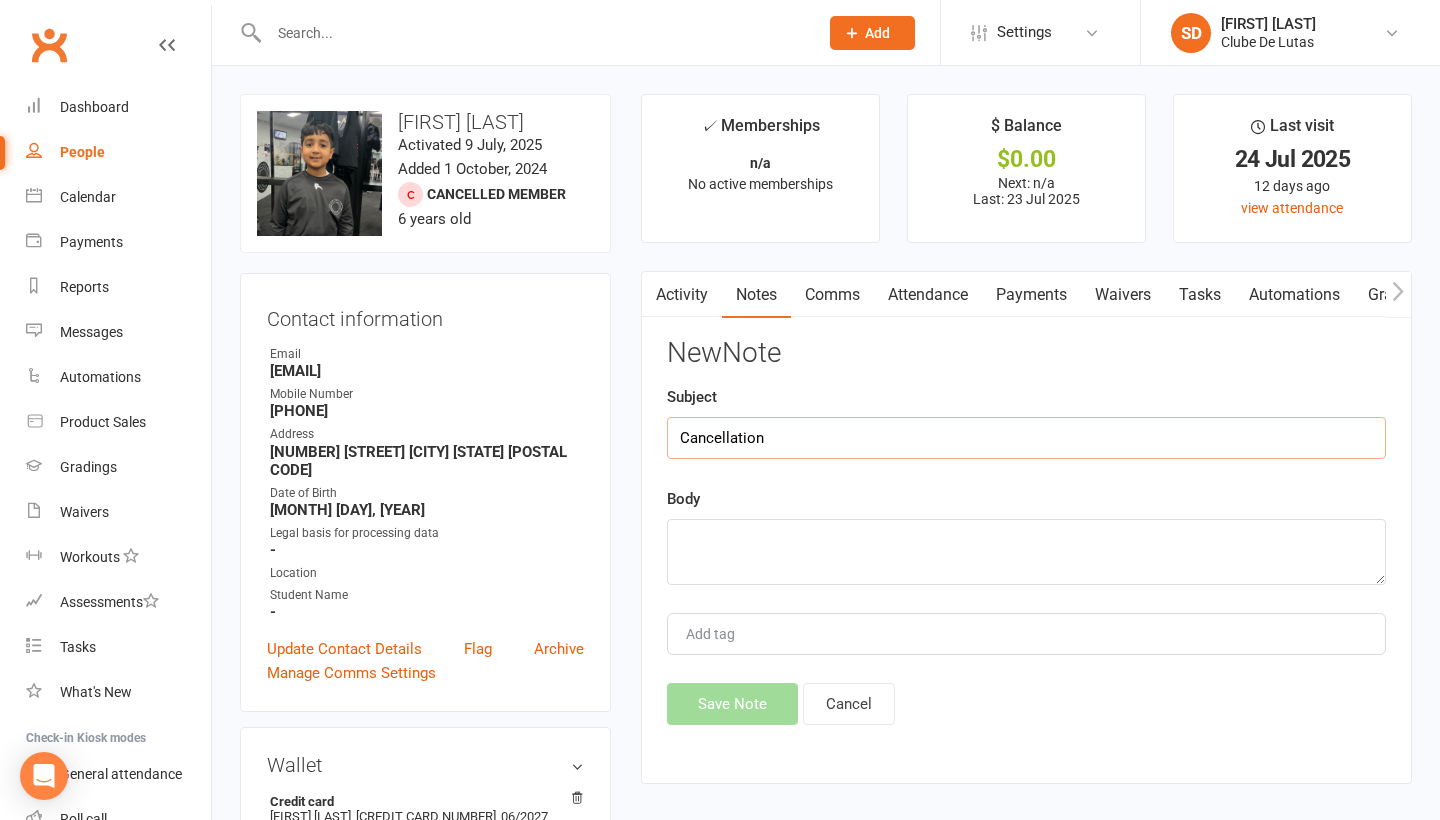 type on "Cancellation" 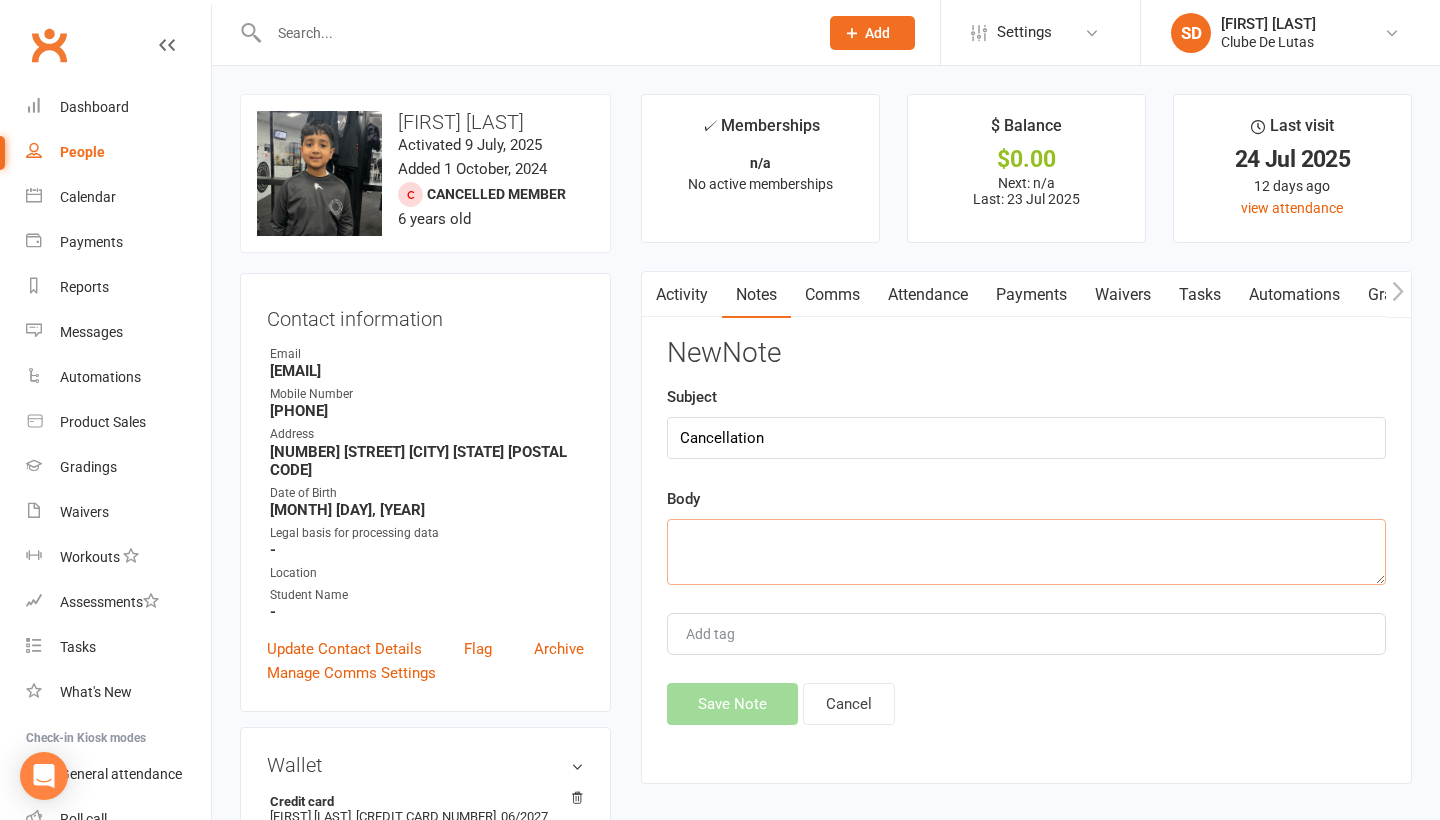 click at bounding box center [1026, 552] 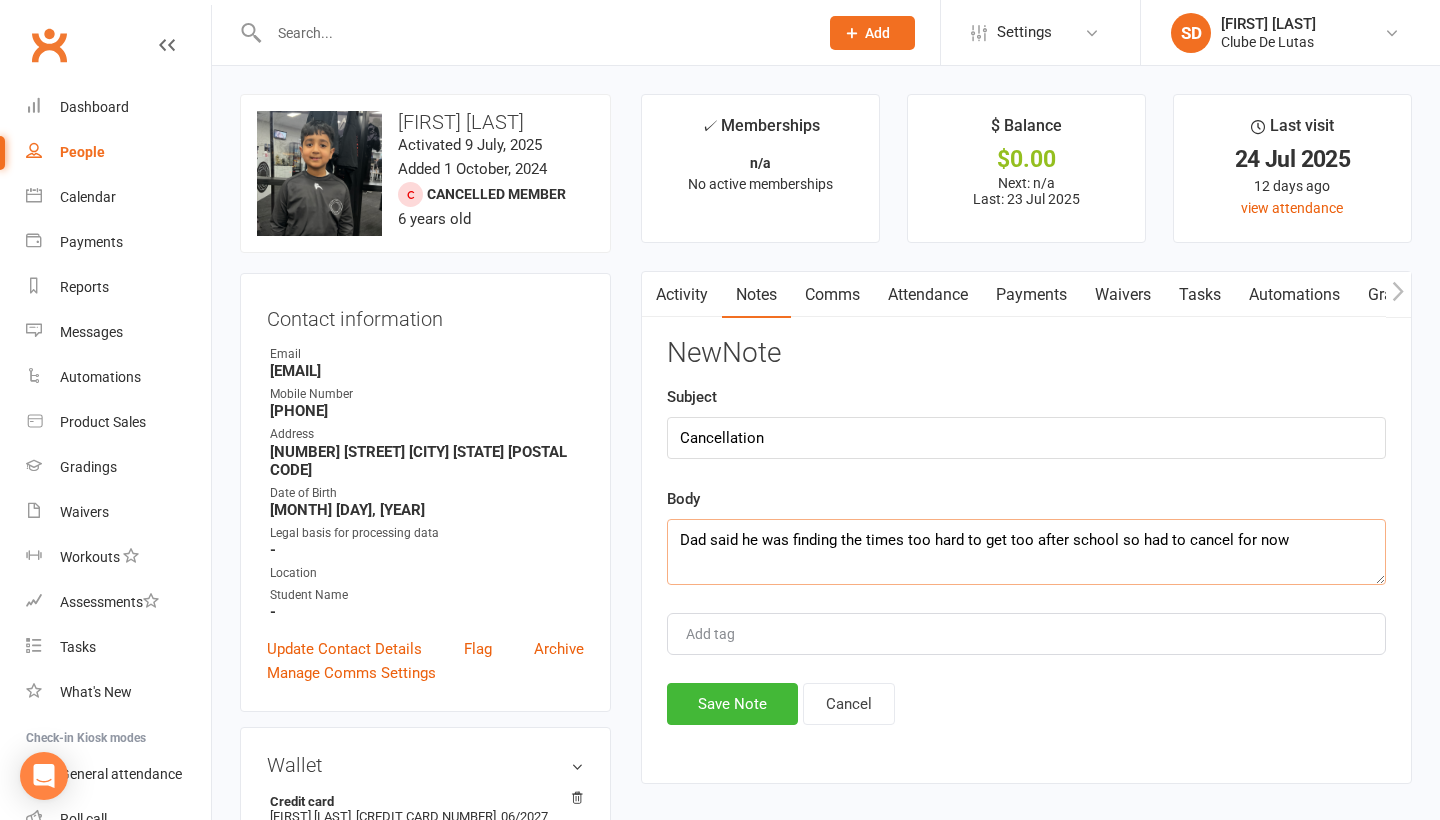 drag, startPoint x: 1306, startPoint y: 539, endPoint x: 815, endPoint y: 523, distance: 491.26062 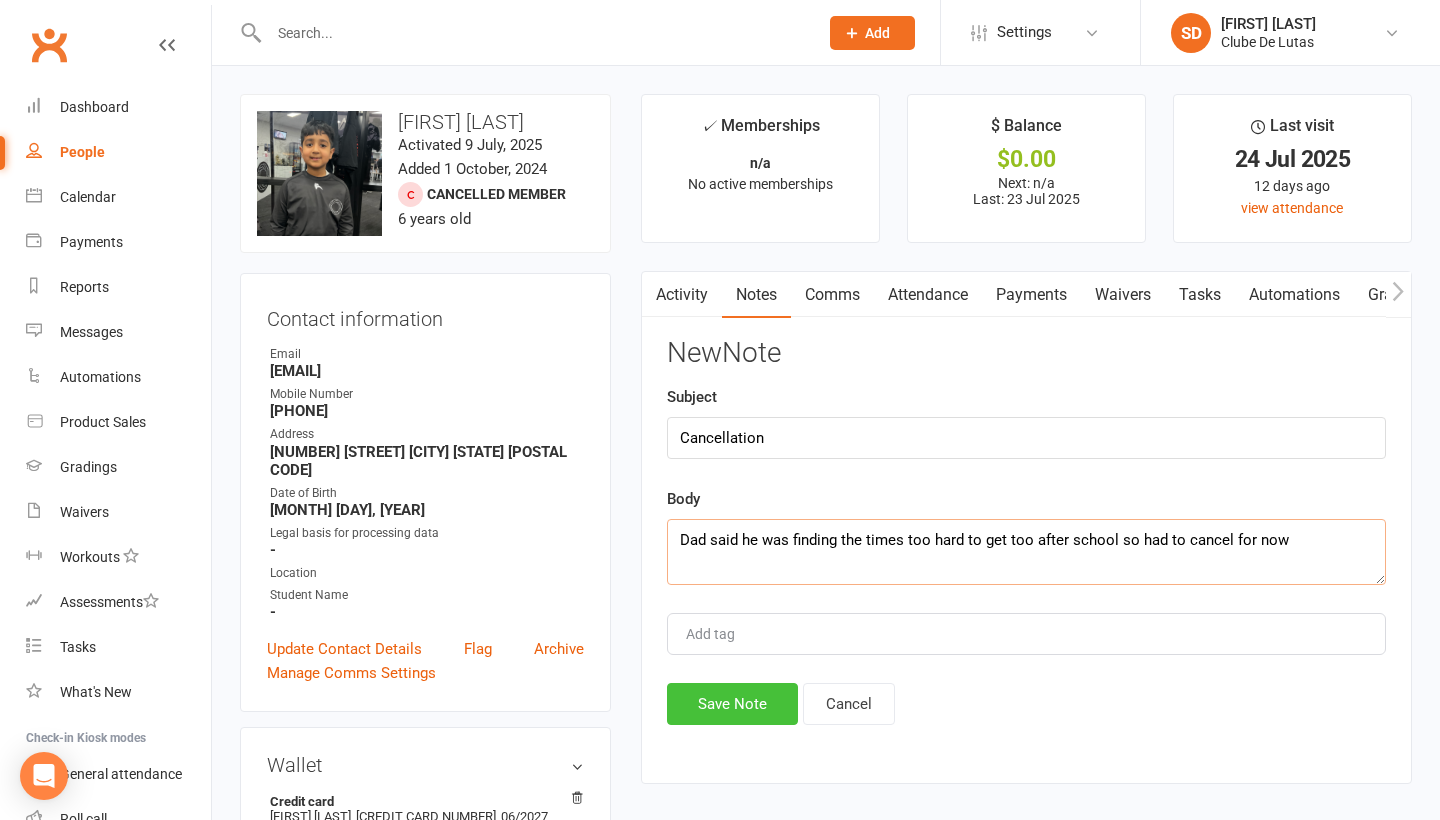 type on "Dad said he was finding the times too hard to get too after school so had to cancel for now" 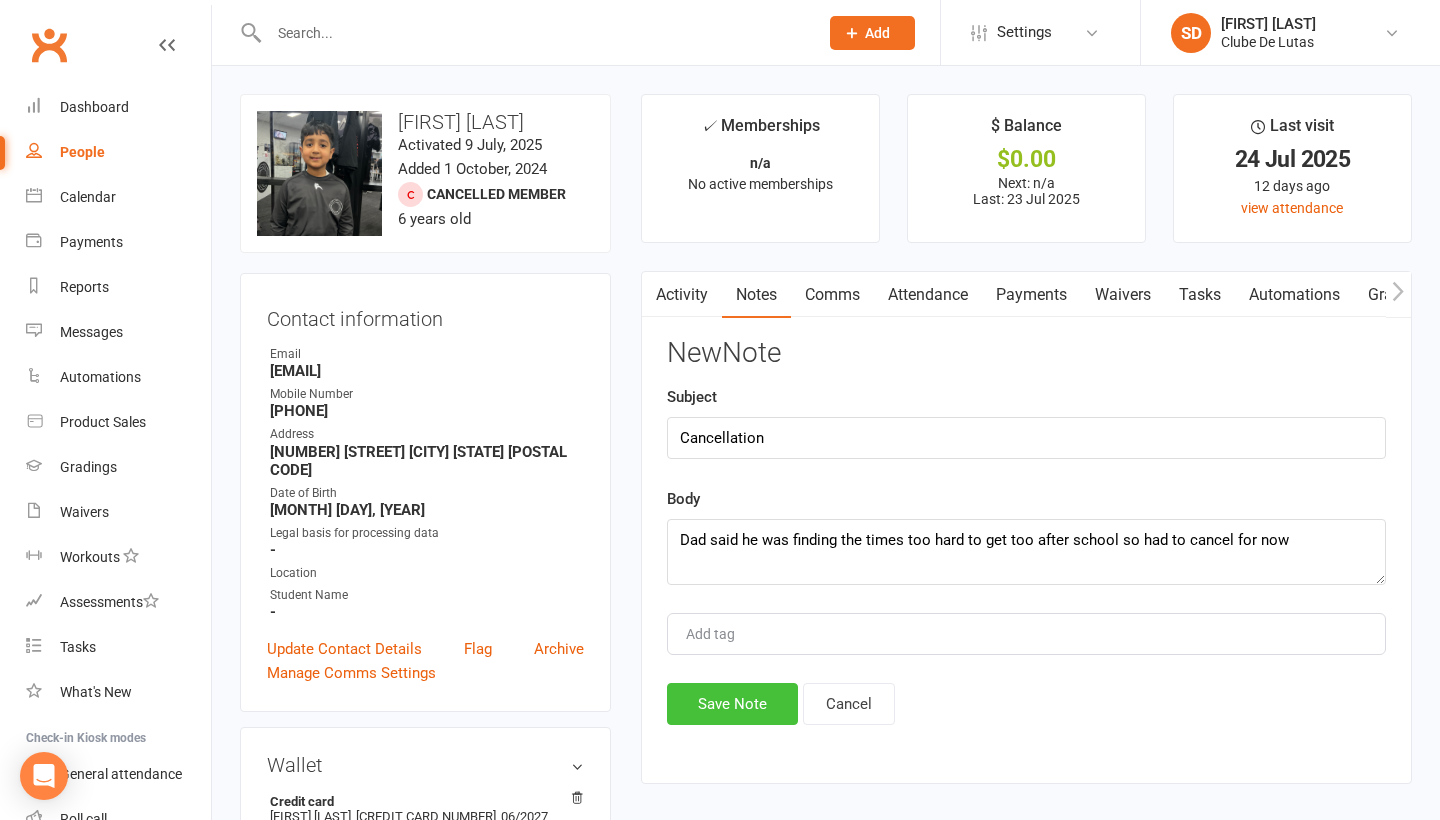 click on "Save Note" at bounding box center [732, 704] 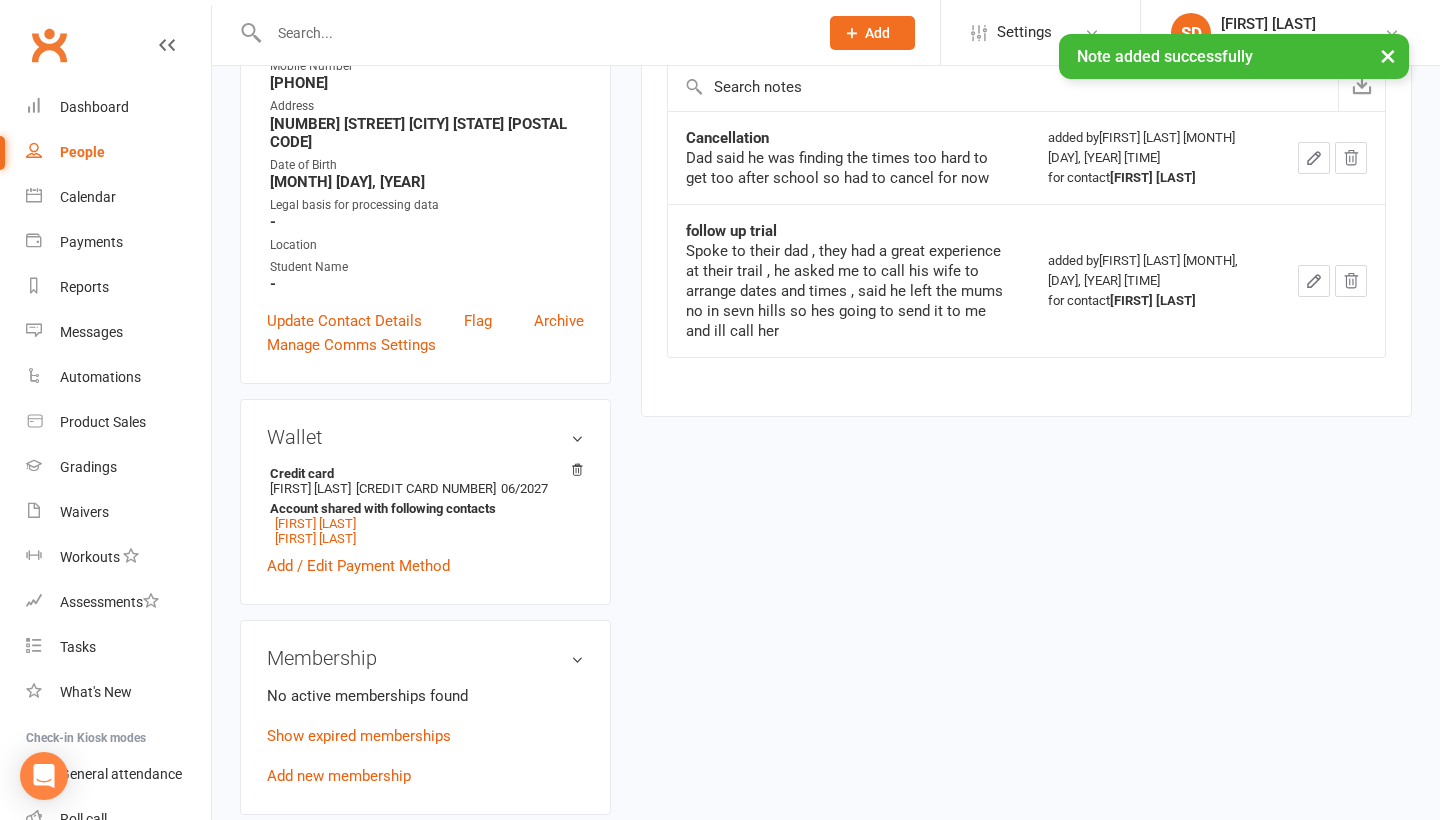 scroll, scrollTop: 345, scrollLeft: 0, axis: vertical 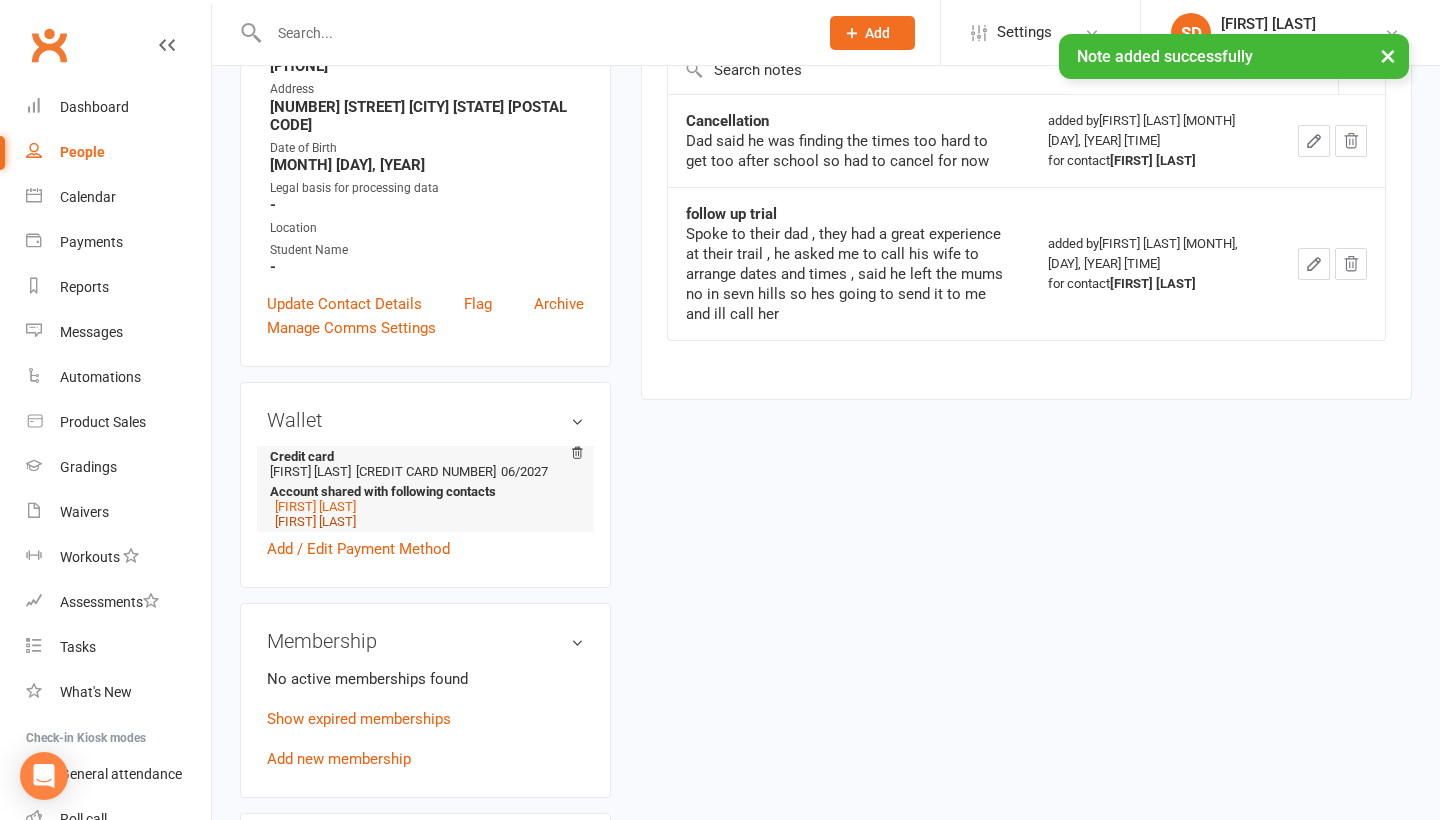 click on "Muhammad Hadi" at bounding box center (315, 521) 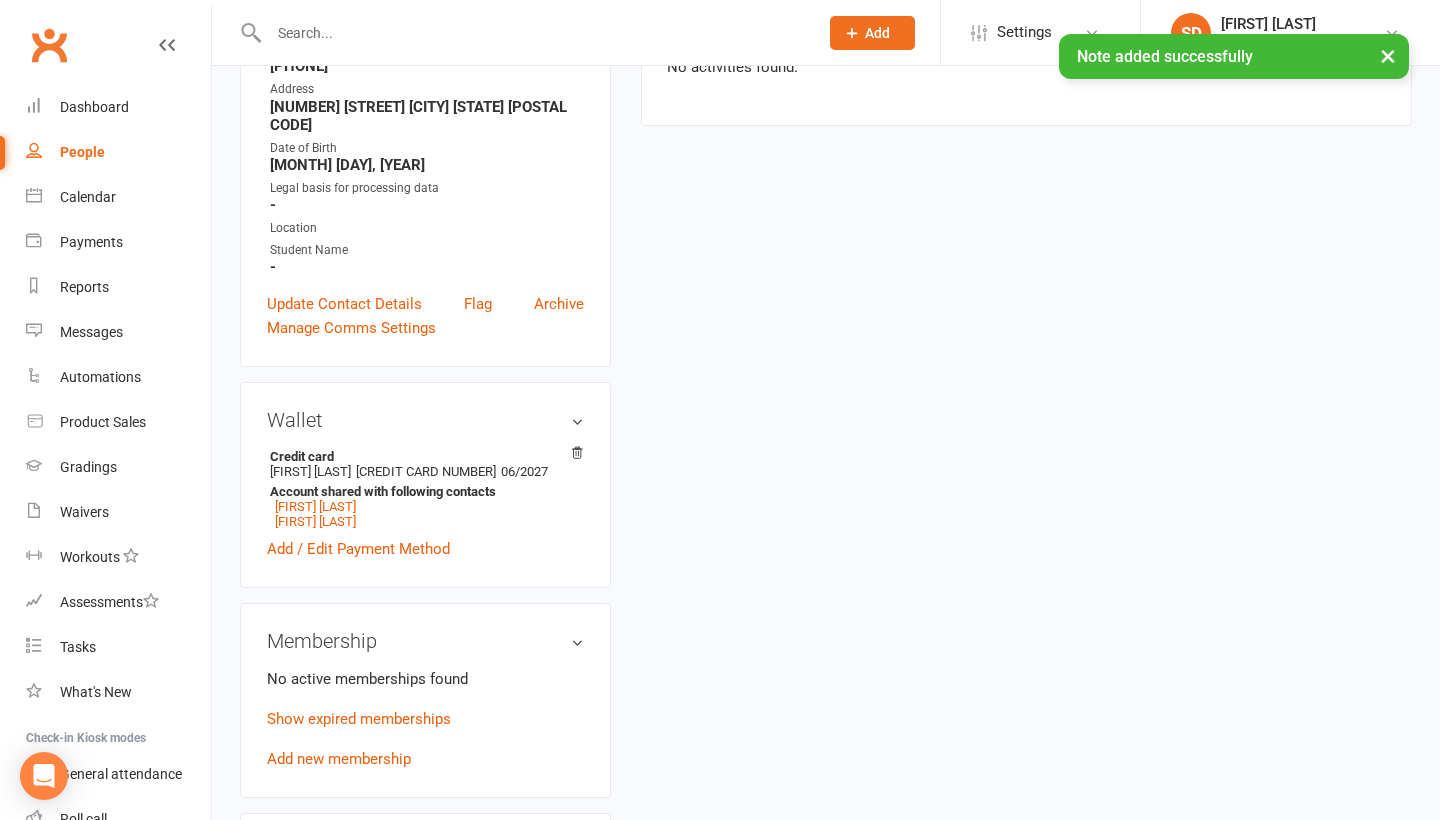 scroll, scrollTop: 0, scrollLeft: 0, axis: both 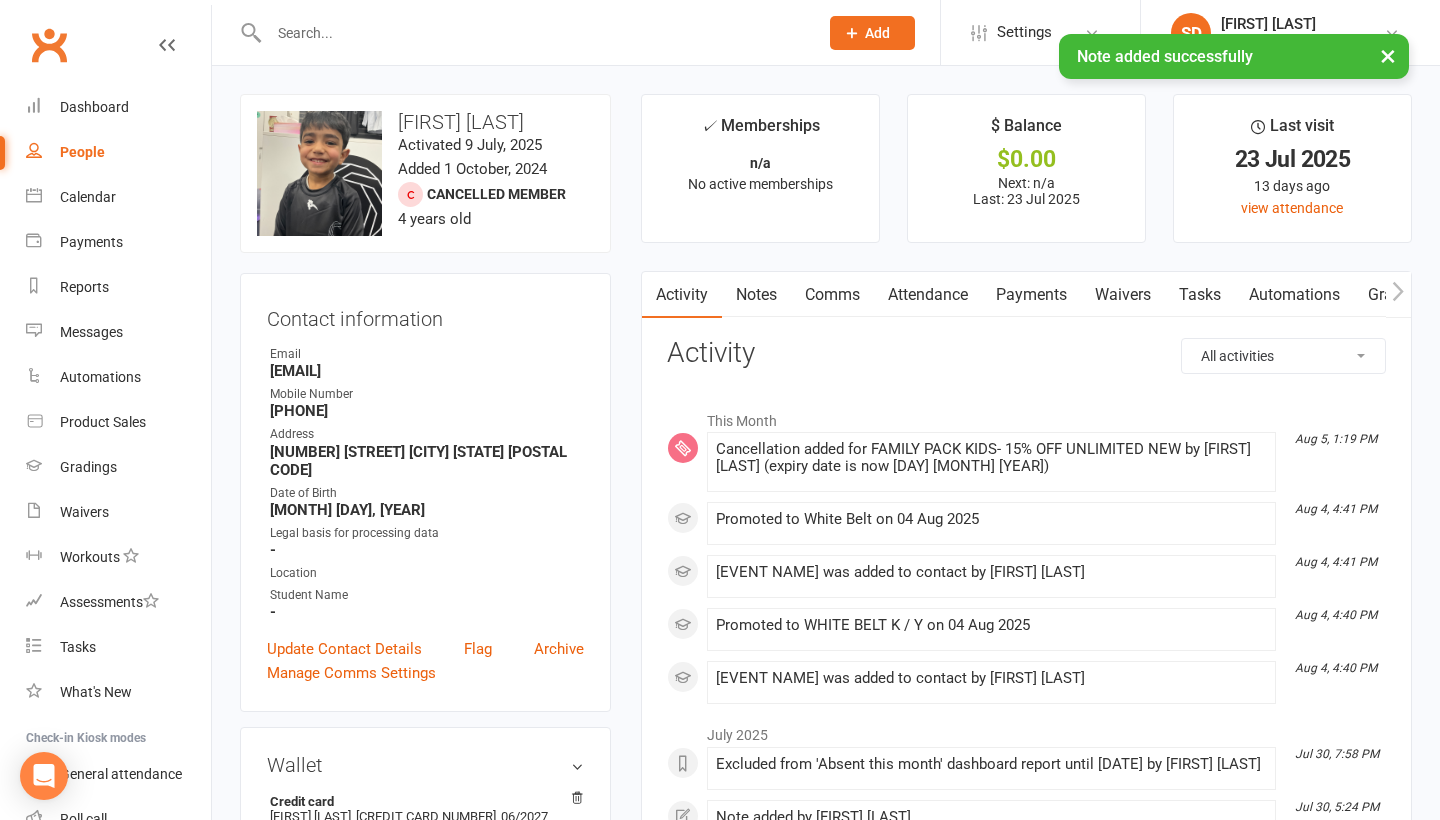 click on "Notes" at bounding box center [756, 295] 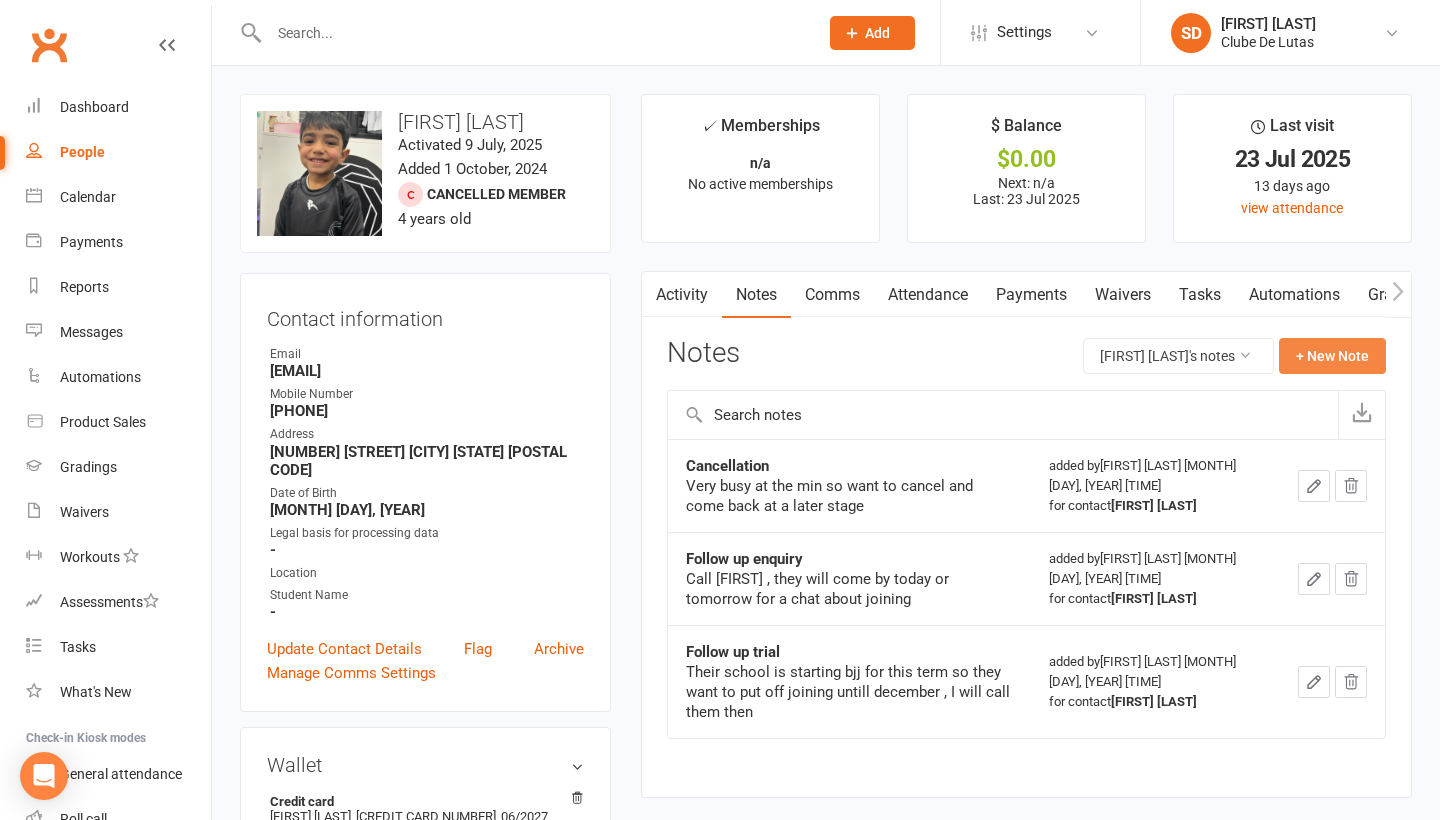 click on "+ New Note" at bounding box center (1332, 356) 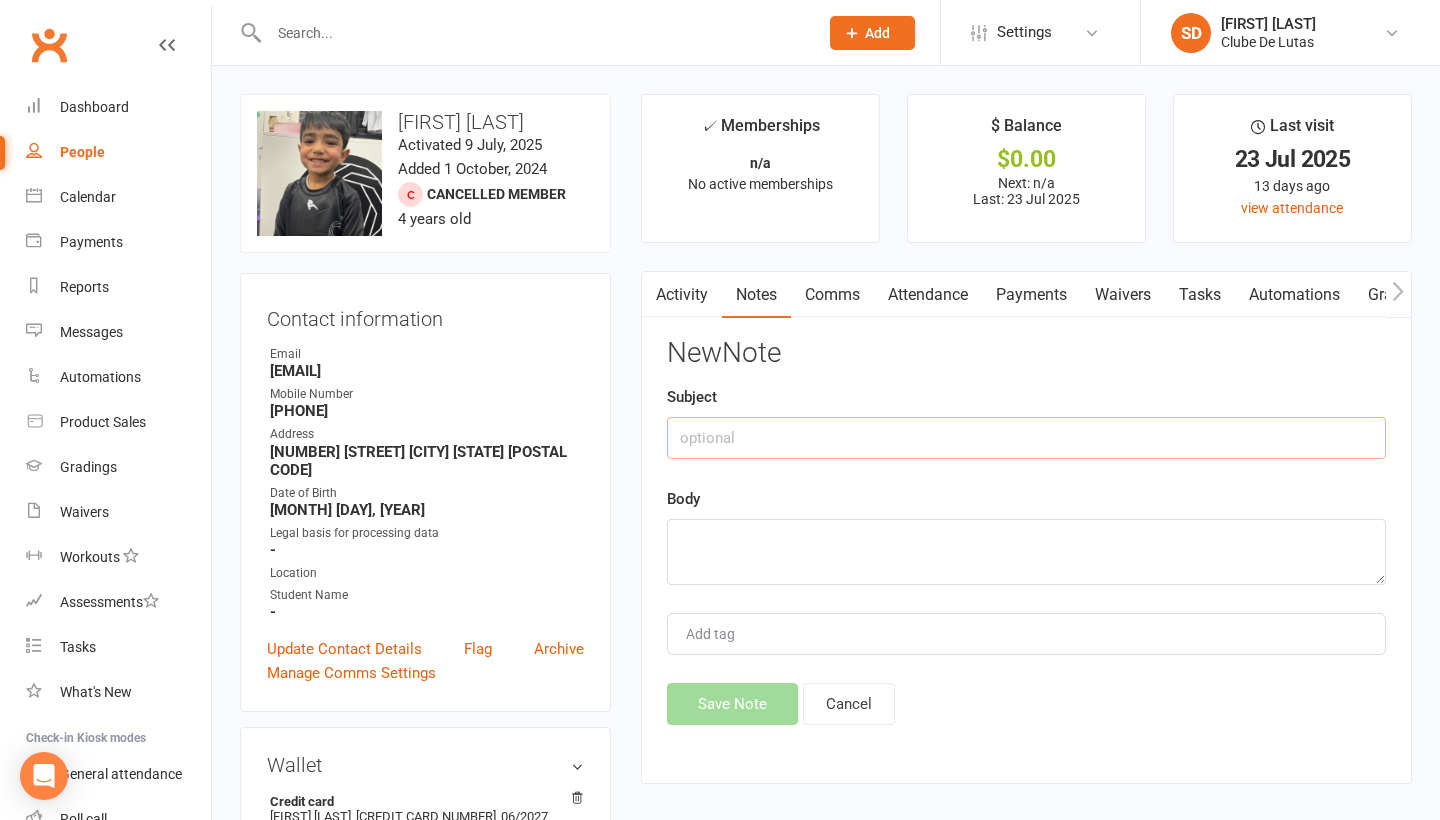 click at bounding box center (1026, 438) 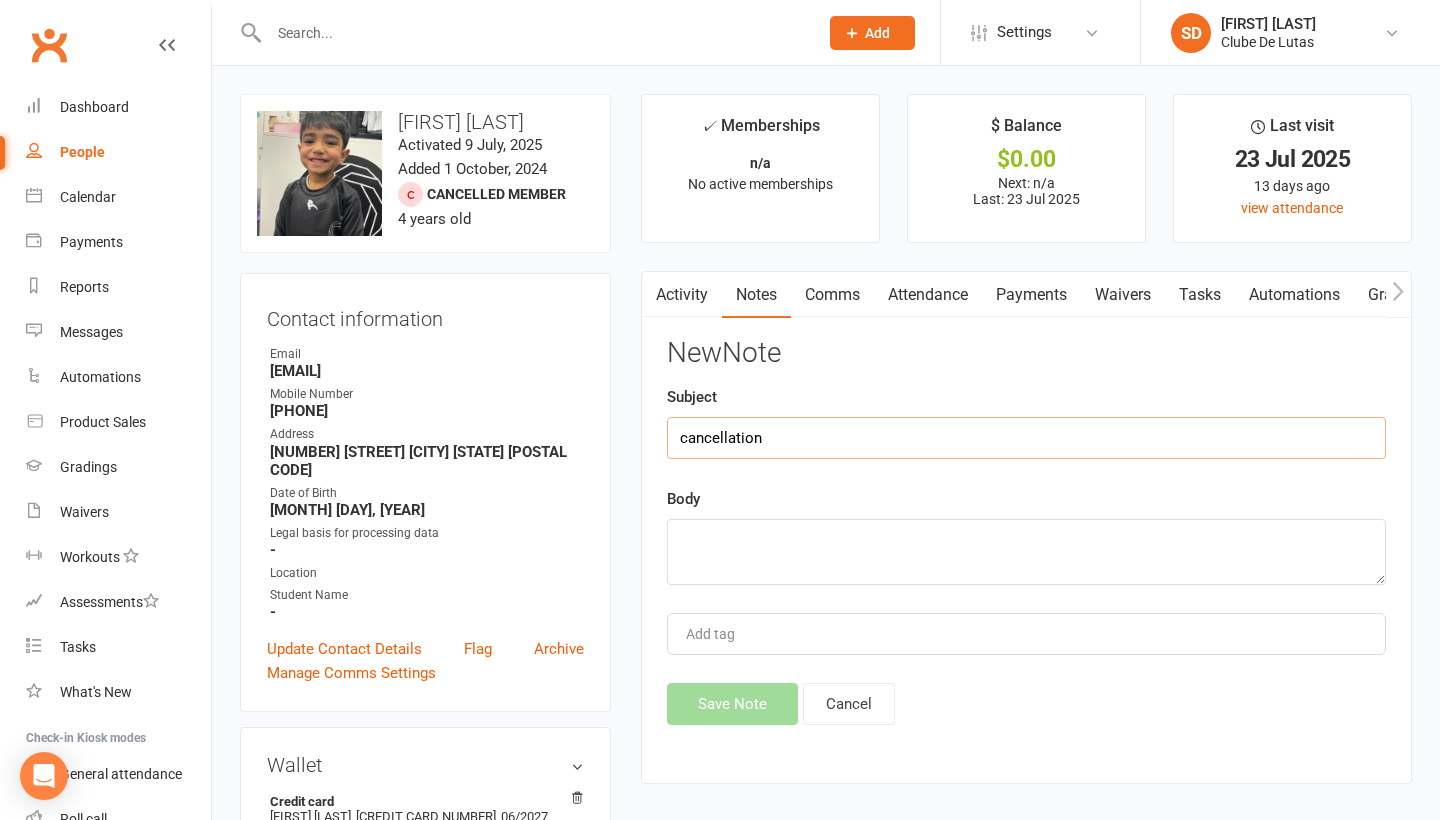 type on "cancellation" 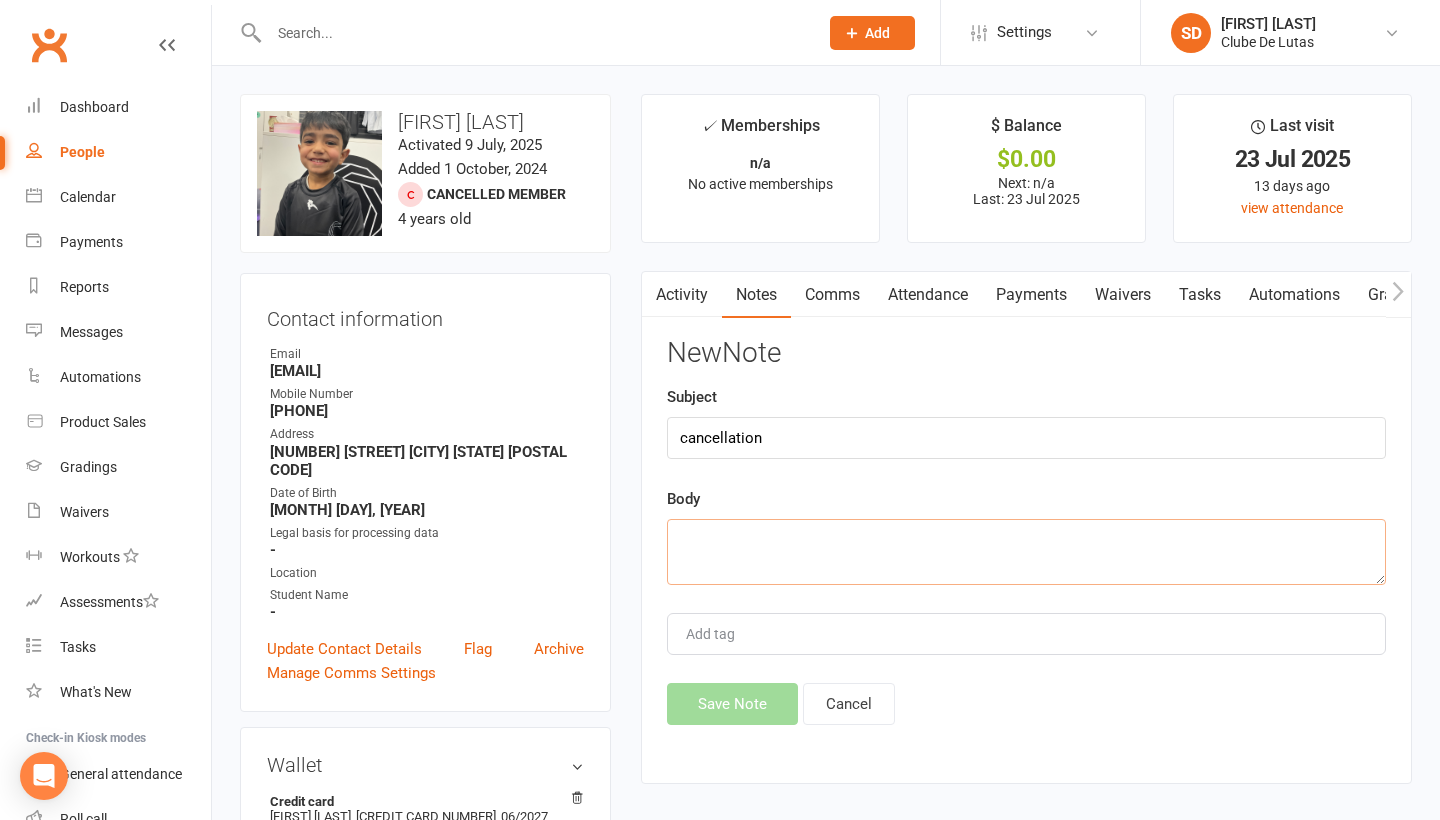 click at bounding box center (1026, 552) 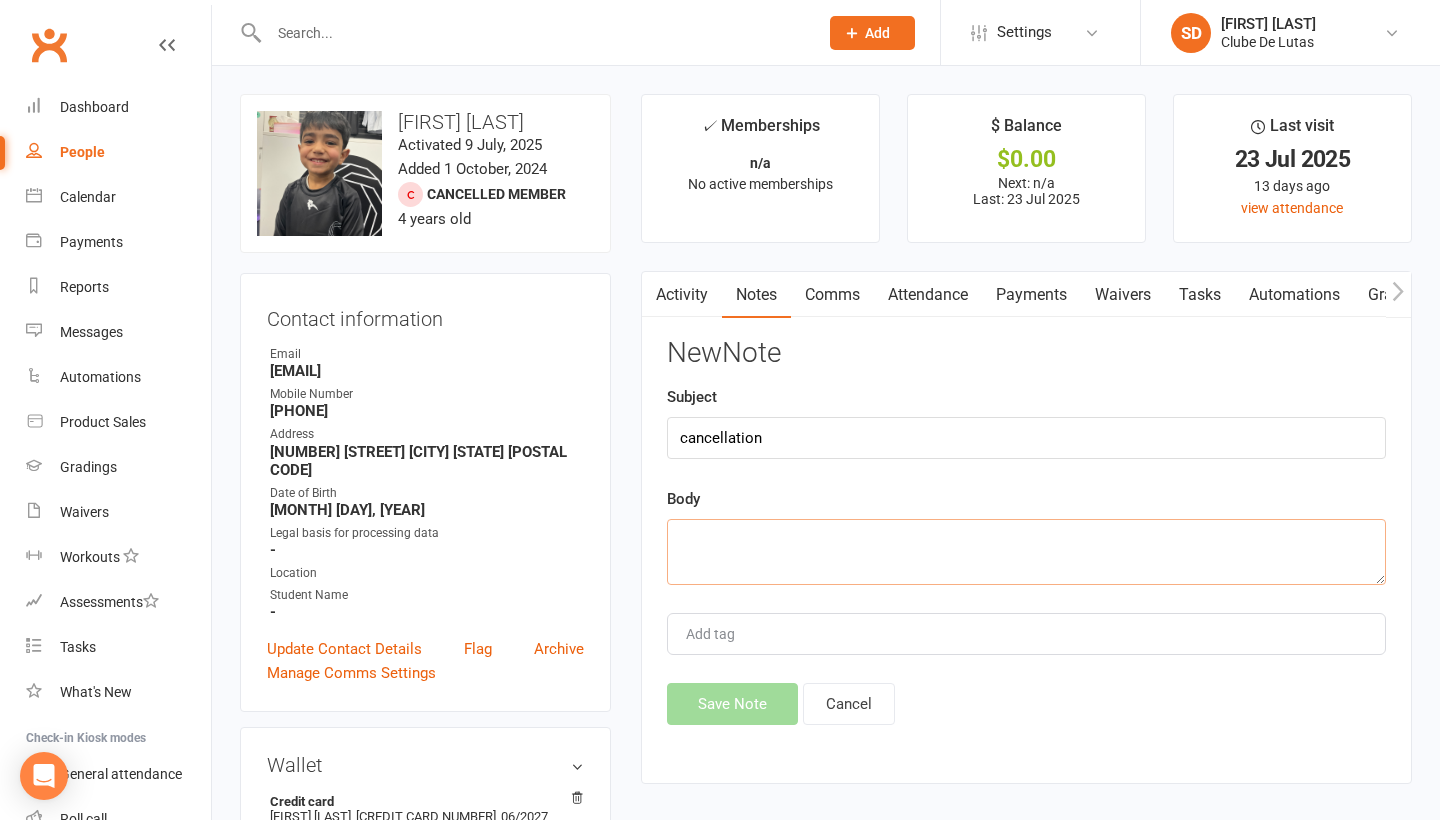 paste on "Dad said he was finding the times too hard to get too after school so had to cancel for now" 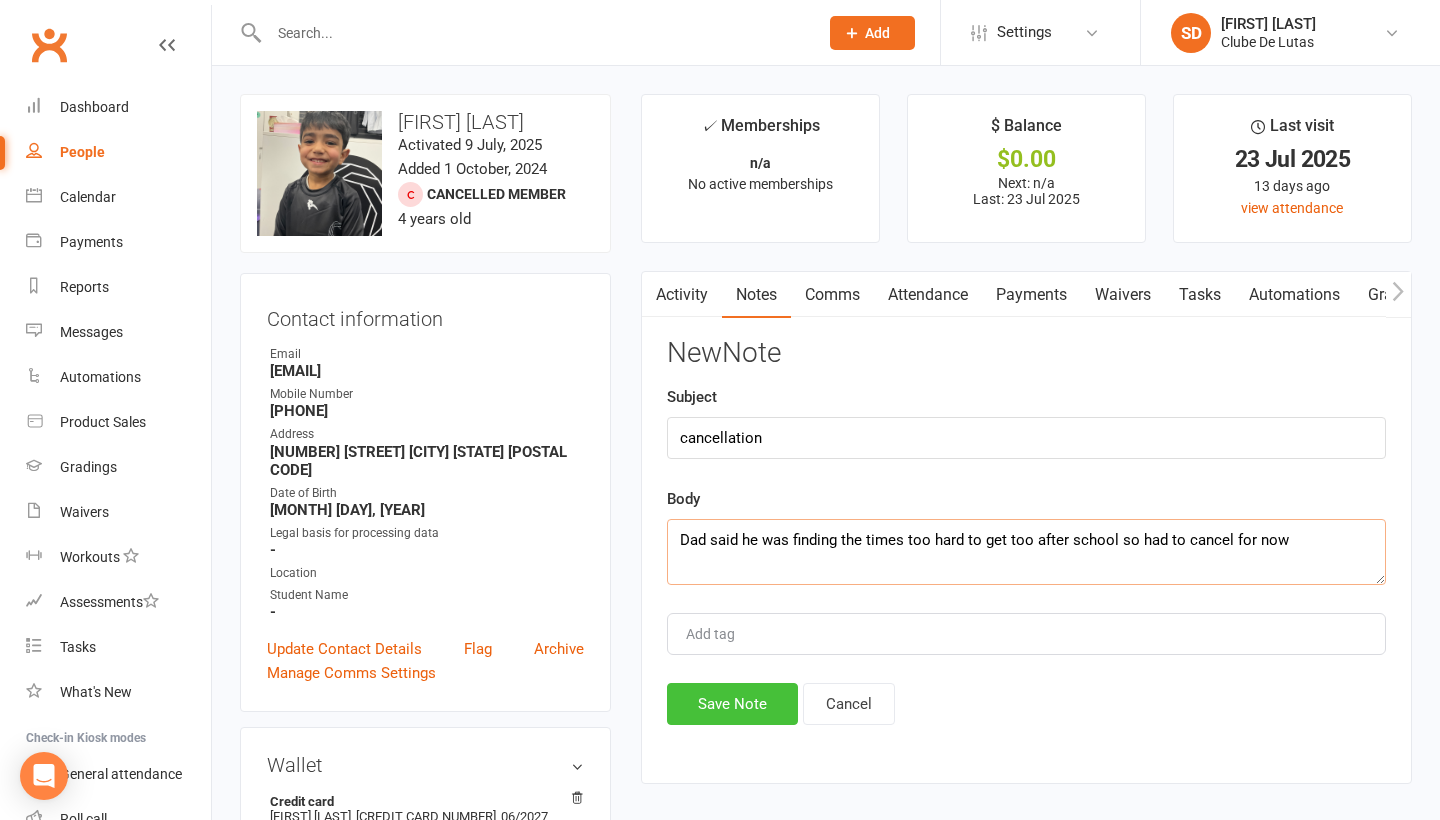 type on "Dad said he was finding the times too hard to get too after school so had to cancel for now" 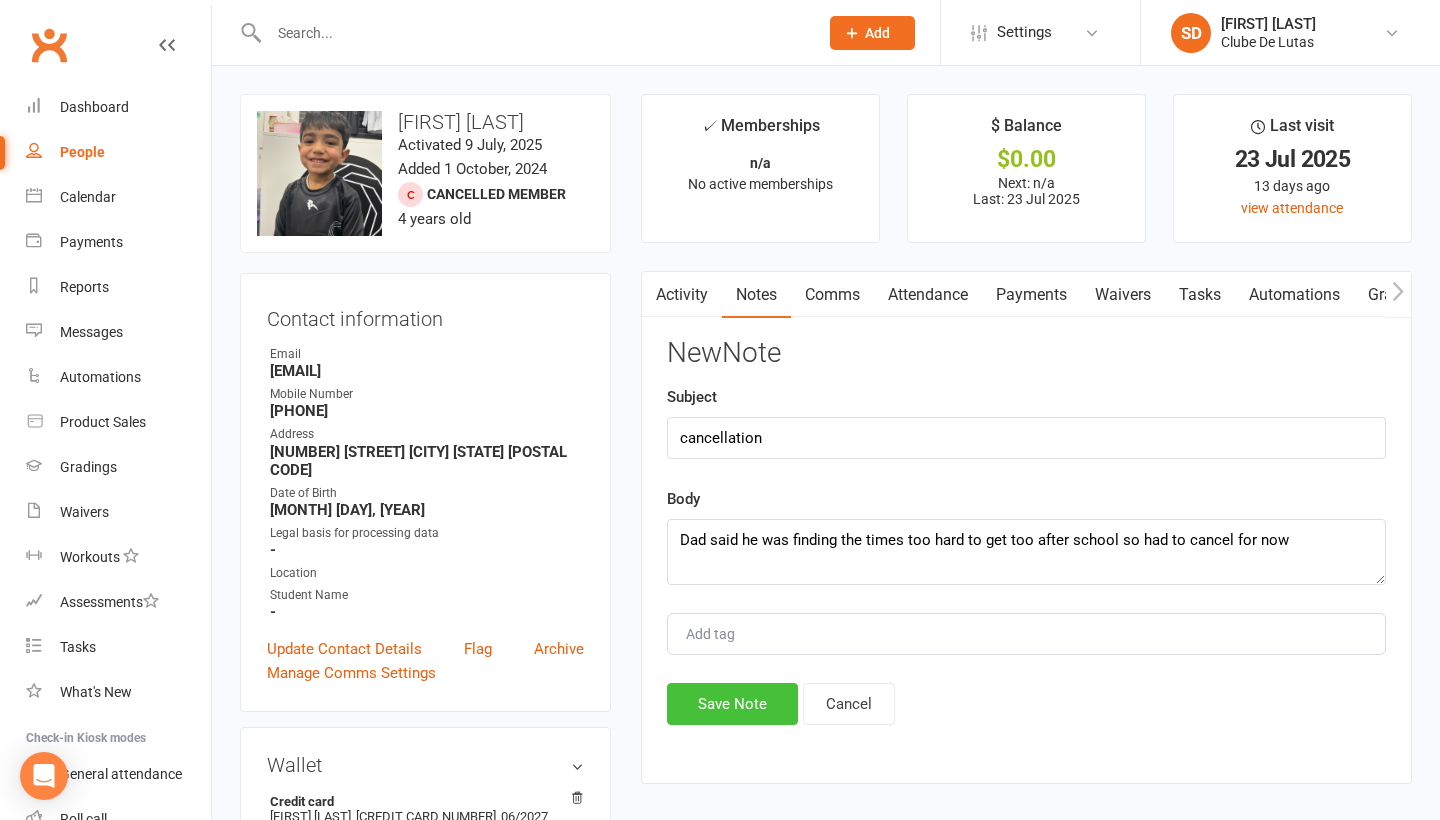 click on "Save Note" at bounding box center [732, 704] 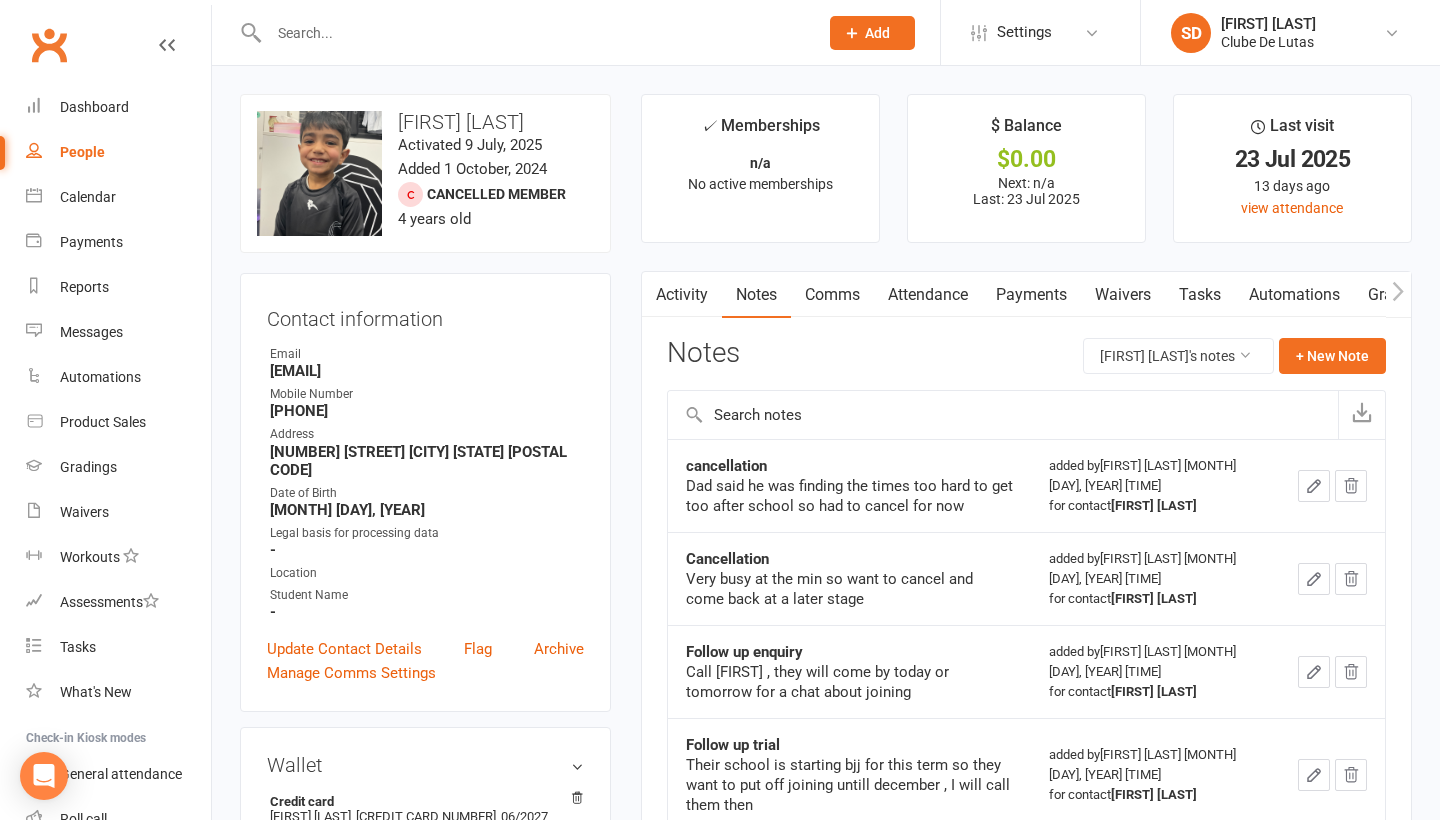 click on "Comms" at bounding box center [832, 295] 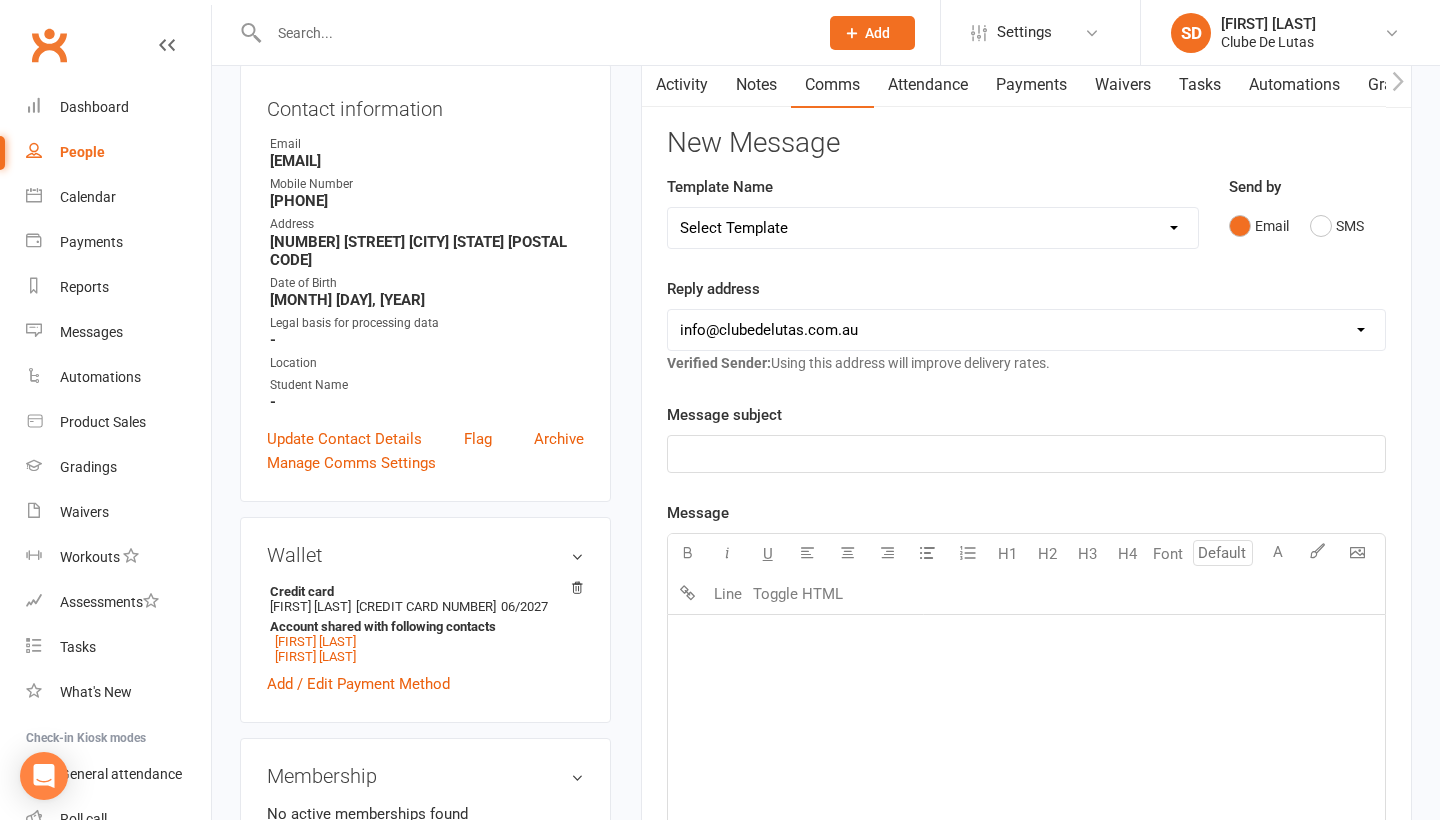 scroll, scrollTop: 267, scrollLeft: 0, axis: vertical 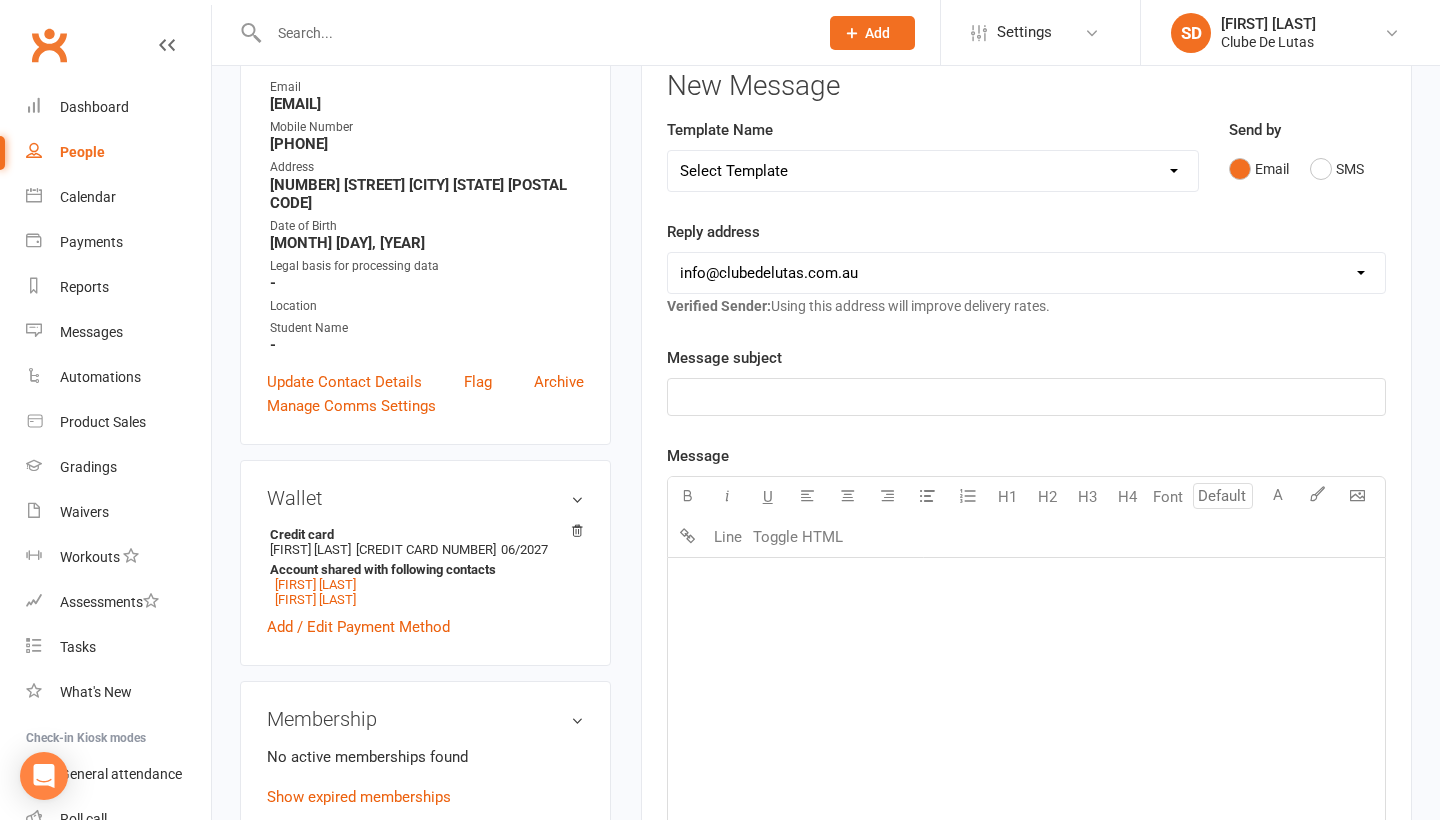 select on "55" 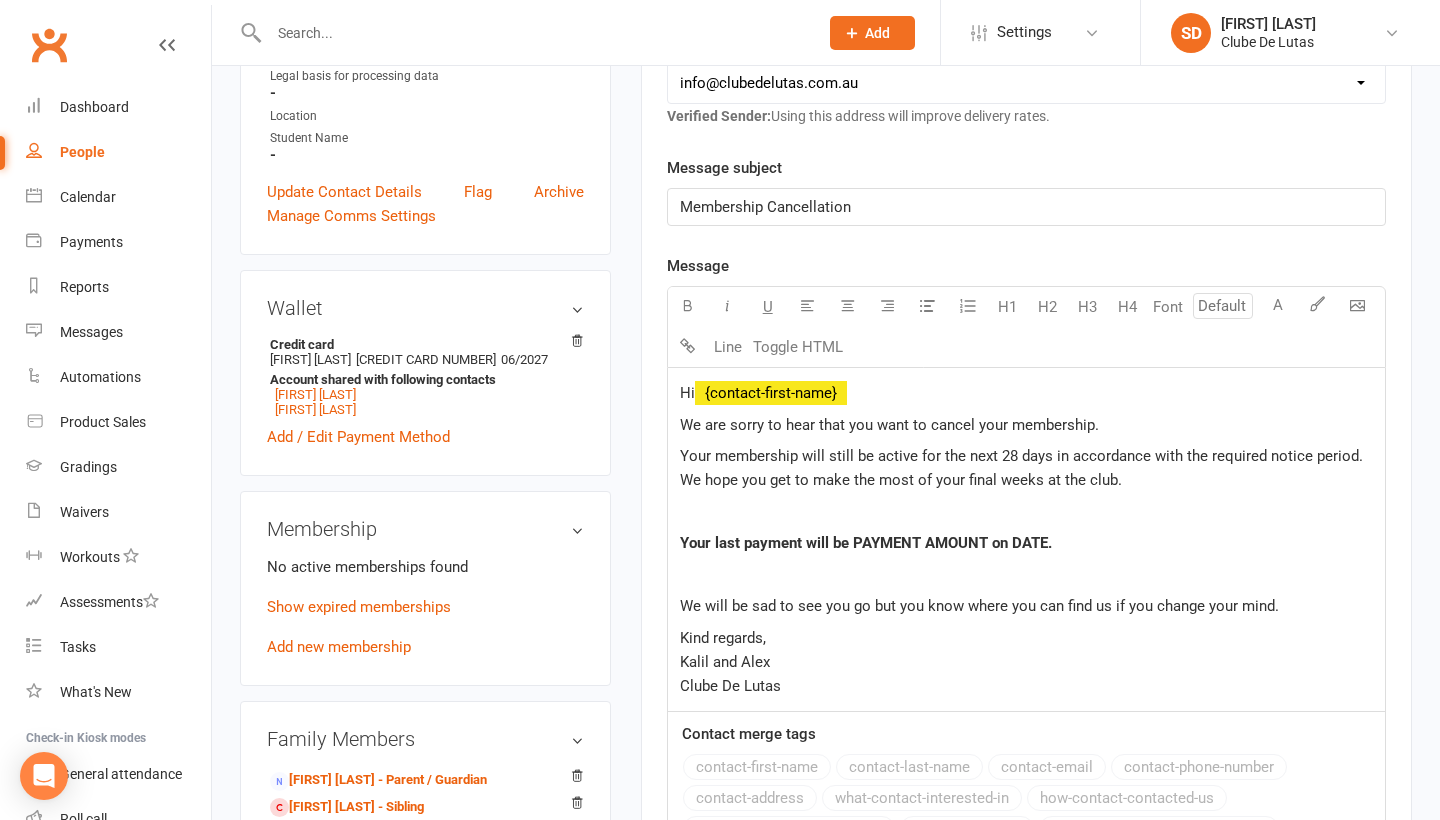 scroll, scrollTop: 504, scrollLeft: 0, axis: vertical 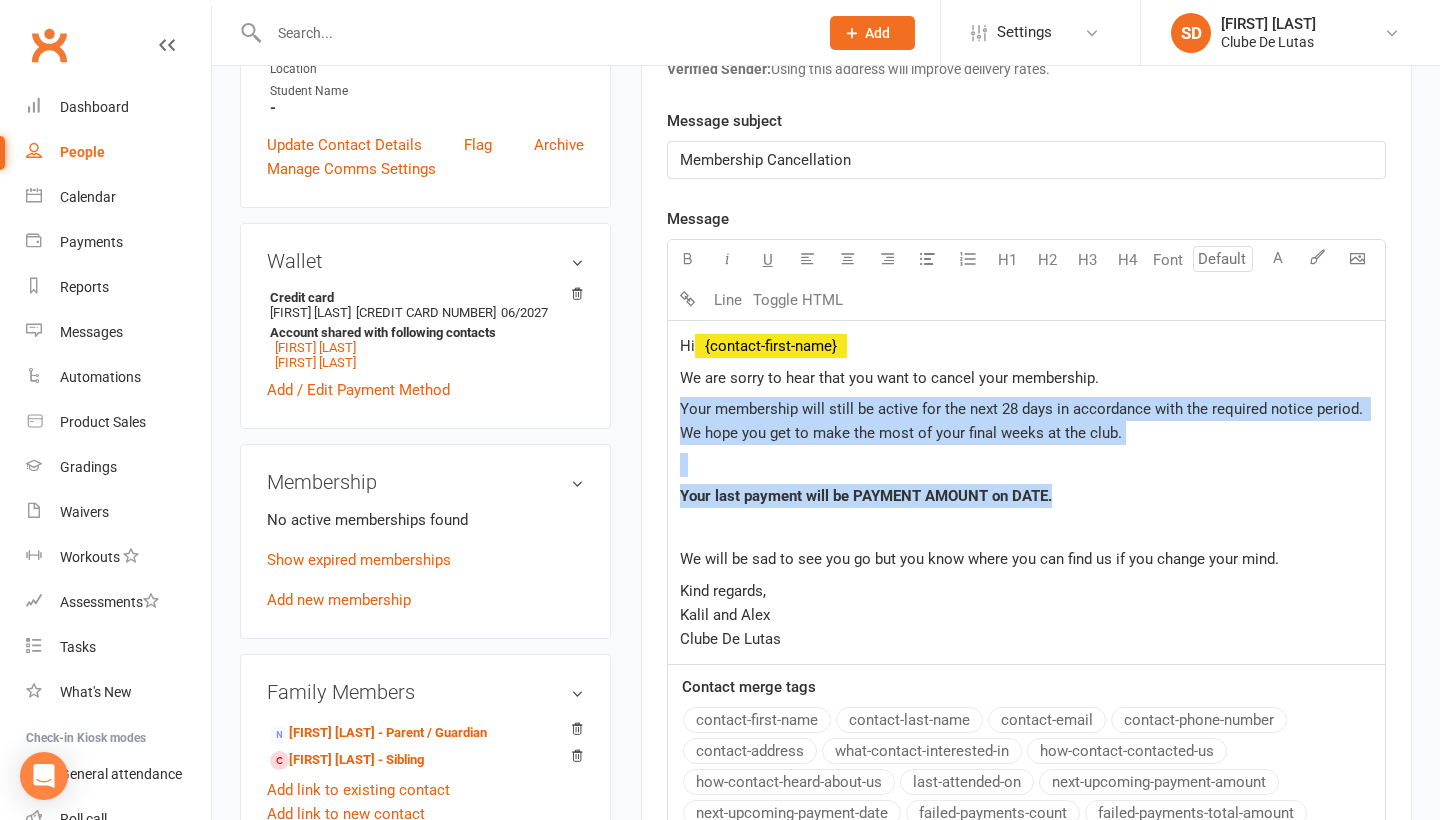 drag, startPoint x: 1077, startPoint y: 486, endPoint x: 670, endPoint y: 413, distance: 413.49487 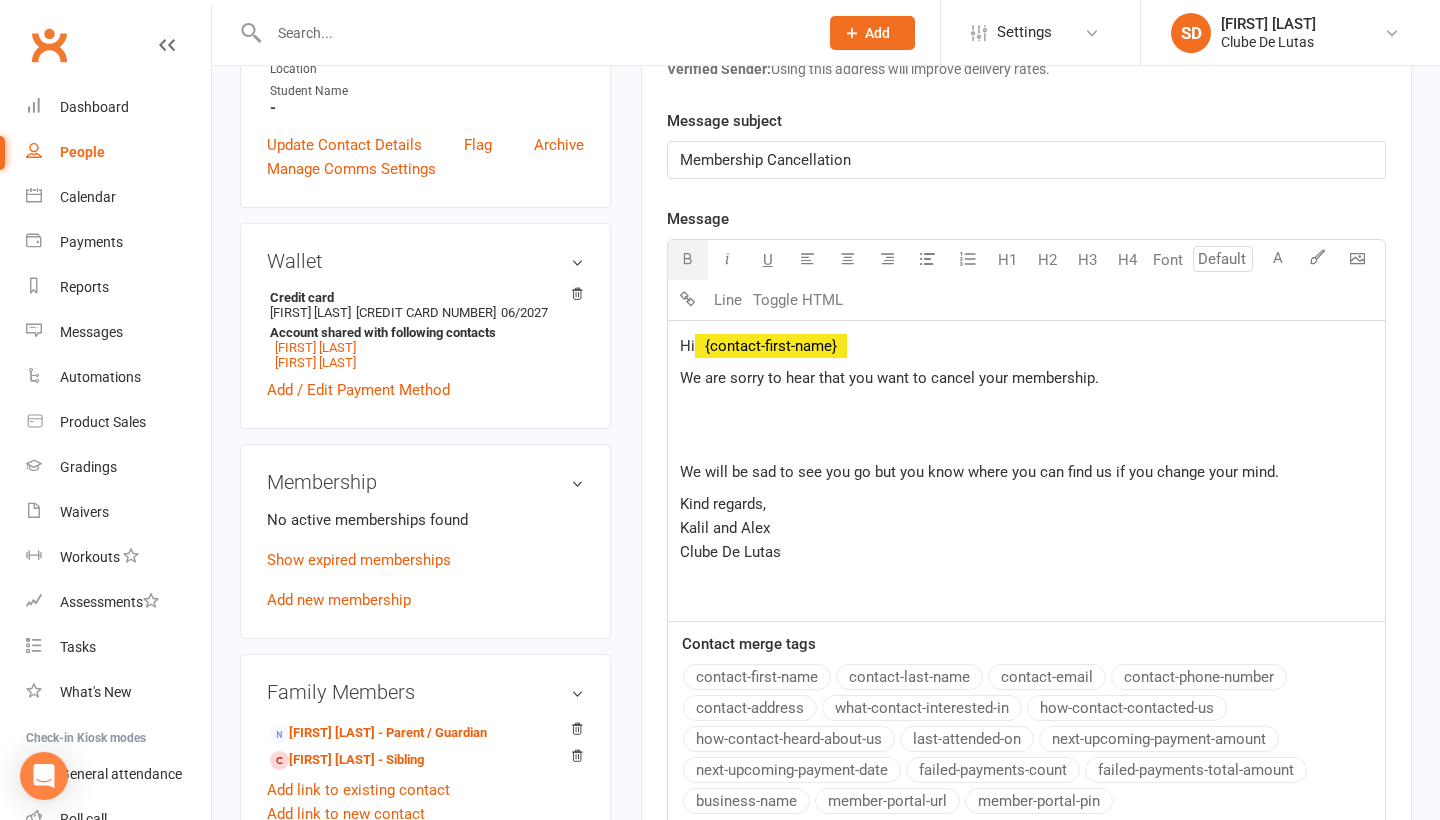 click on "We will be sad to see you go but you know where you can find us if you change your mind." 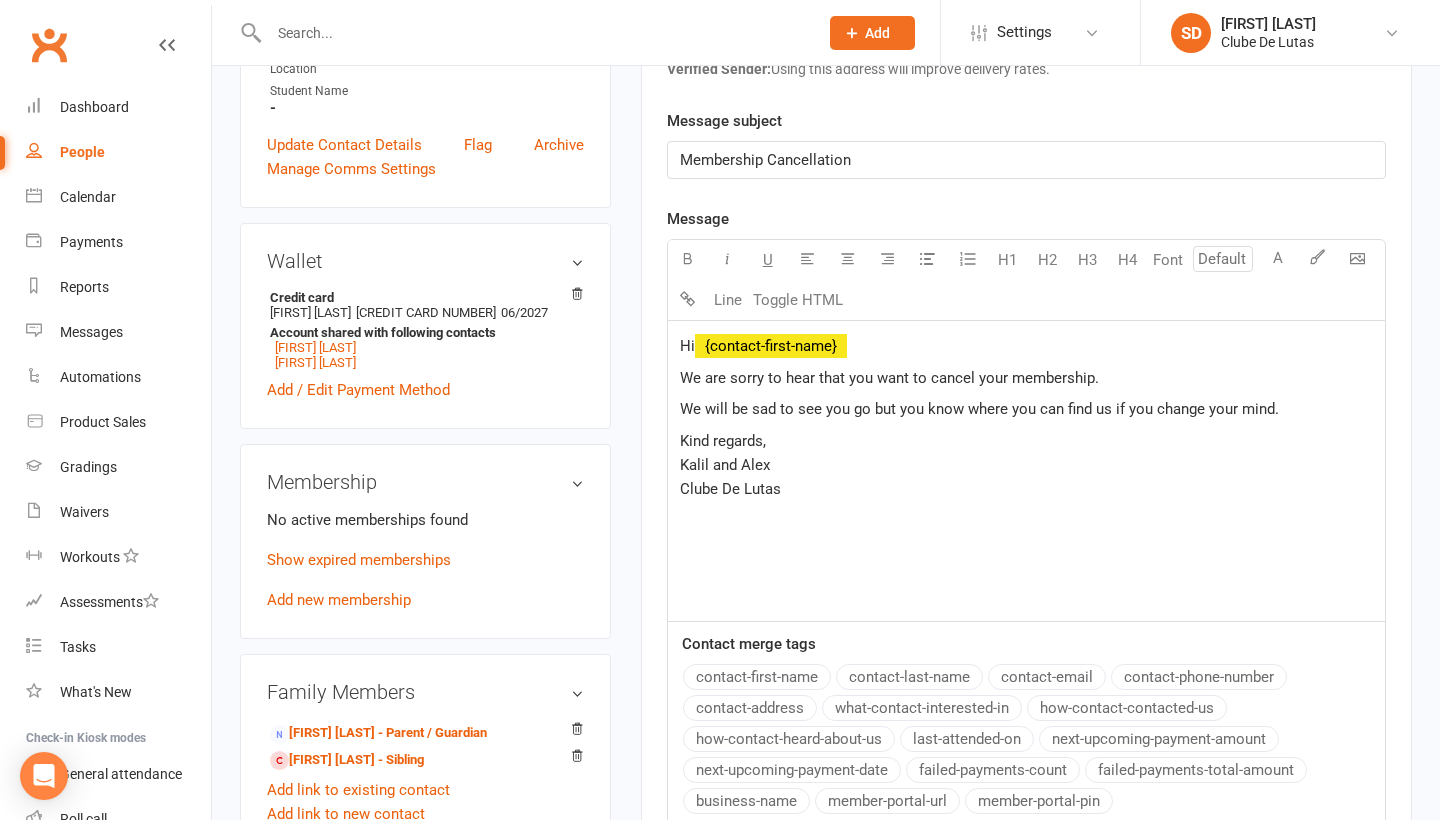 click on "We are sorry to hear that you want to cancel your membership." 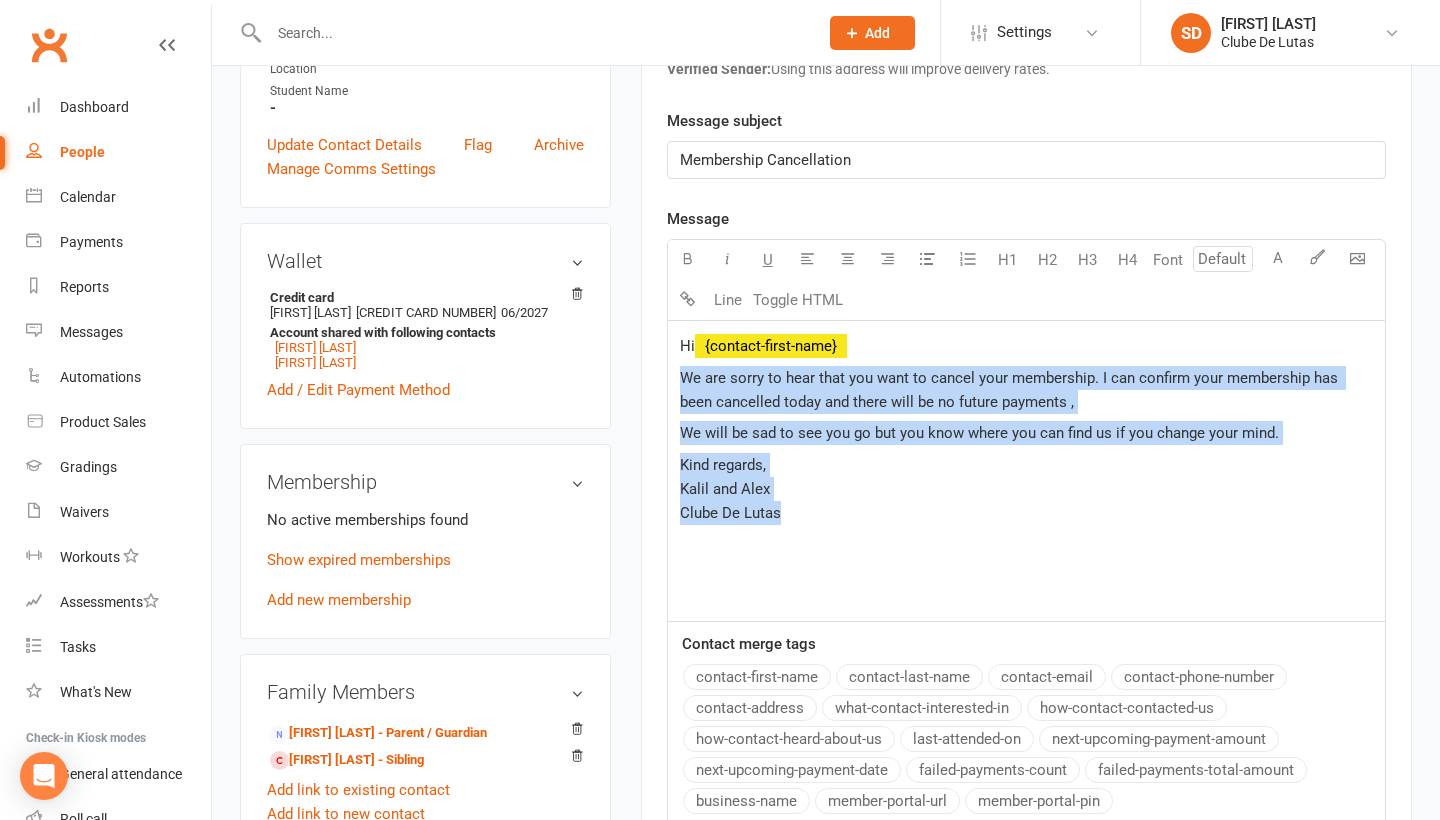 drag, startPoint x: 810, startPoint y: 516, endPoint x: 648, endPoint y: 373, distance: 216.08563 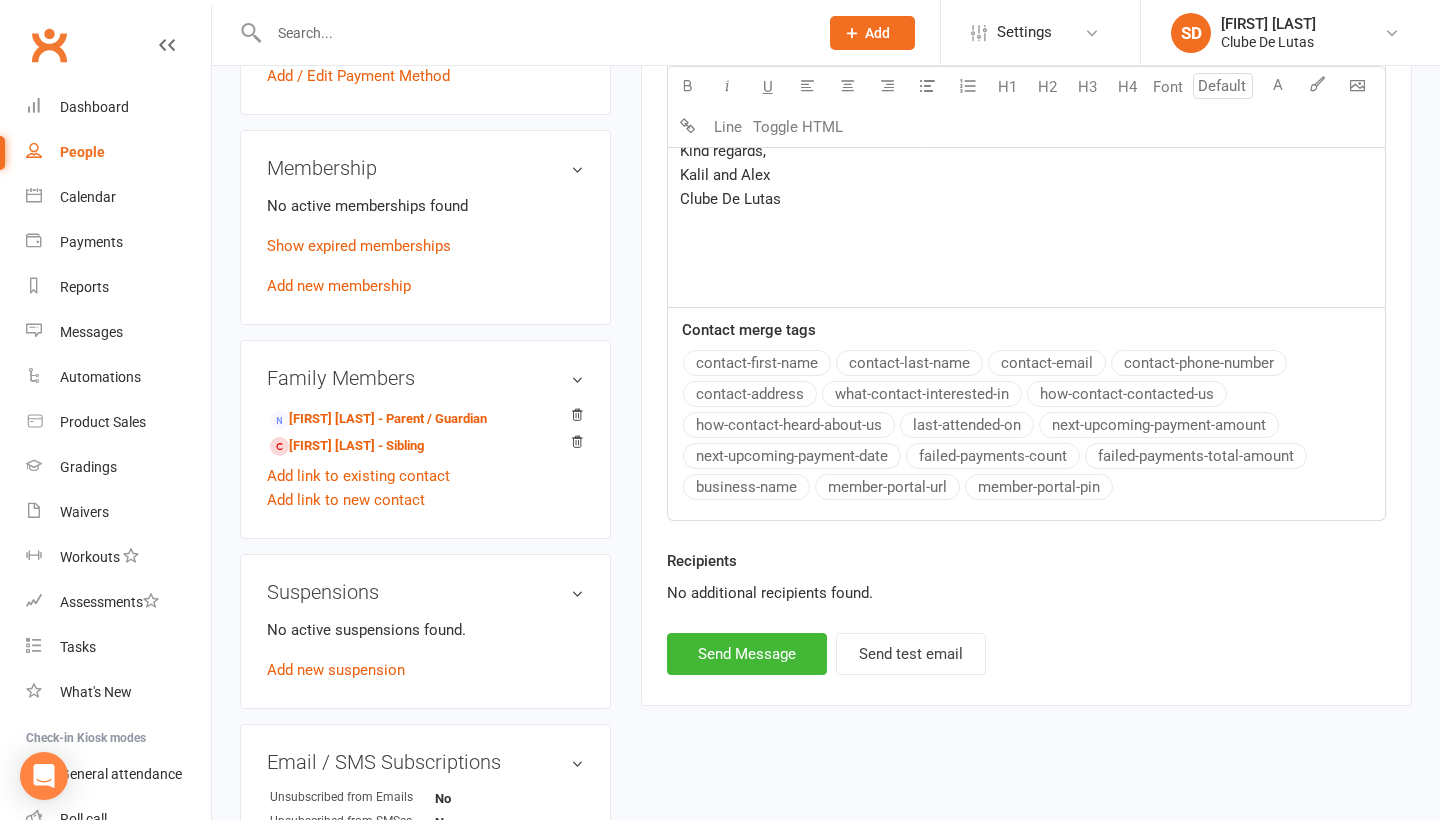 scroll, scrollTop: 858, scrollLeft: 0, axis: vertical 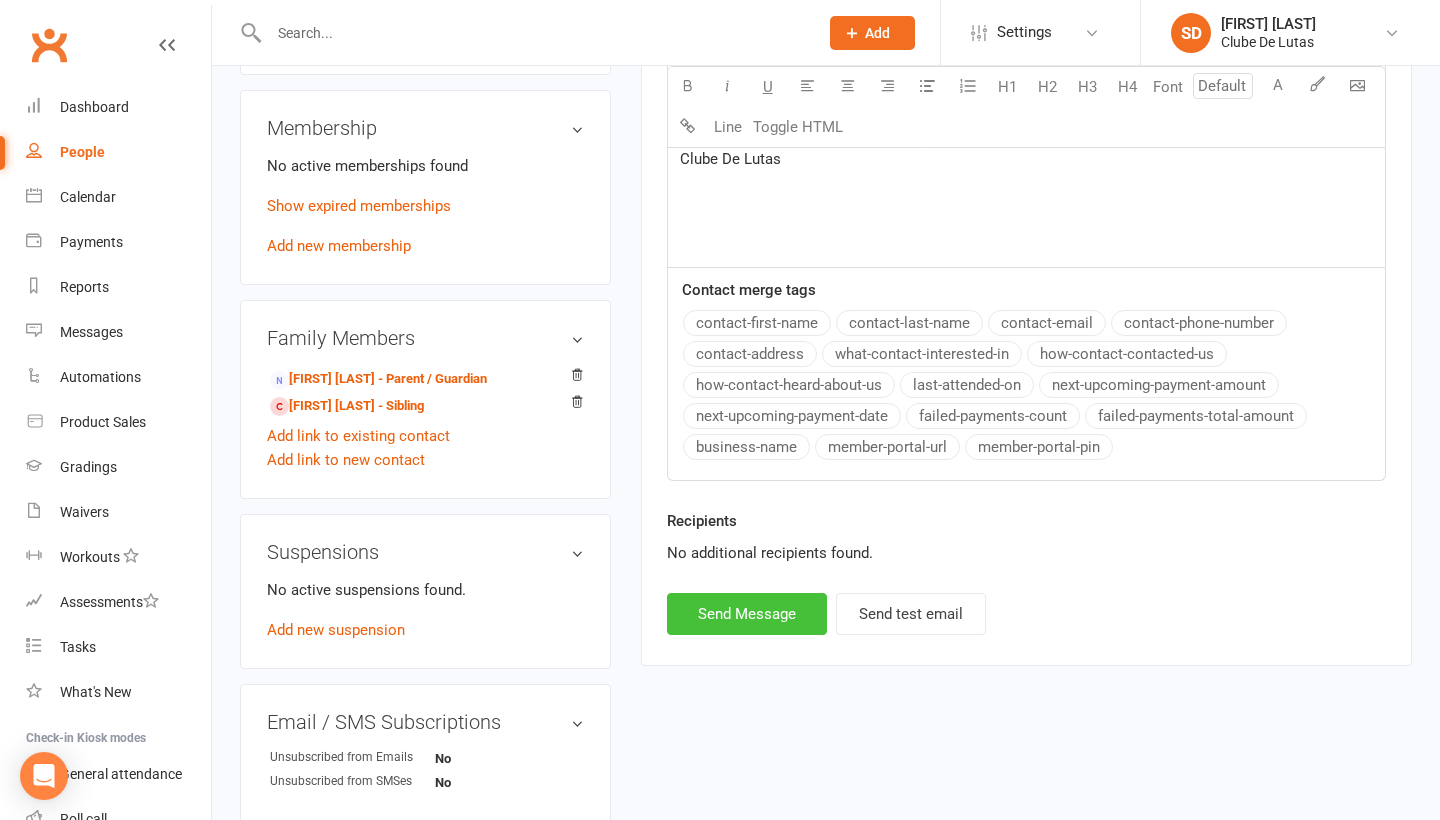 click on "Send Message" at bounding box center (747, 614) 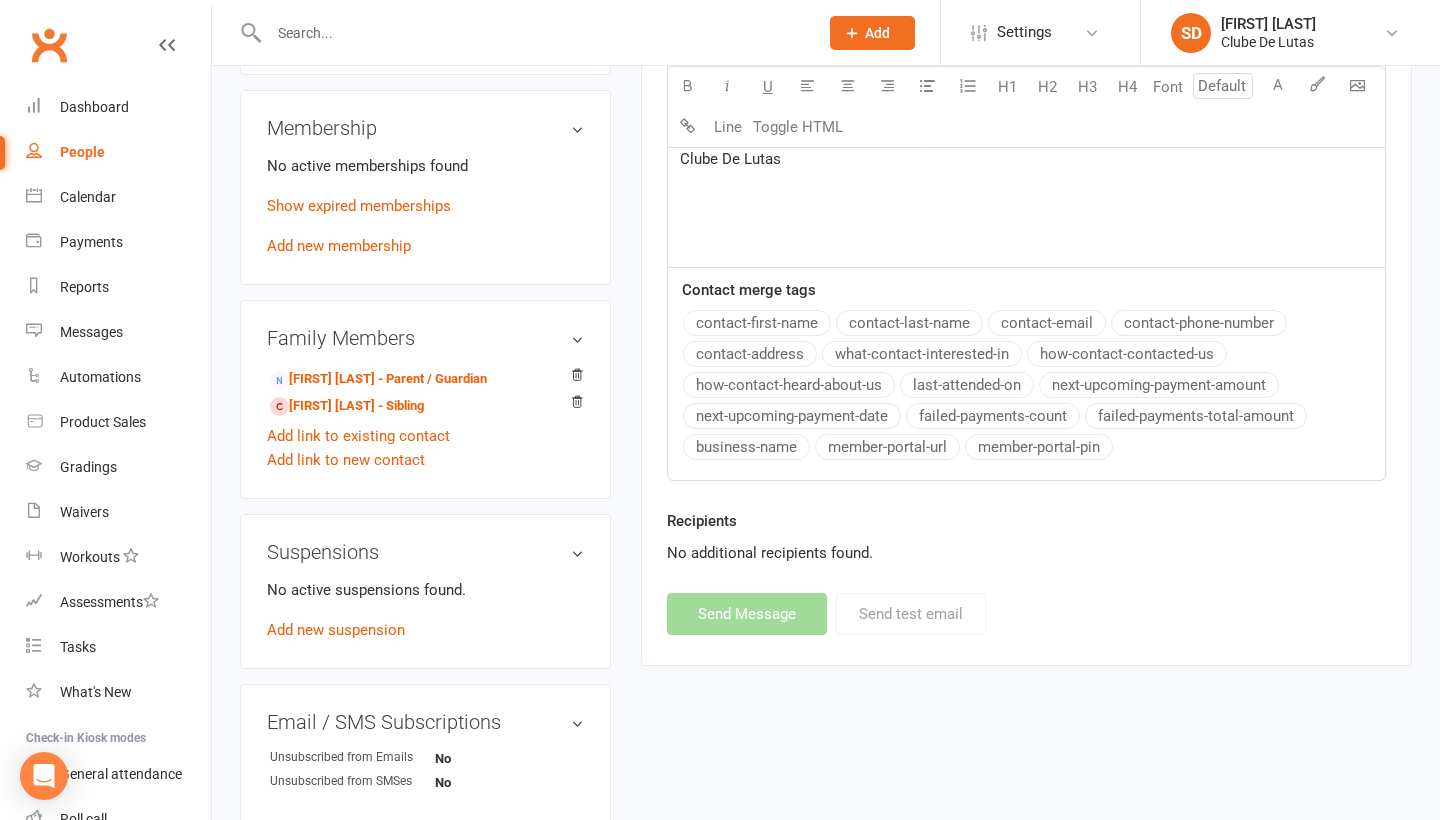 select 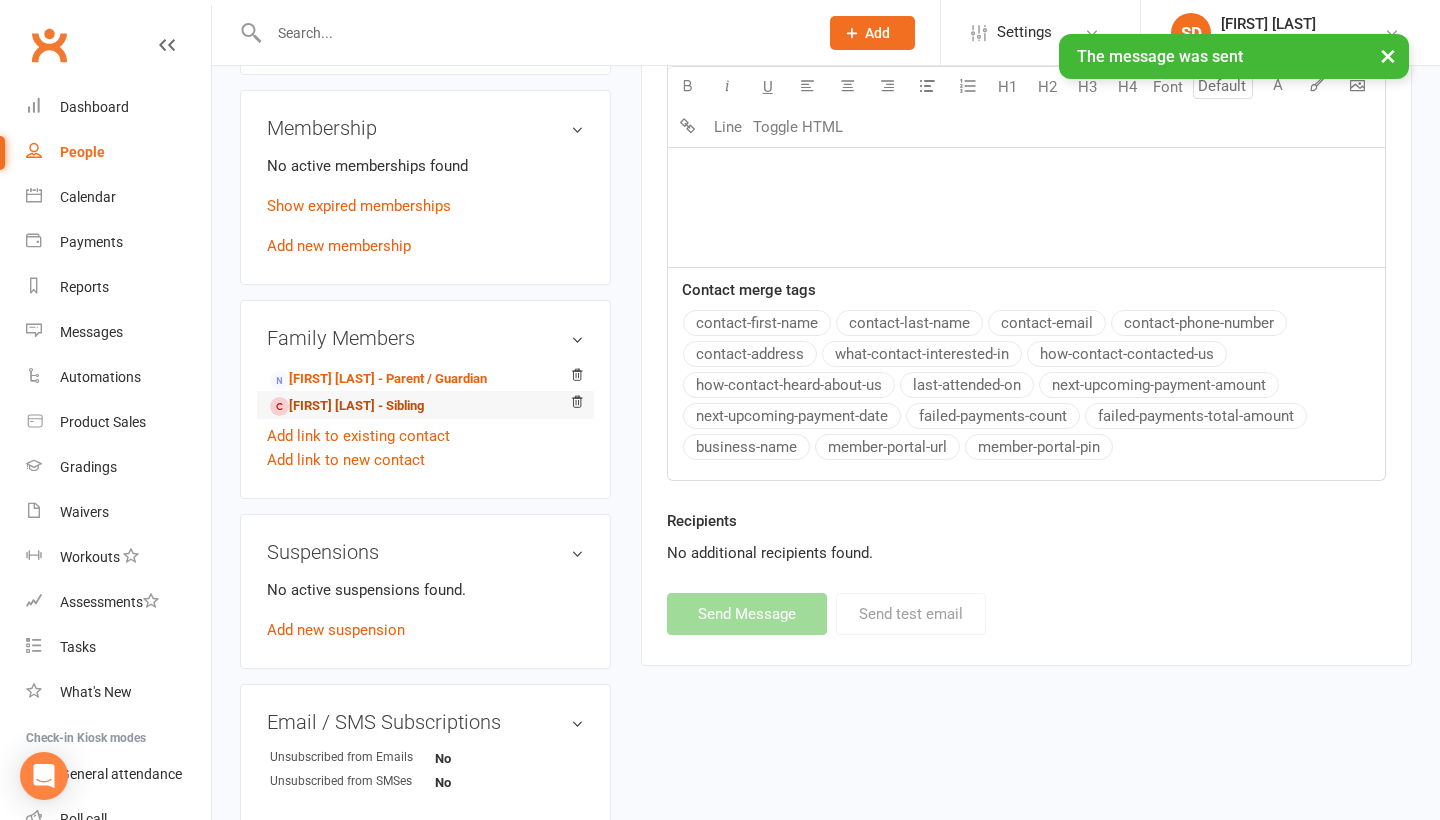 click on "Muhammad Wali - Sibling" at bounding box center (347, 406) 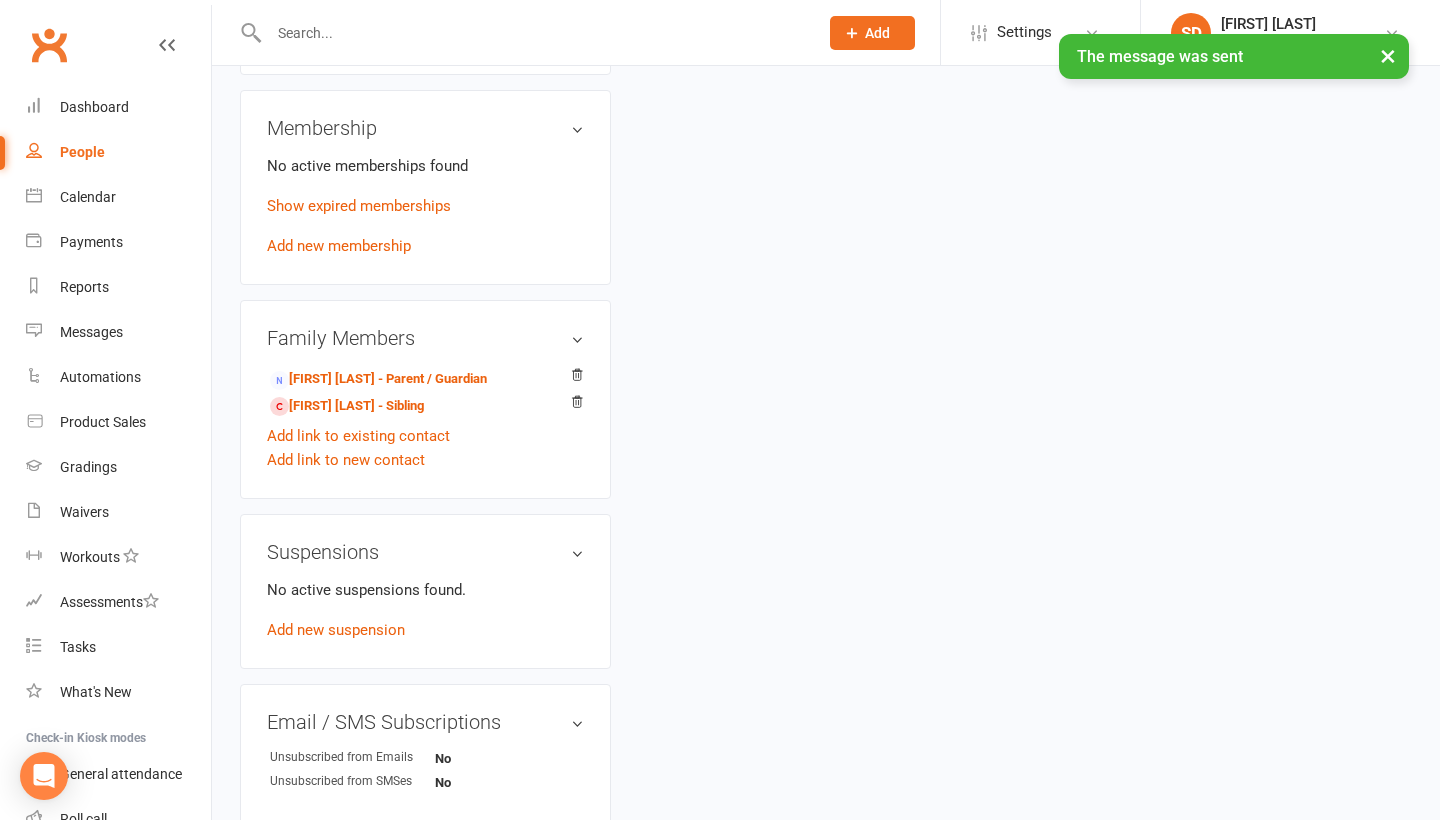 scroll, scrollTop: 0, scrollLeft: 0, axis: both 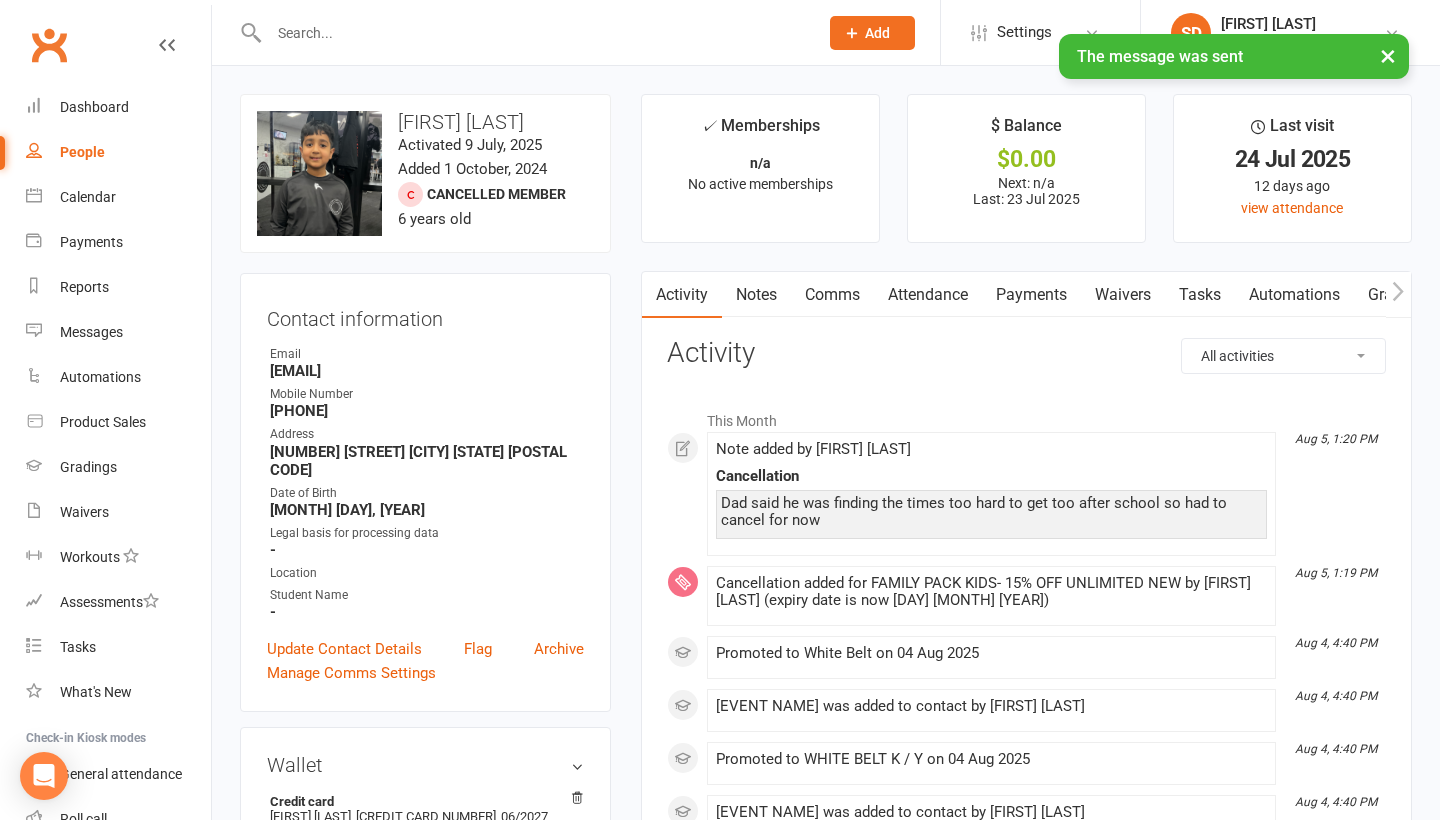 click on "Comms" at bounding box center (832, 295) 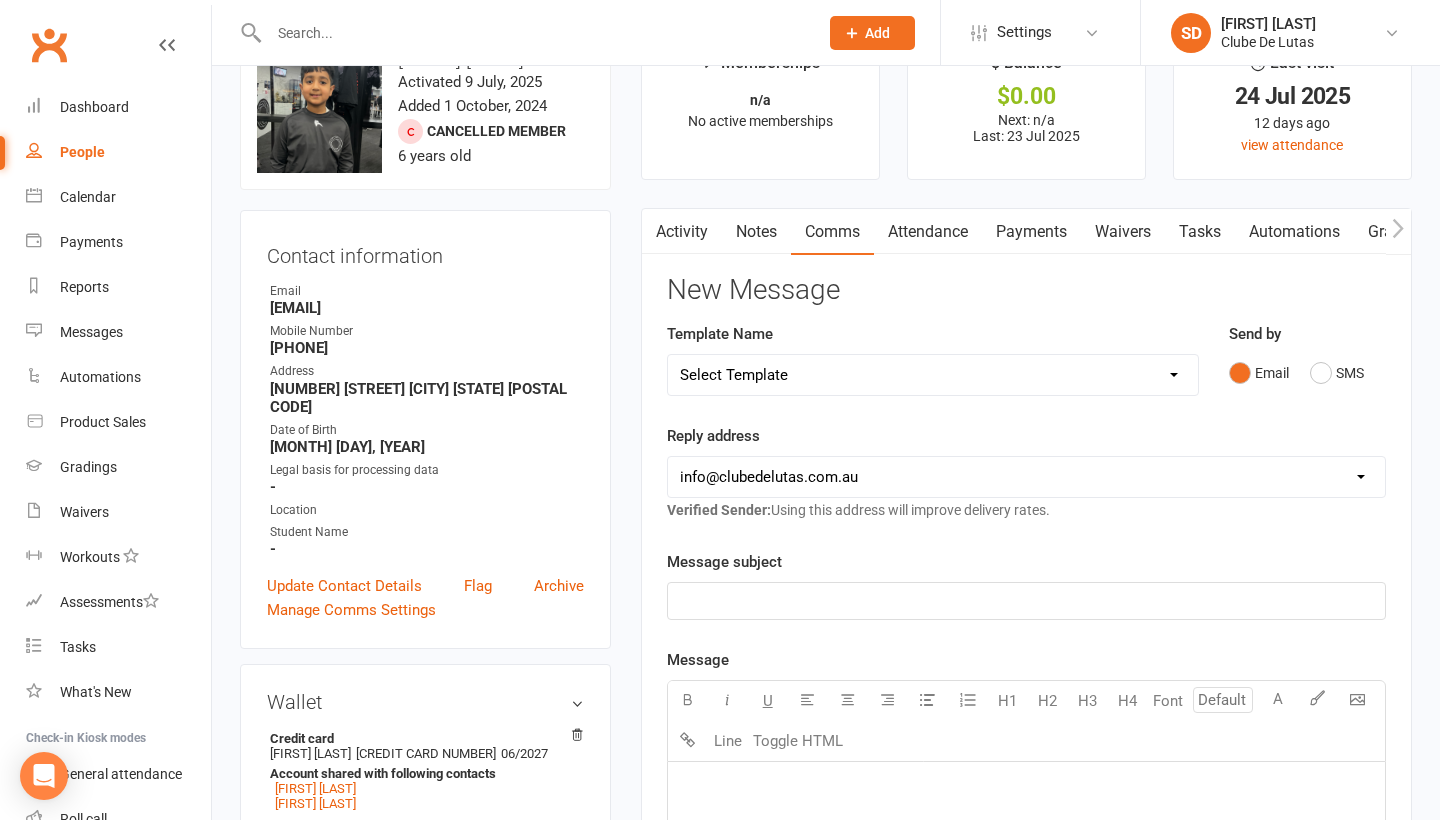 scroll, scrollTop: 286, scrollLeft: 0, axis: vertical 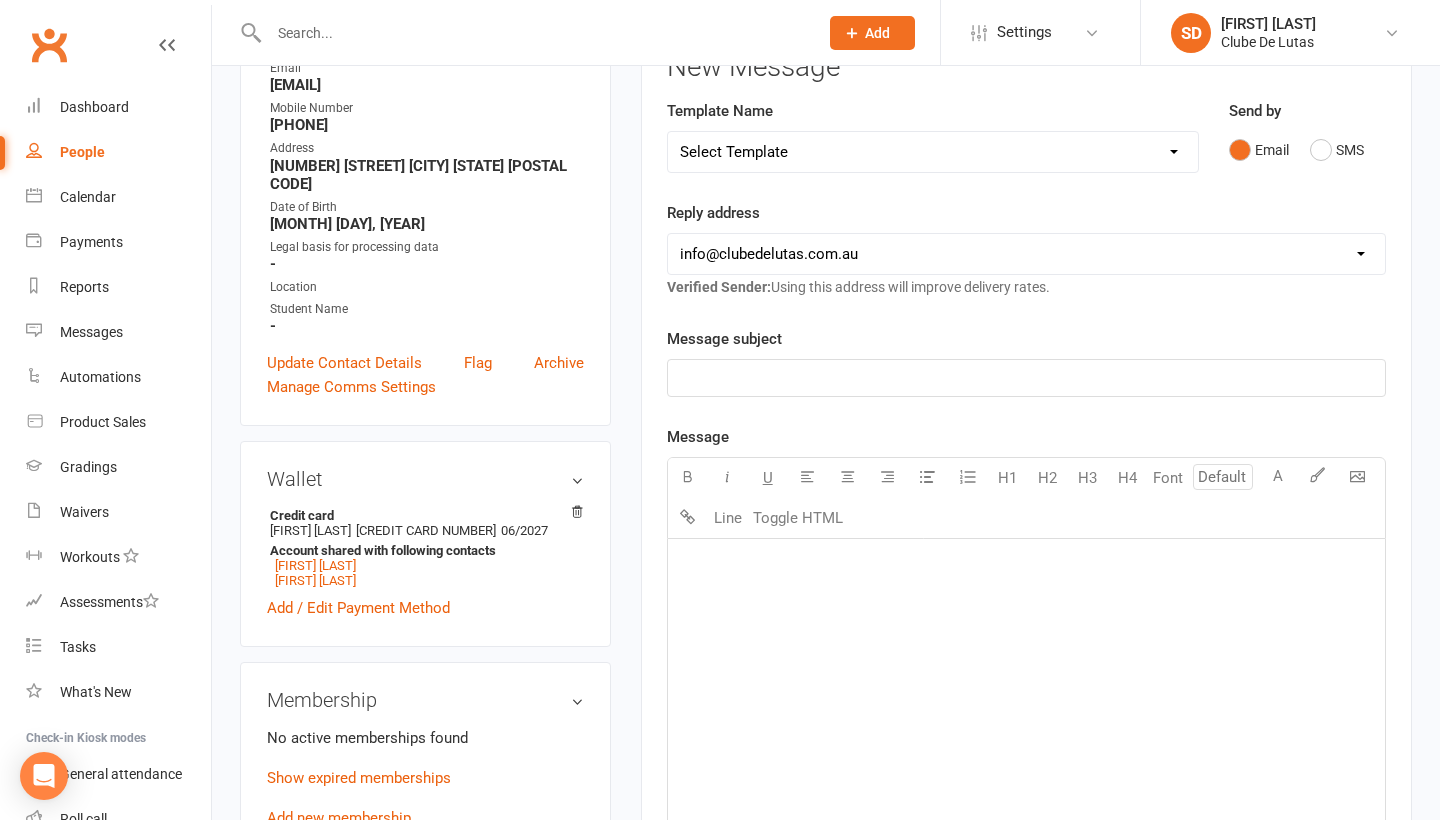 click on "﻿" 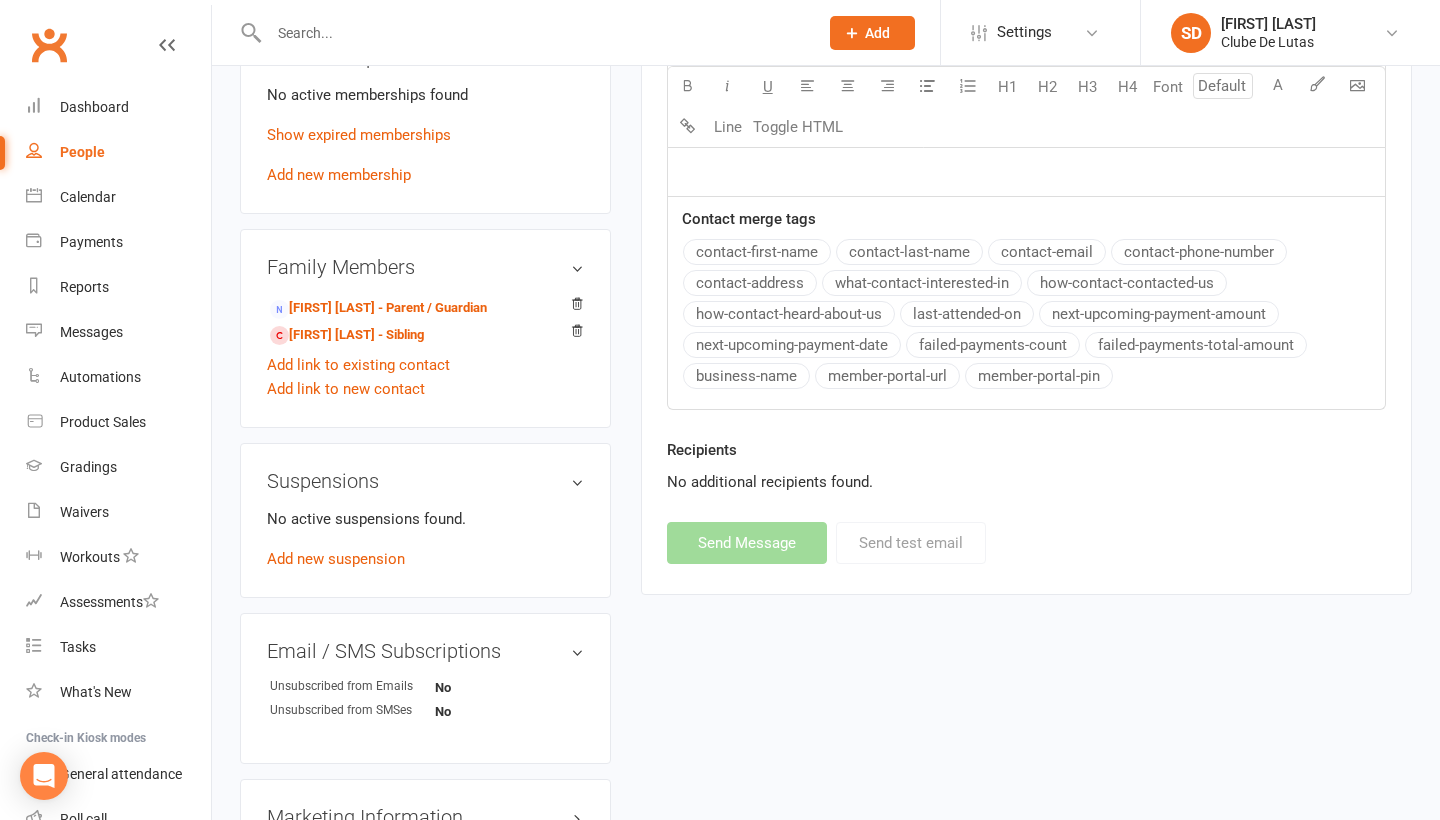 click on "Message subject ﻿ Message U H1 H2 H3 H4 Font A Line Toggle HTML Hi  Contact merge tags contact-first-name contact-last-name contact-email contact-phone-number contact-address what-contact-interested-in how-contact-contacted-us how-contact-heard-about-us last-attended-on next-upcoming-payment-amount next-upcoming-payment-date failed-payments-count failed-payments-total-amount business-name member-portal-url member-portal-pin" 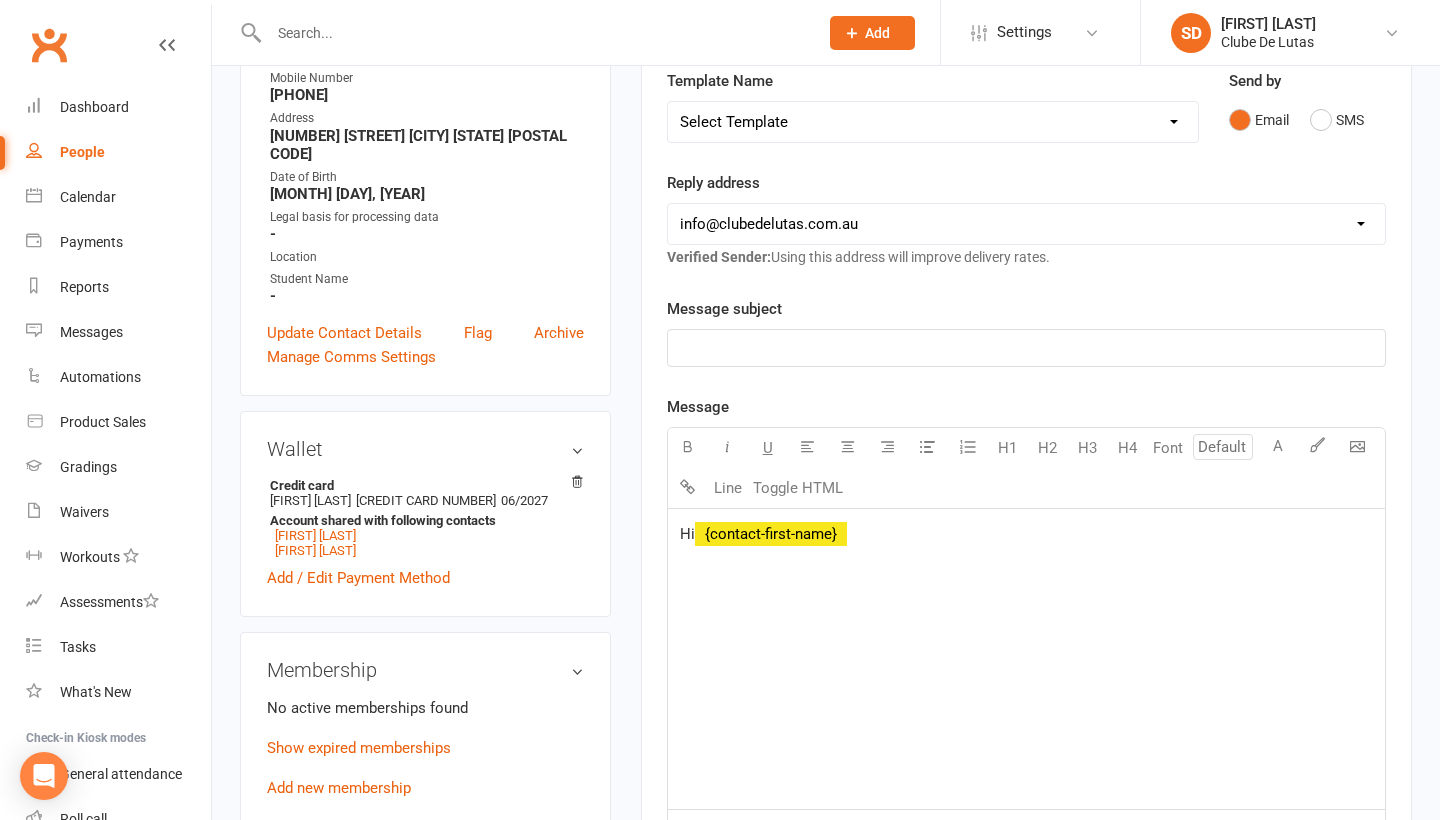 scroll, scrollTop: 318, scrollLeft: 0, axis: vertical 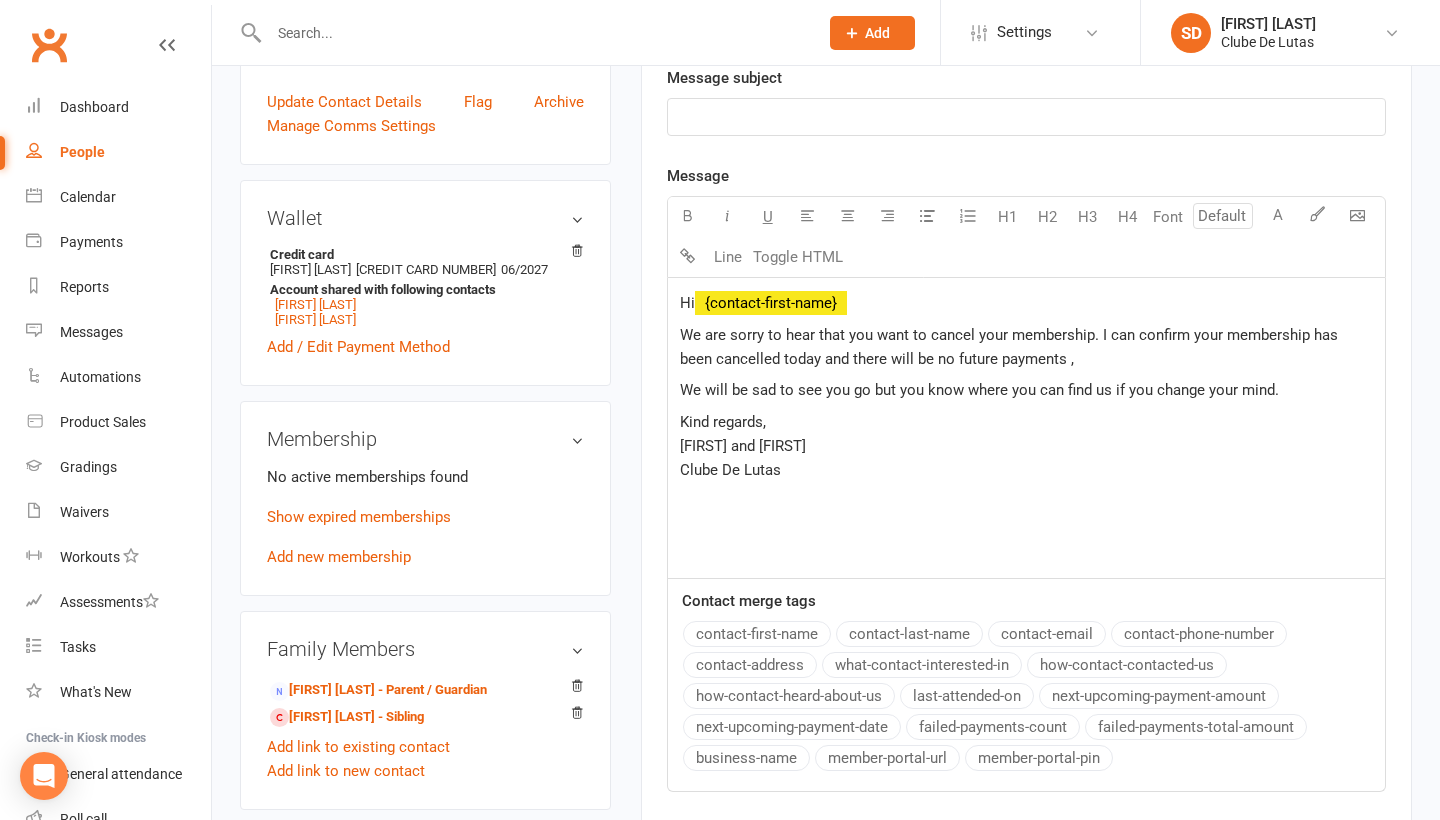 click on "﻿" 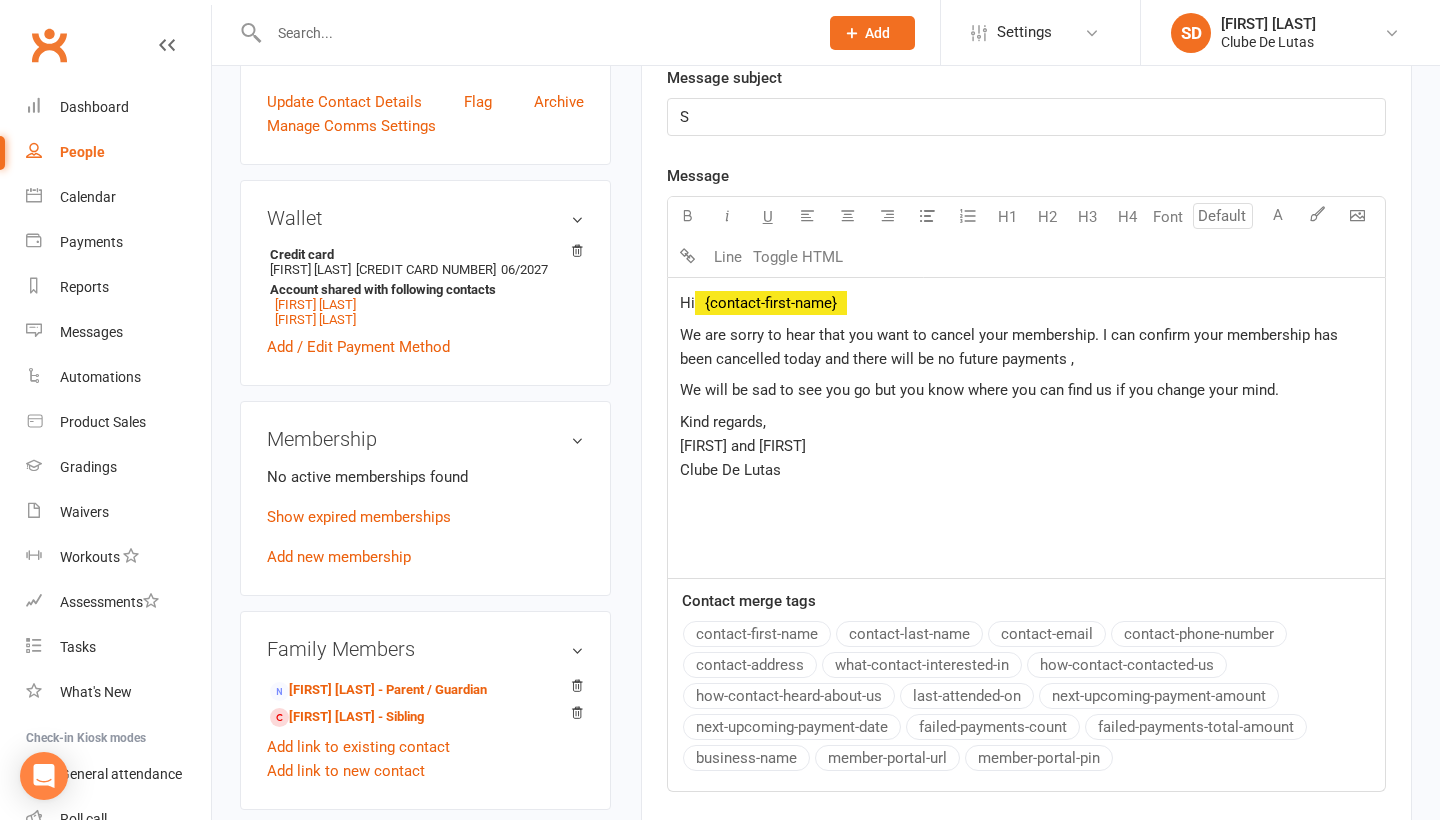 type 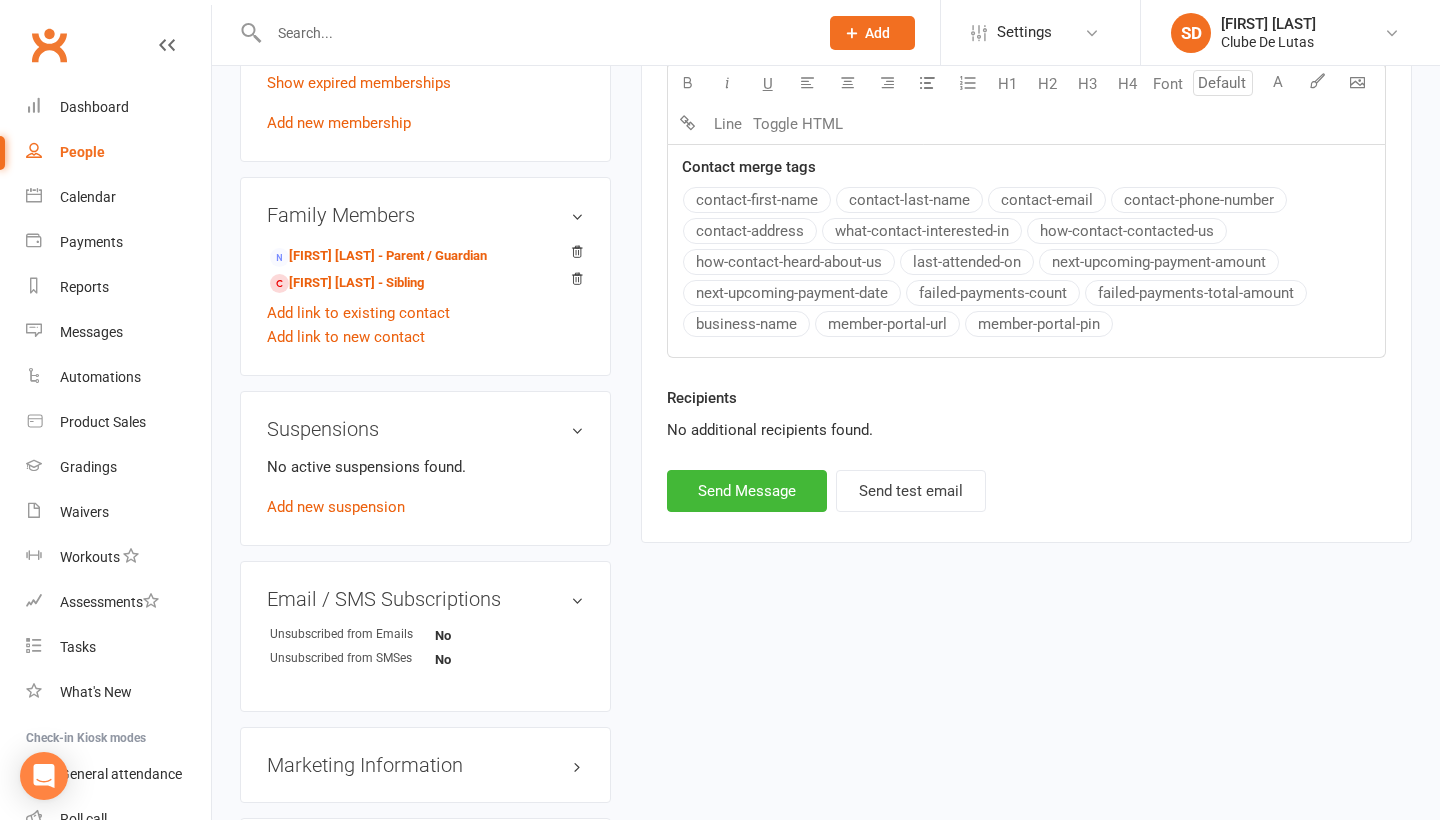 scroll, scrollTop: 1072, scrollLeft: 0, axis: vertical 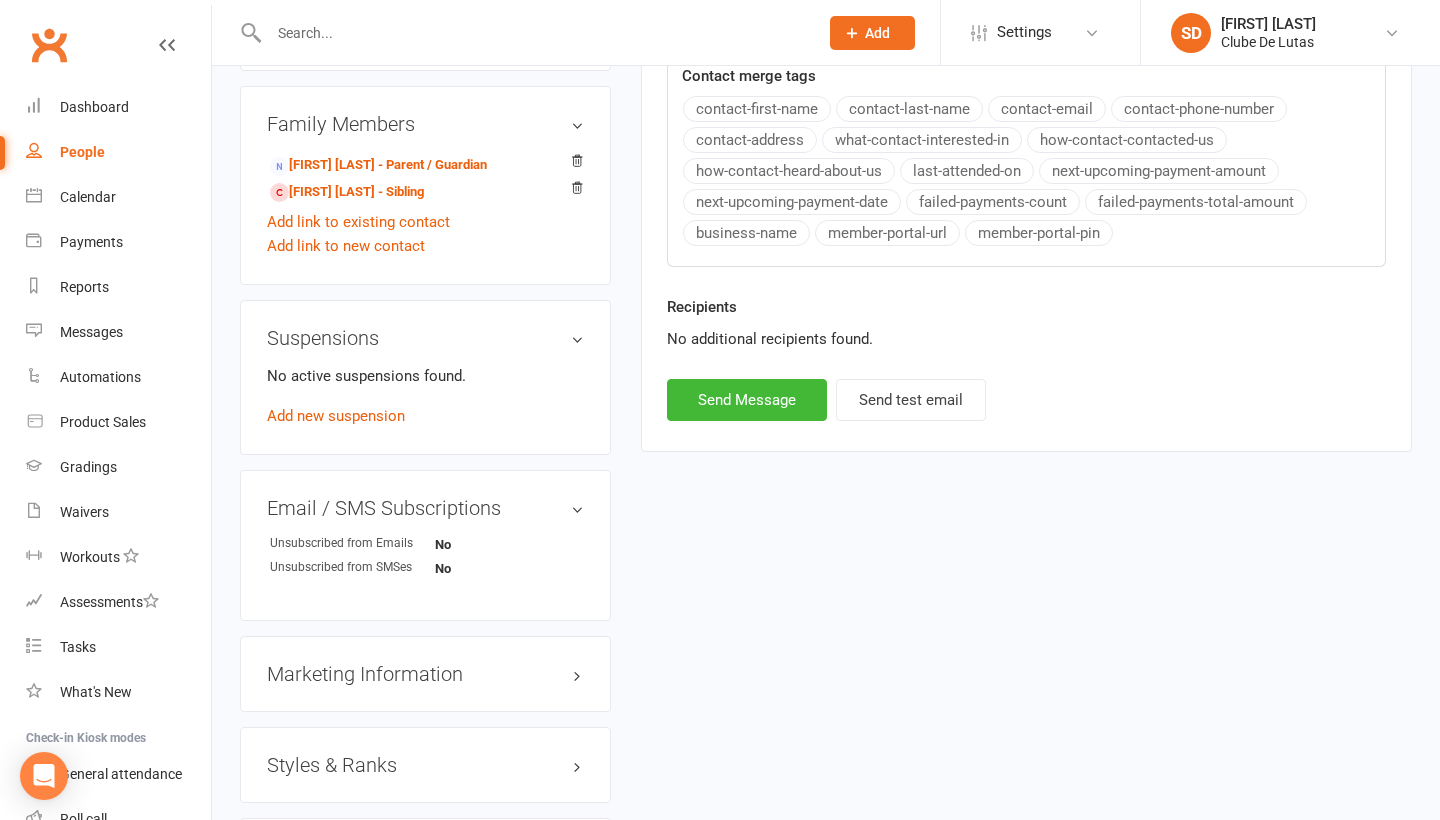 click on "Activity Notes Comms Attendance Payments Waivers Tasks Automations Gradings / Promotions Credit balance
New Message Template Name Select Template [Email] Business partnership sequence #1 [Email] Empower her event reach out  [Email] Partnering with schools (Kaizen) [Email] School programs reach out [Email] School Program - 1 ( Welcome ) [Email] School Program  ( email 2 ) [Email] School Program ( email 4 ) [Email] School Program ( survey email 3) [Email] Schools Program ( email 2 .B) [Email] Seminar Confirmation - Template  [Email] Waiver signed - book trial [campaign] [Email] first contact adults -EMAIL [SMS] first contact adults-SMS [SMS] first contact kids [Email] first contact kids -EMAIL [Email] First Contact - No details available [Email] Pre trial - INTRO Class [SMS] Pre trial - NO contact detail -SMS [Email] Price Inquiry [Email] Empower Her [Email] Event Announcement - Members [Email] Events #1 - Thank you for registering for our event [Email] New message [SMS] Open day 1 [Email] Open day 2 Email" at bounding box center (1026, -175) 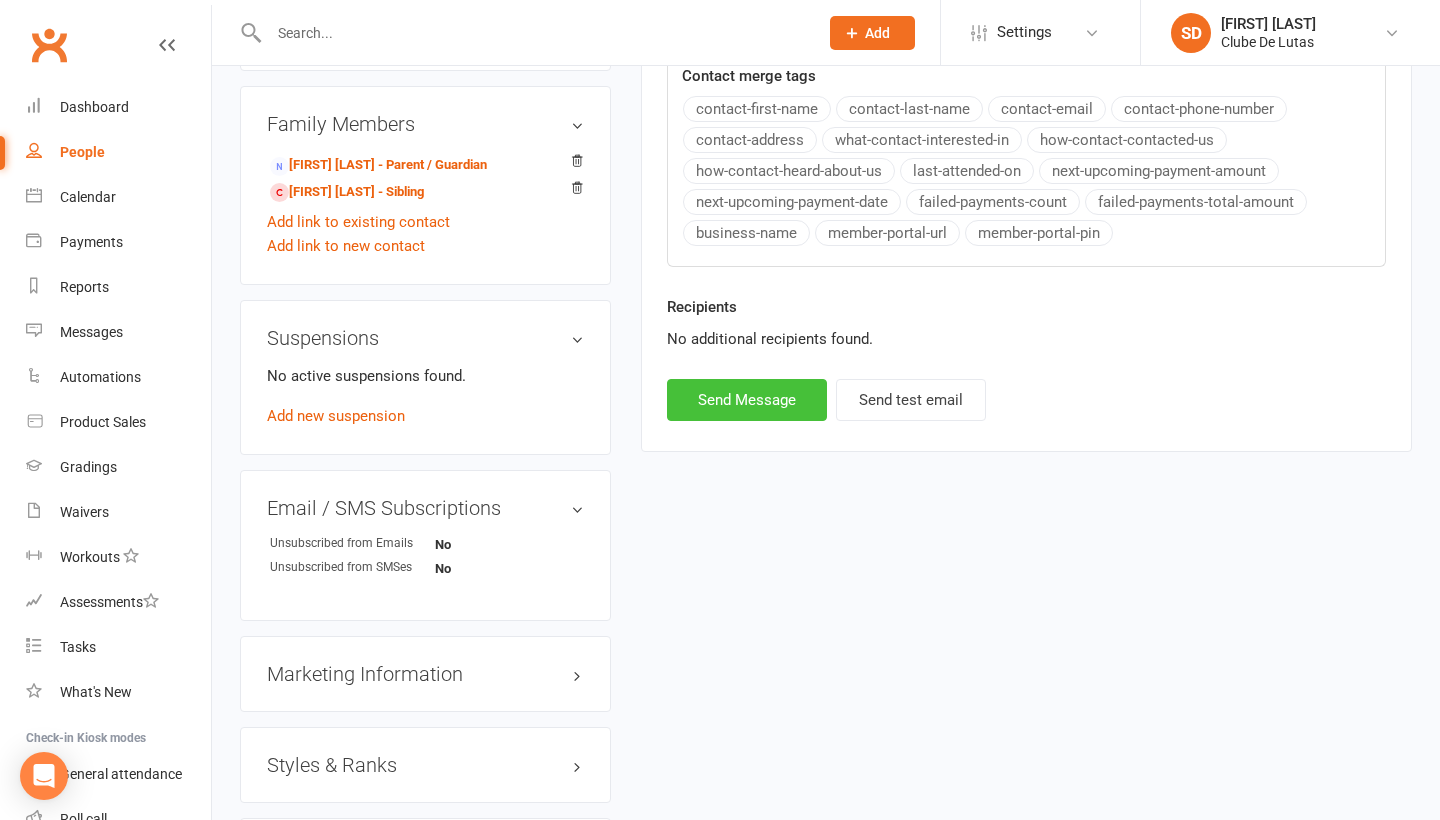 click on "Send Message" at bounding box center [747, 400] 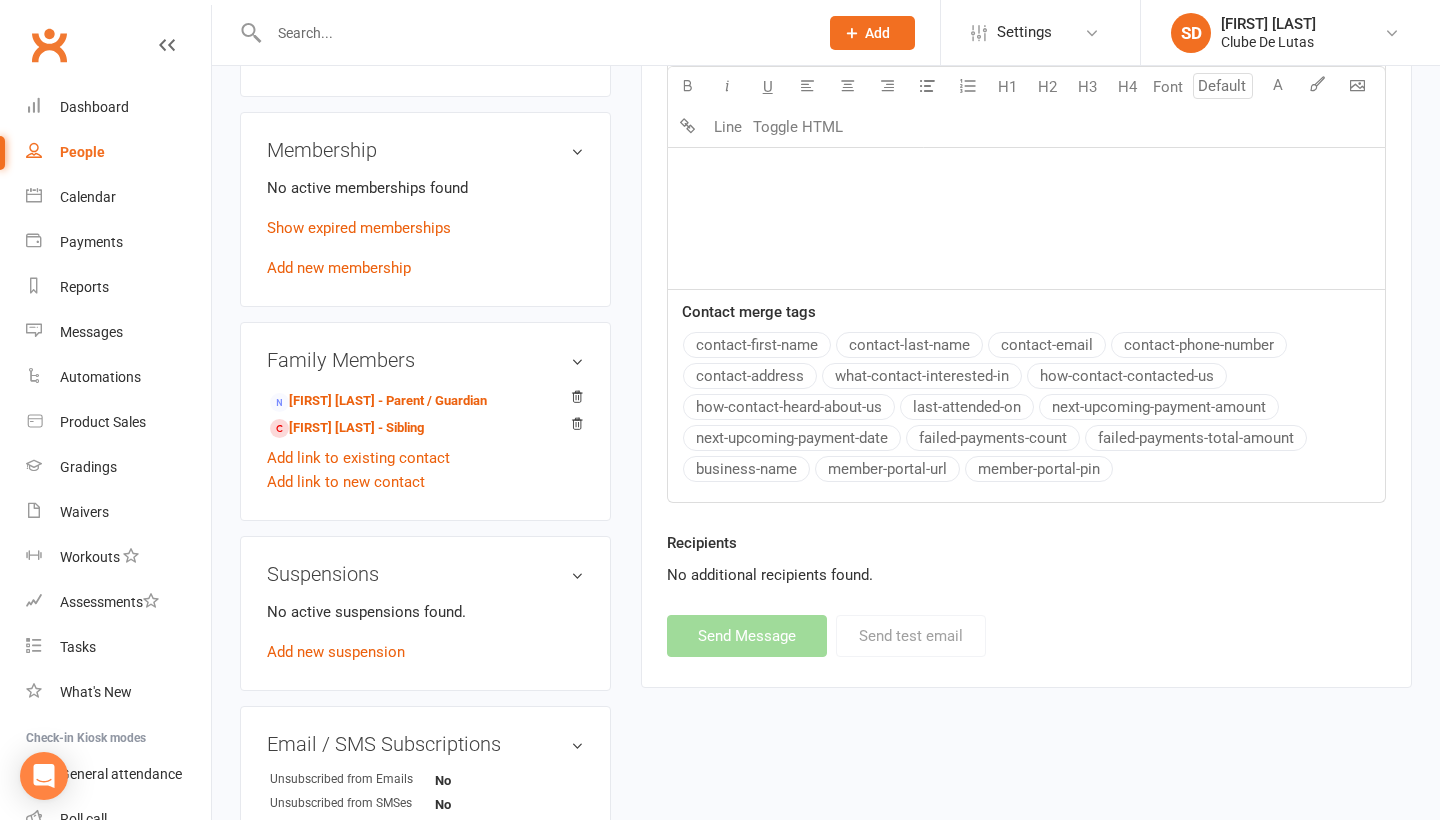 scroll, scrollTop: 823, scrollLeft: 0, axis: vertical 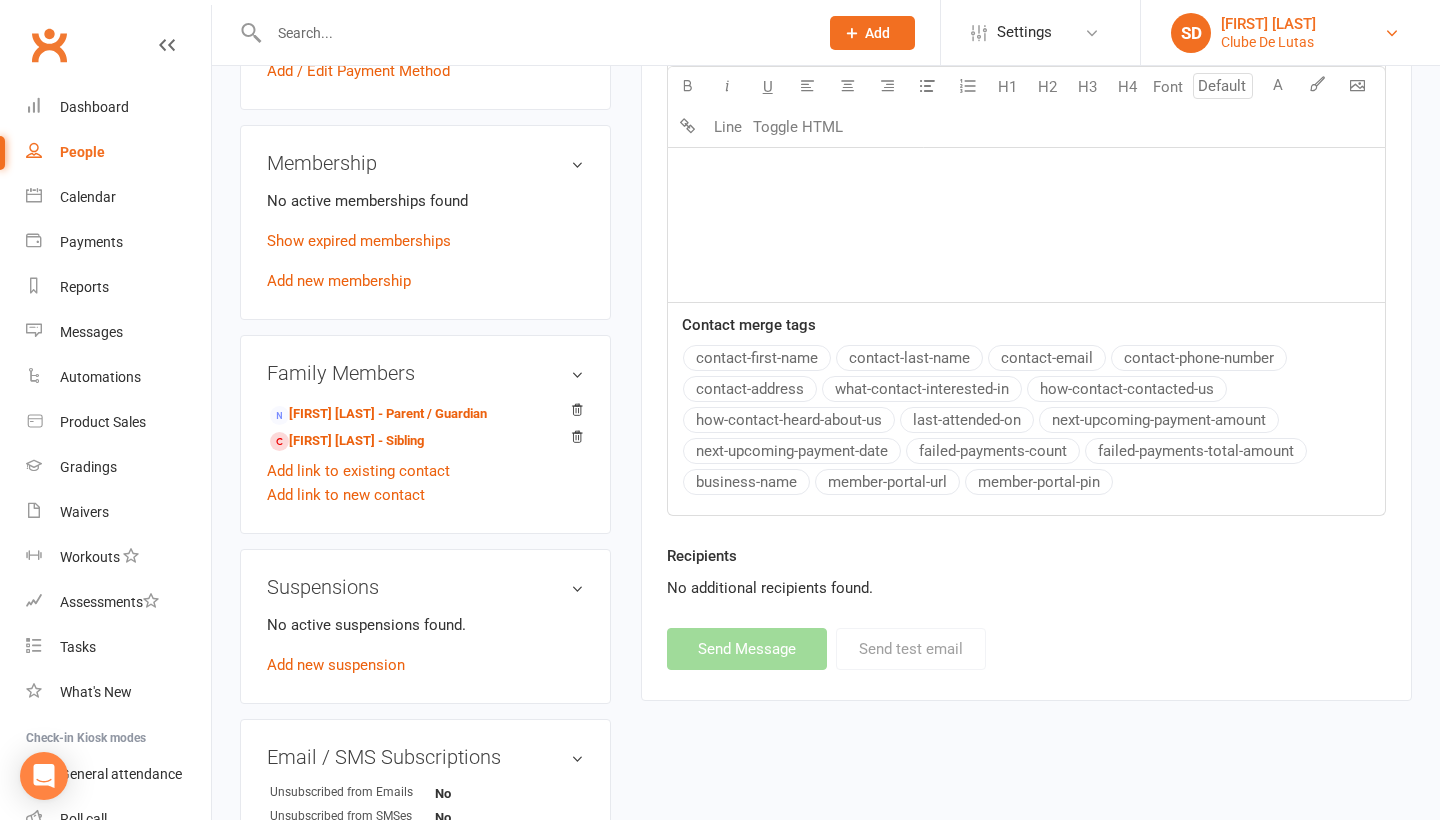 click on "[NAME] [LAST]" at bounding box center [1268, 24] 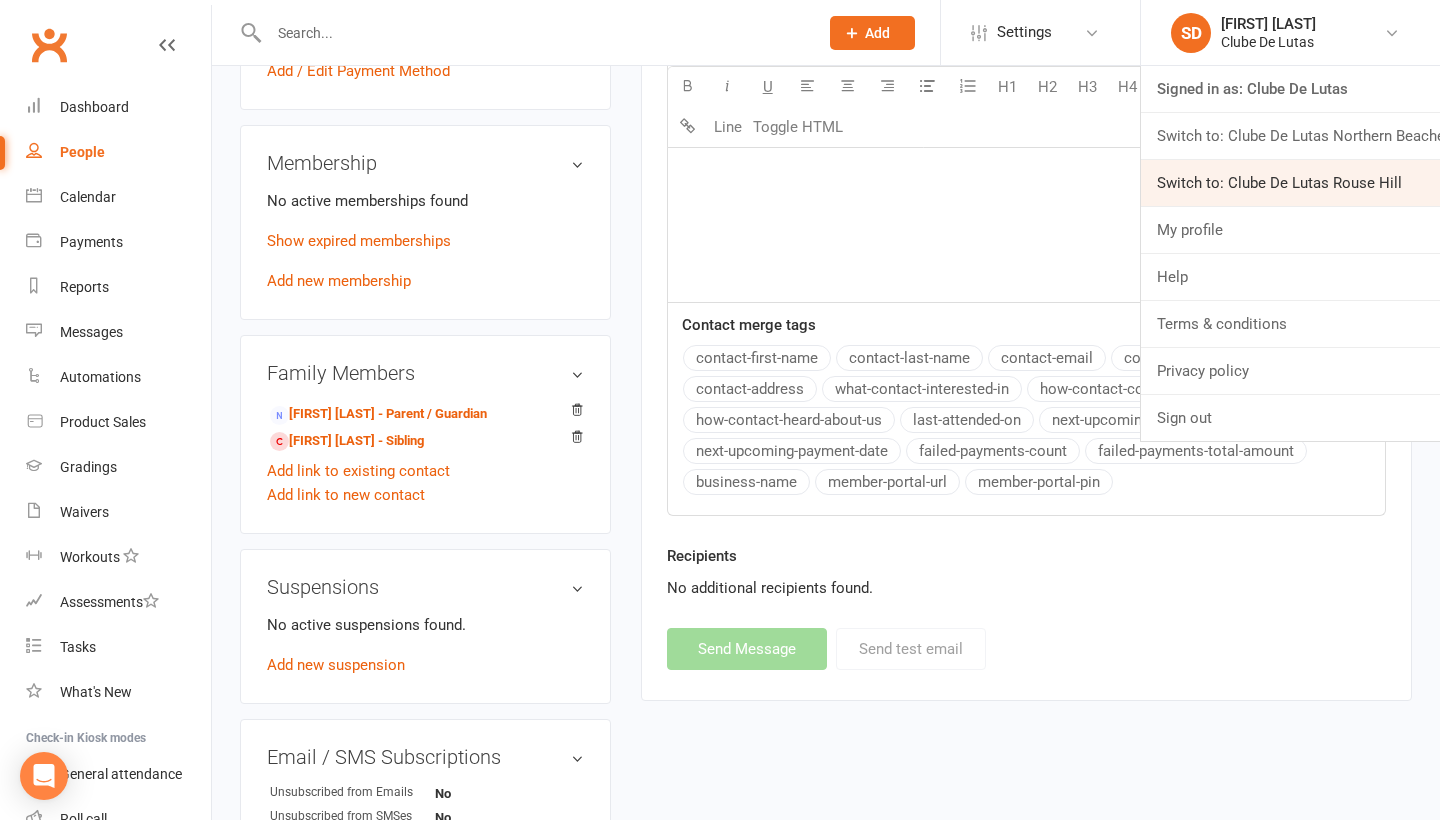 click on "Switch to: Clube De Lutas Rouse Hill" at bounding box center [1290, 183] 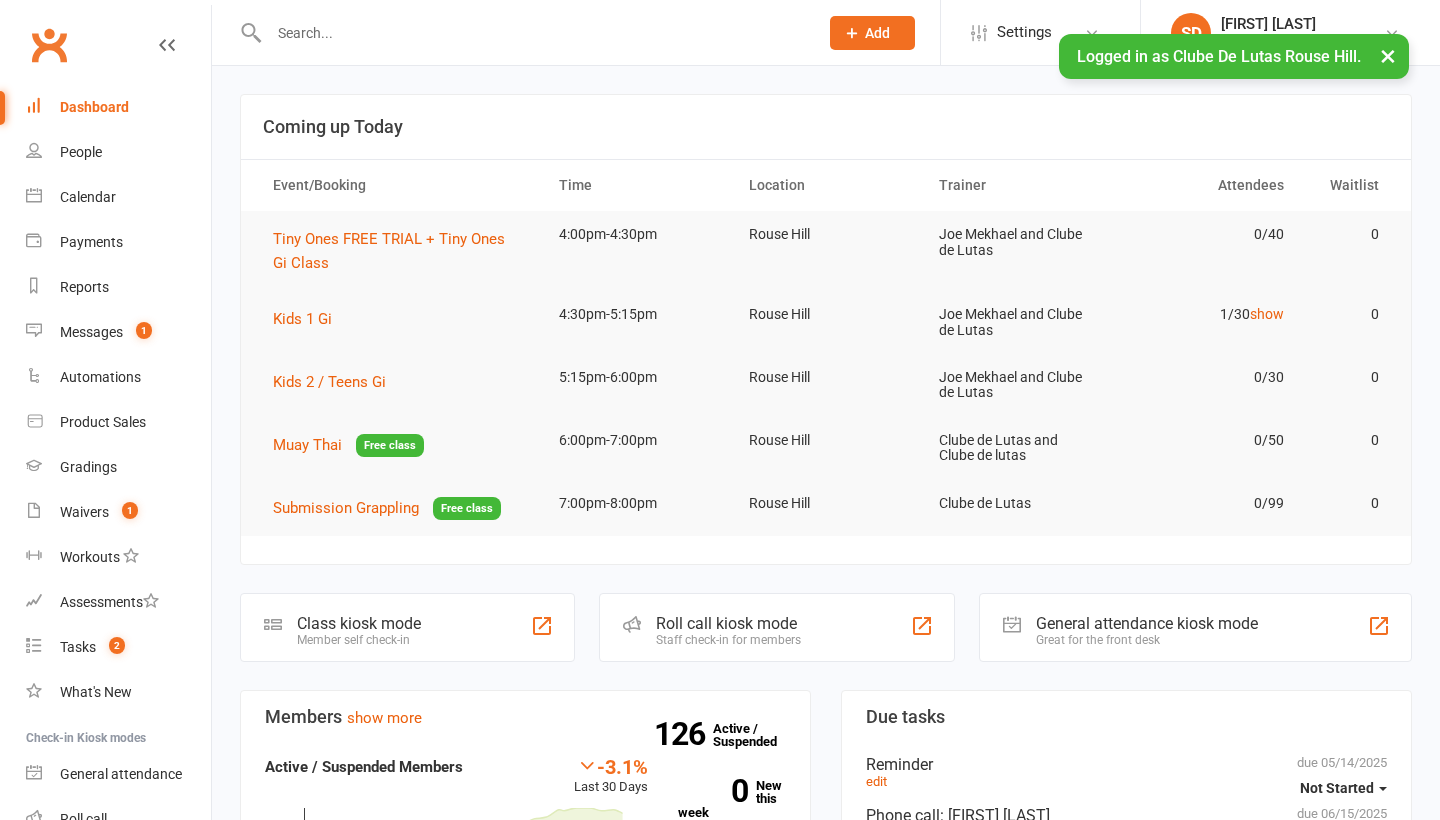 scroll, scrollTop: 0, scrollLeft: 0, axis: both 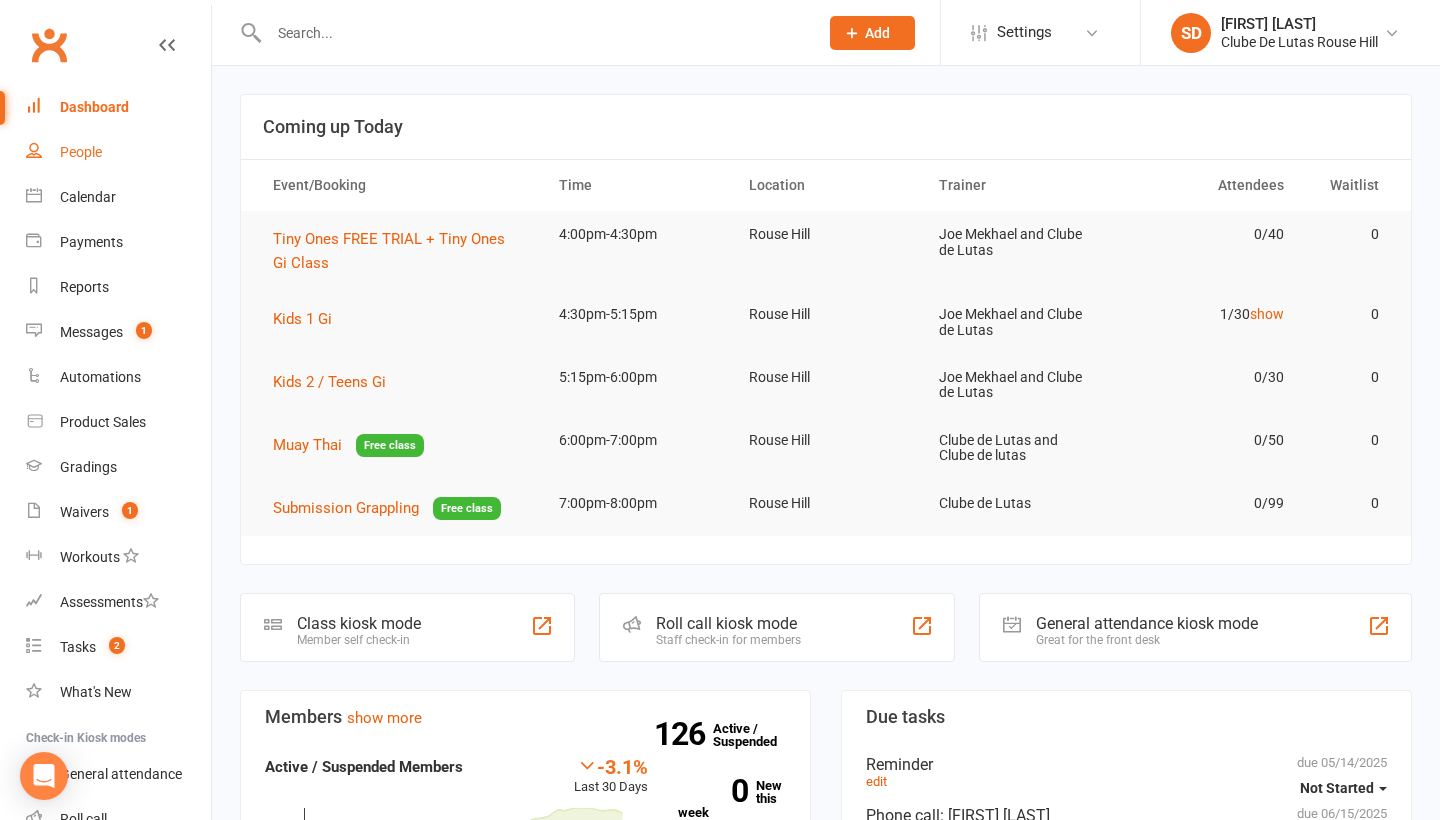 click on "People" at bounding box center [81, 152] 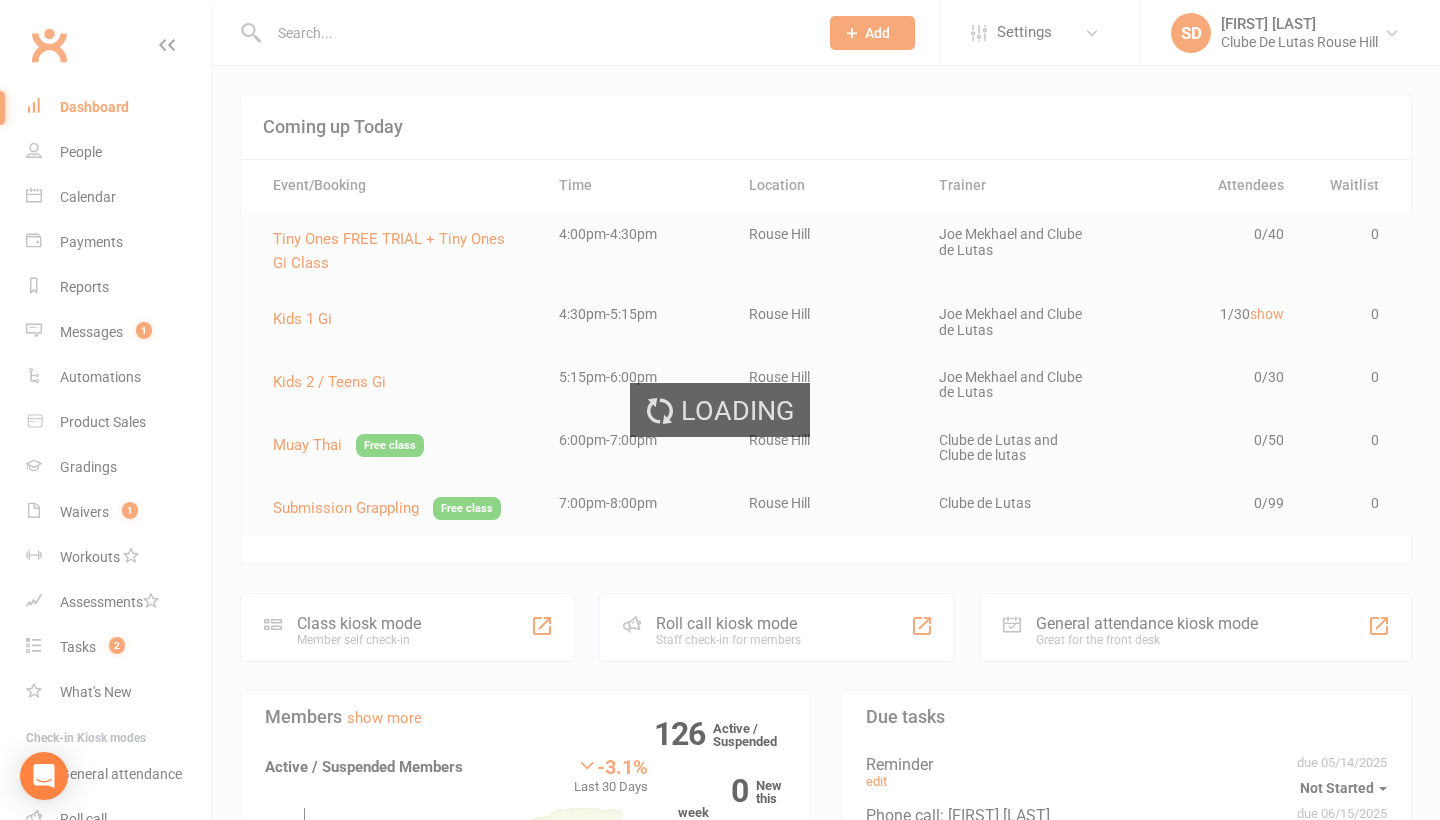 select on "100" 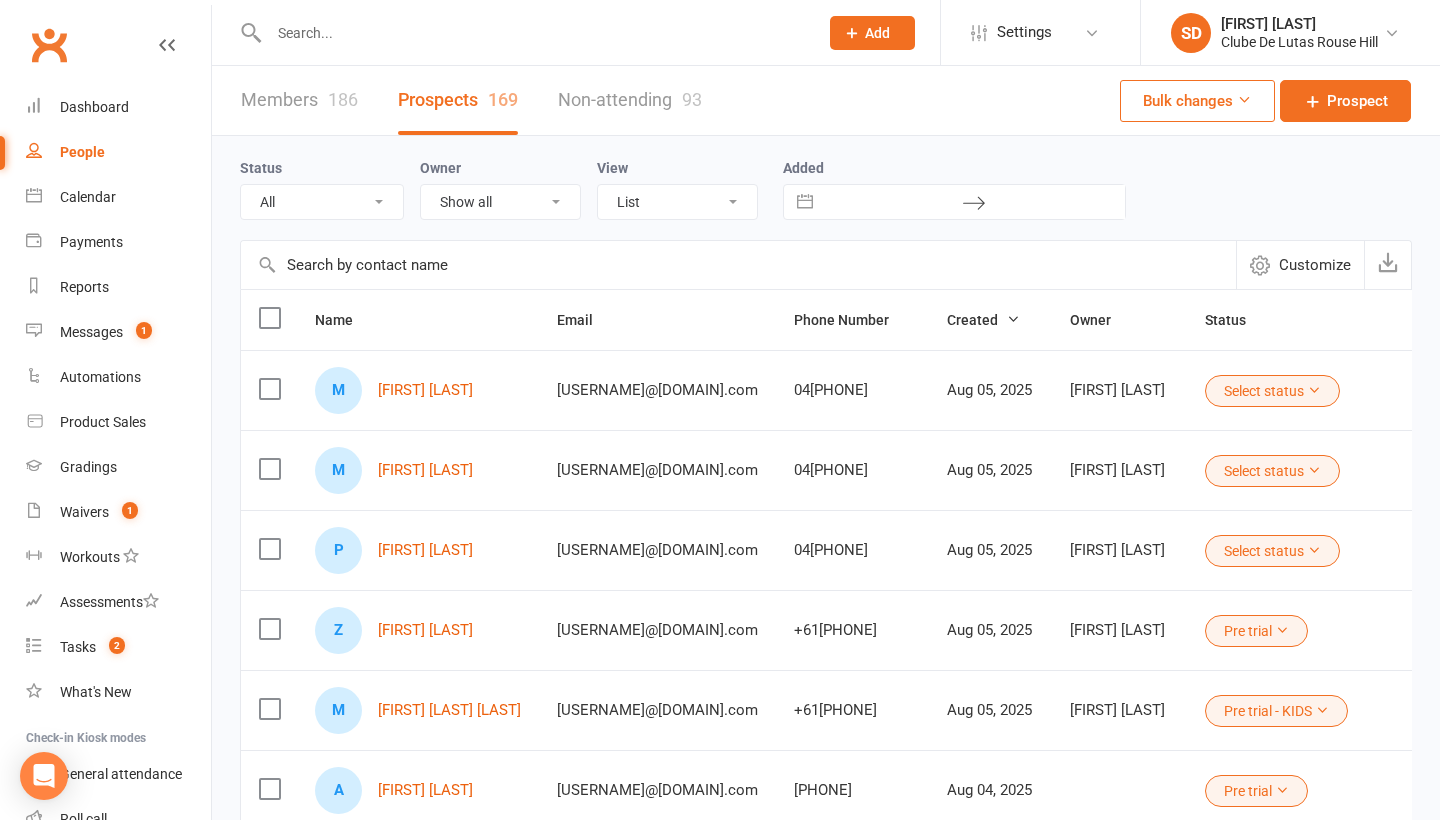 click at bounding box center [533, 33] 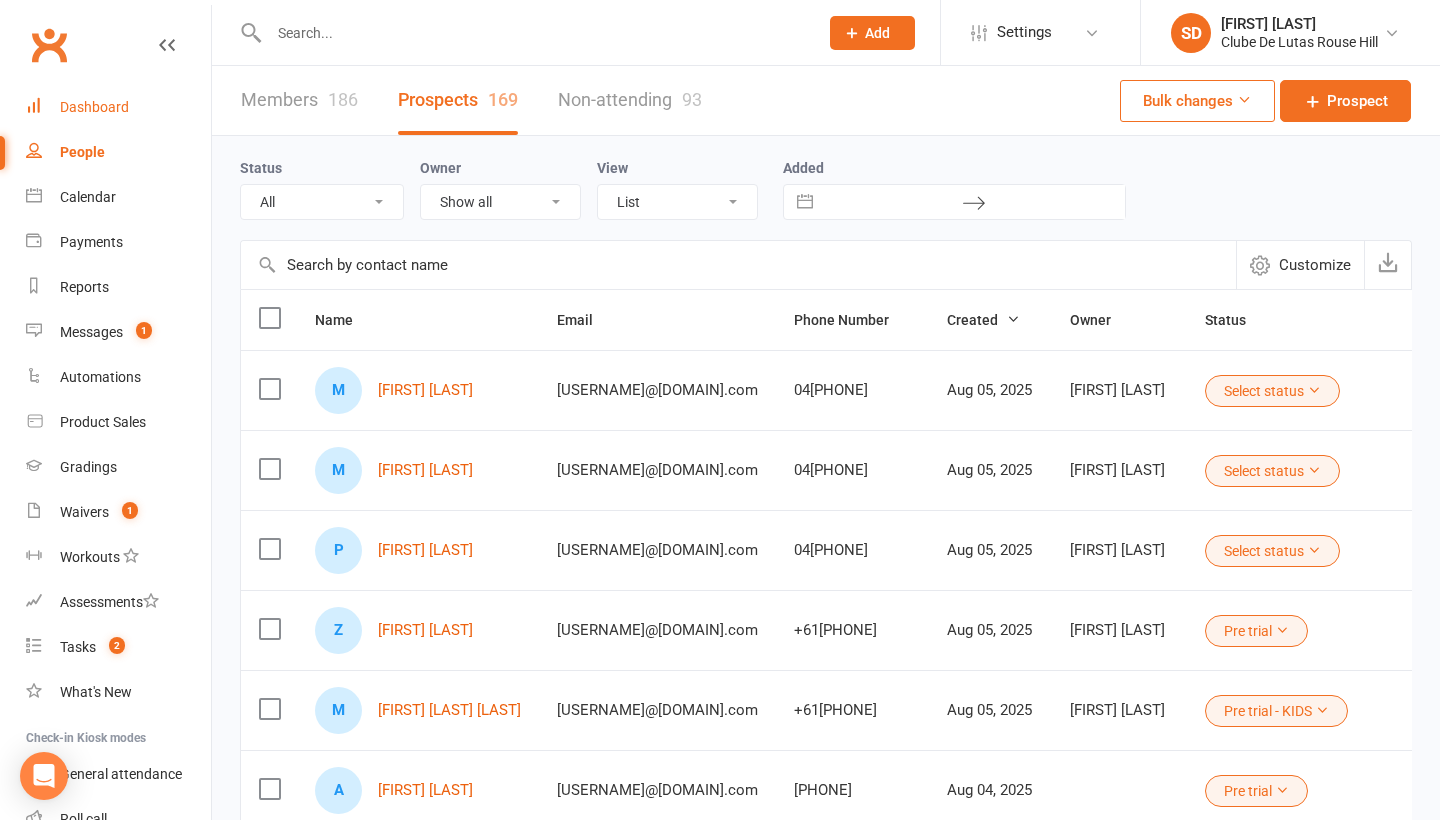 click on "Dashboard" at bounding box center (118, 107) 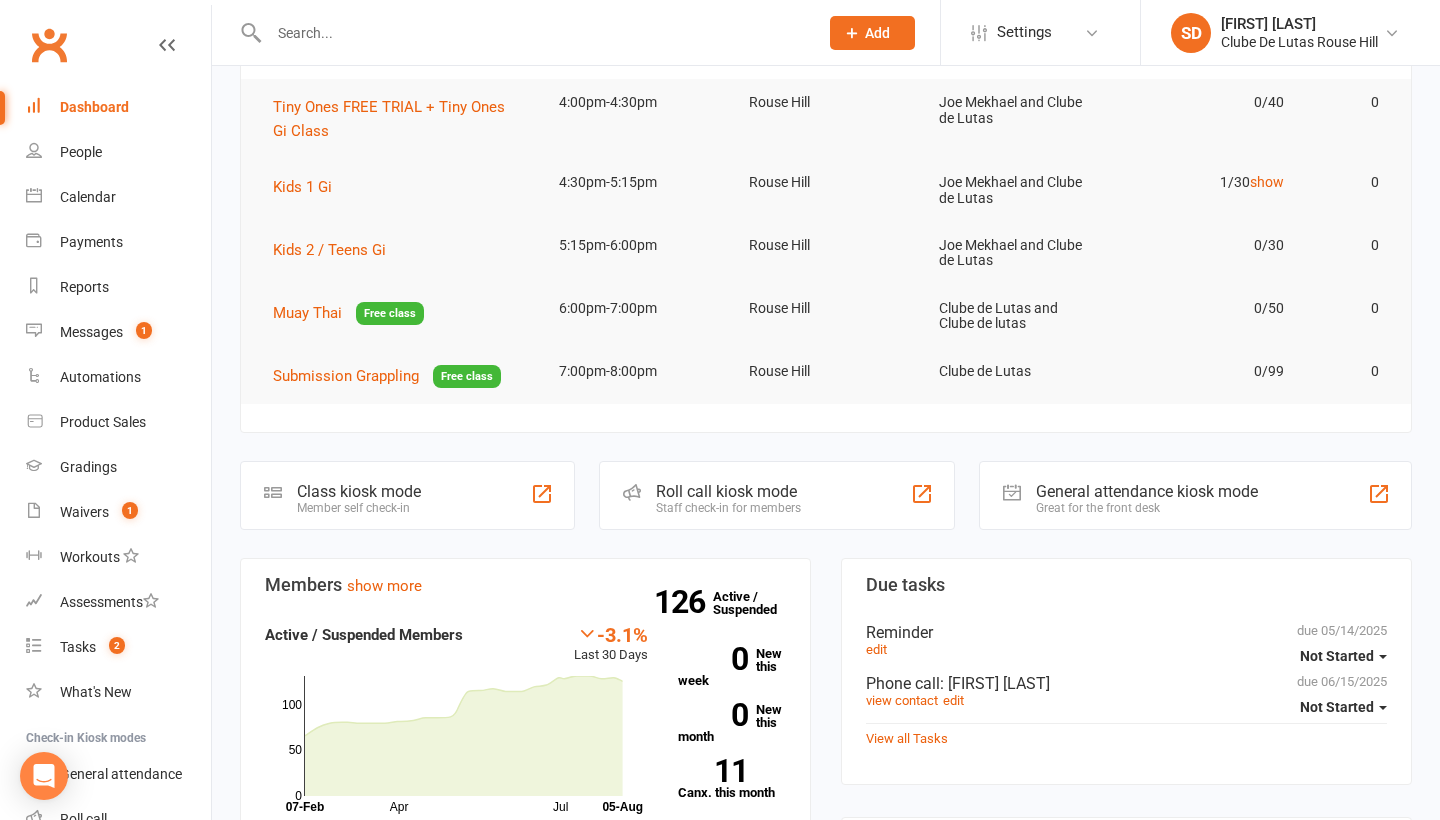 scroll, scrollTop: 460, scrollLeft: 0, axis: vertical 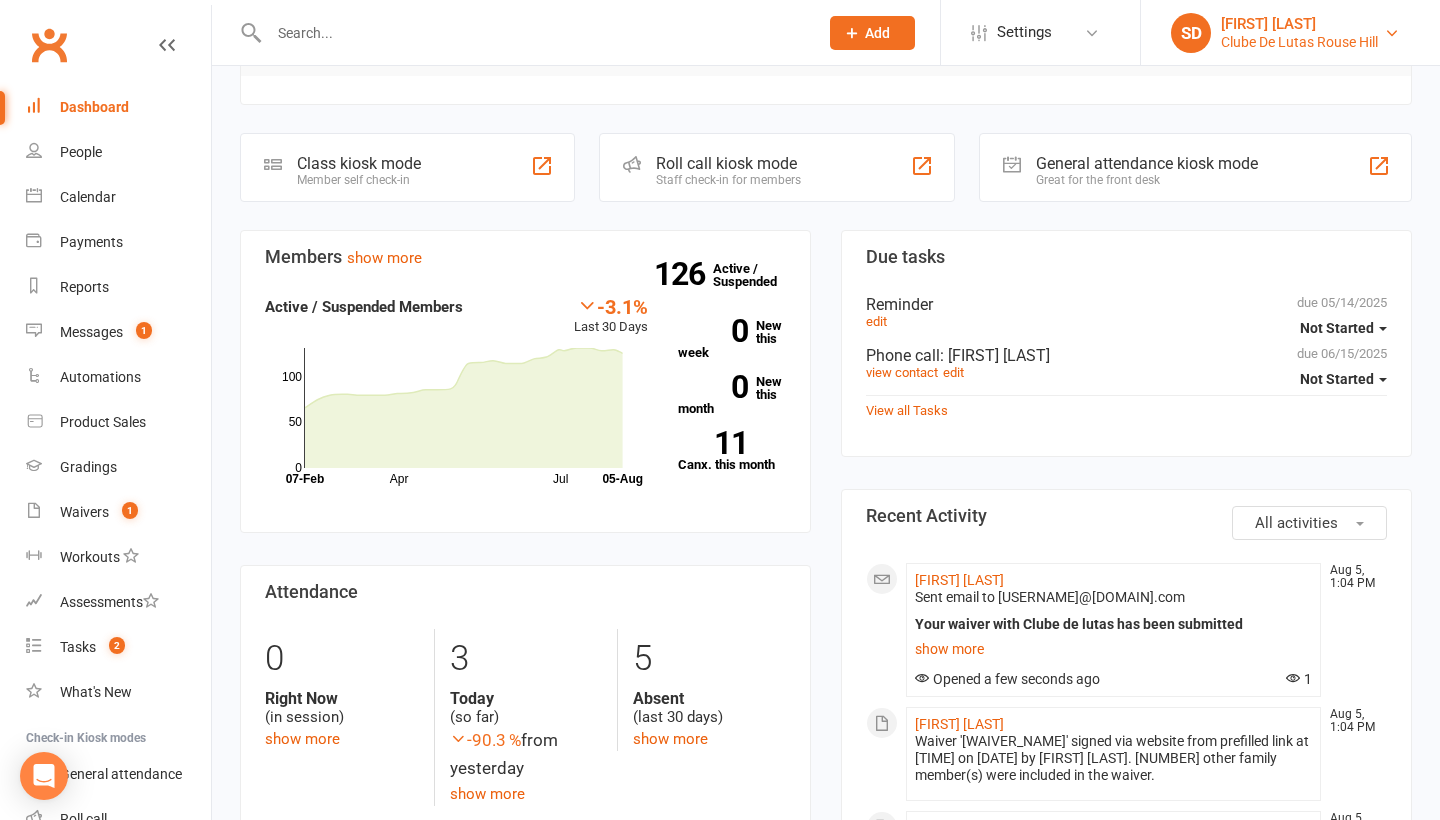 click on "Clube De Lutas Rouse Hill" at bounding box center (1299, 42) 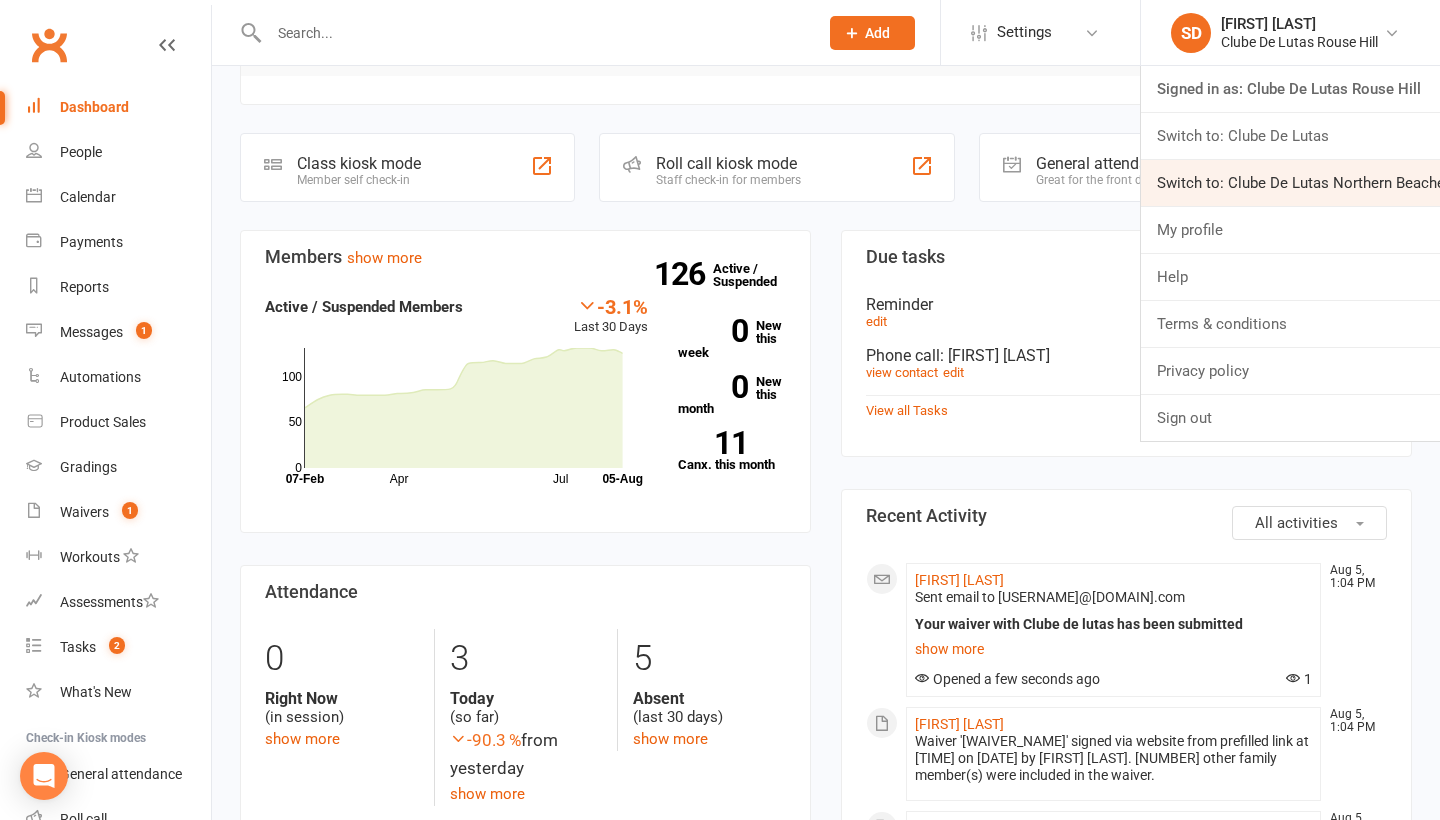 click on "Switch to: Clube De Lutas Northern Beaches" at bounding box center [1290, 183] 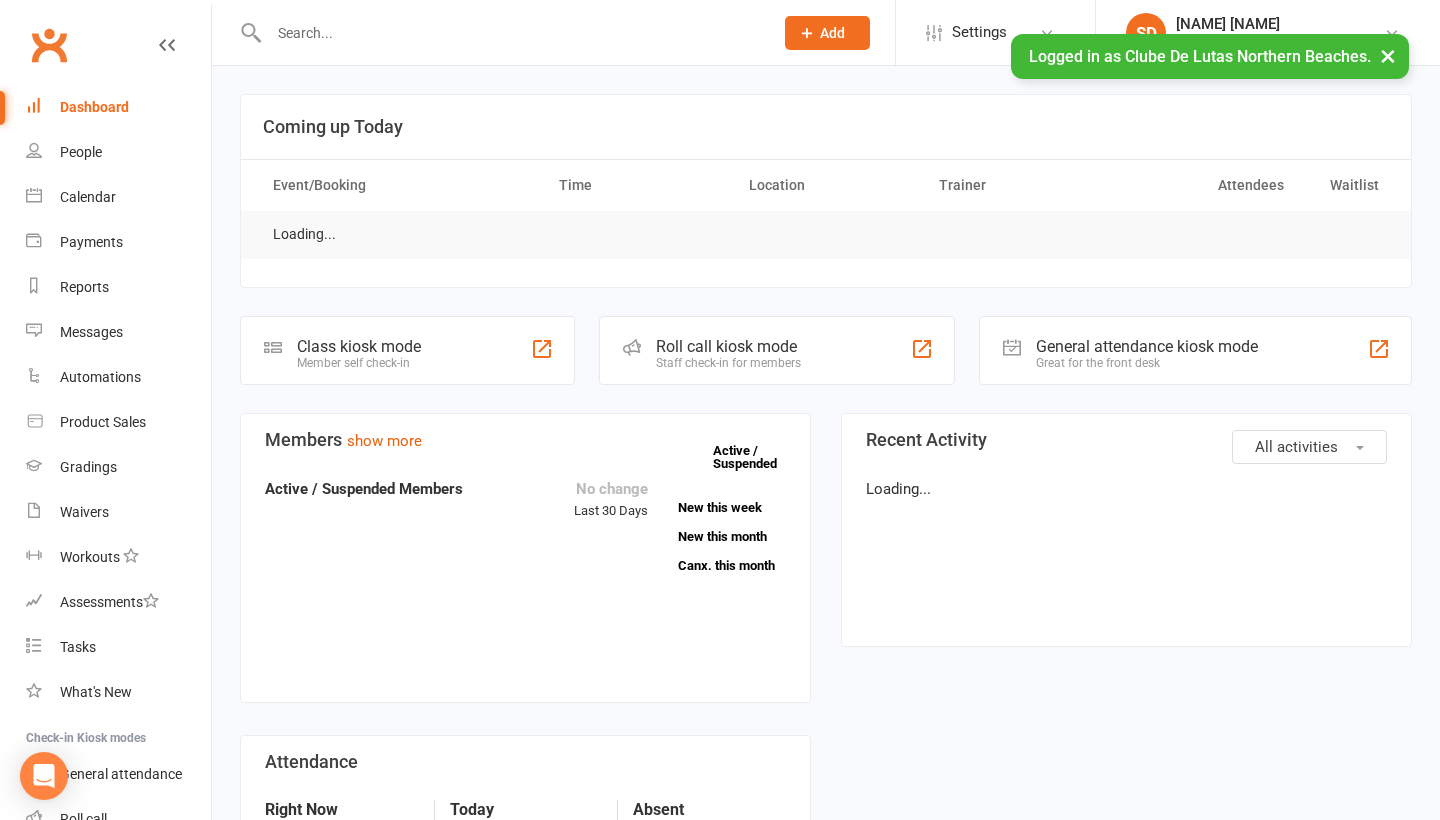 scroll, scrollTop: 0, scrollLeft: 0, axis: both 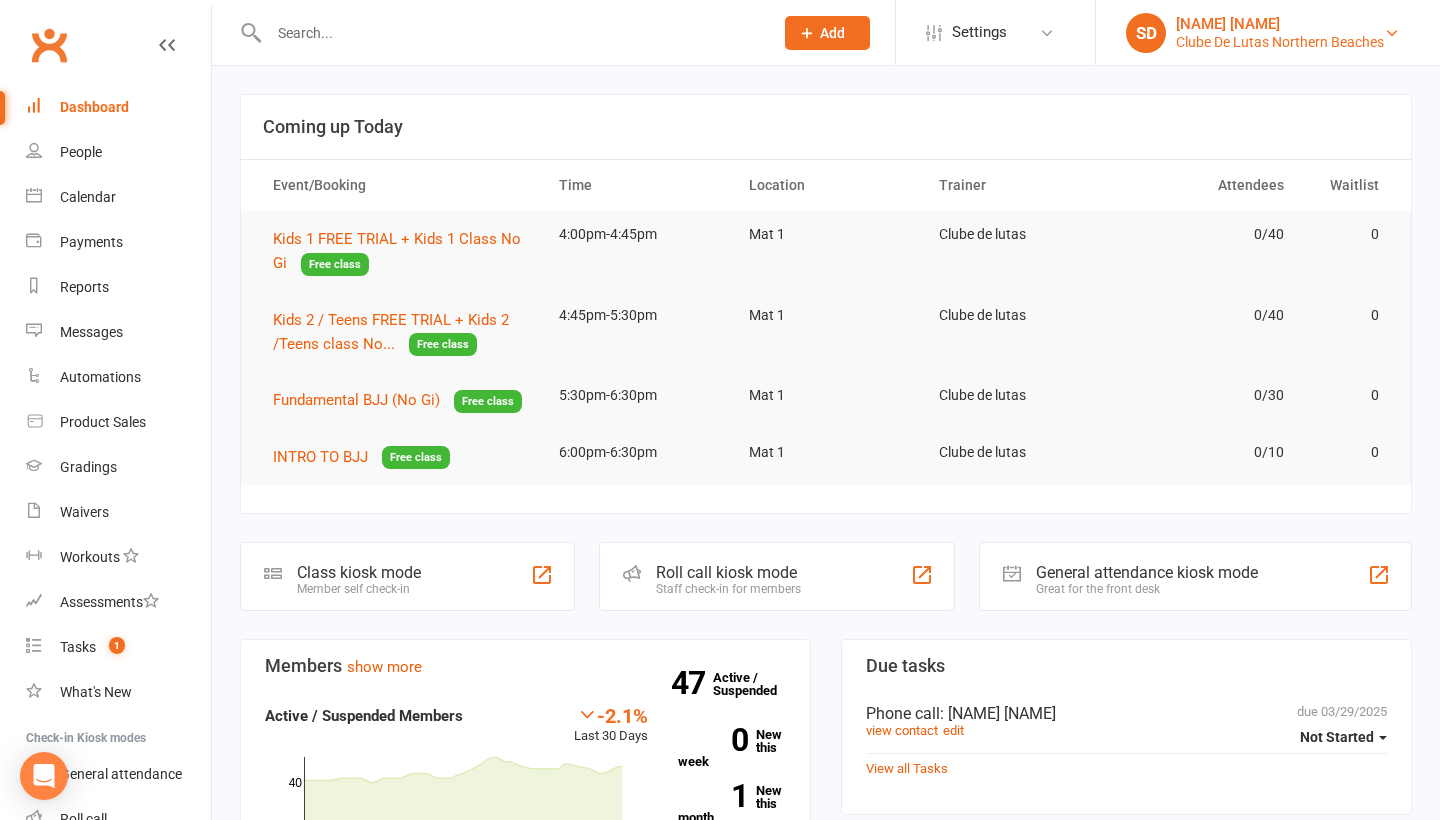 click on "Clube De Lutas Northern Beaches" at bounding box center (1280, 42) 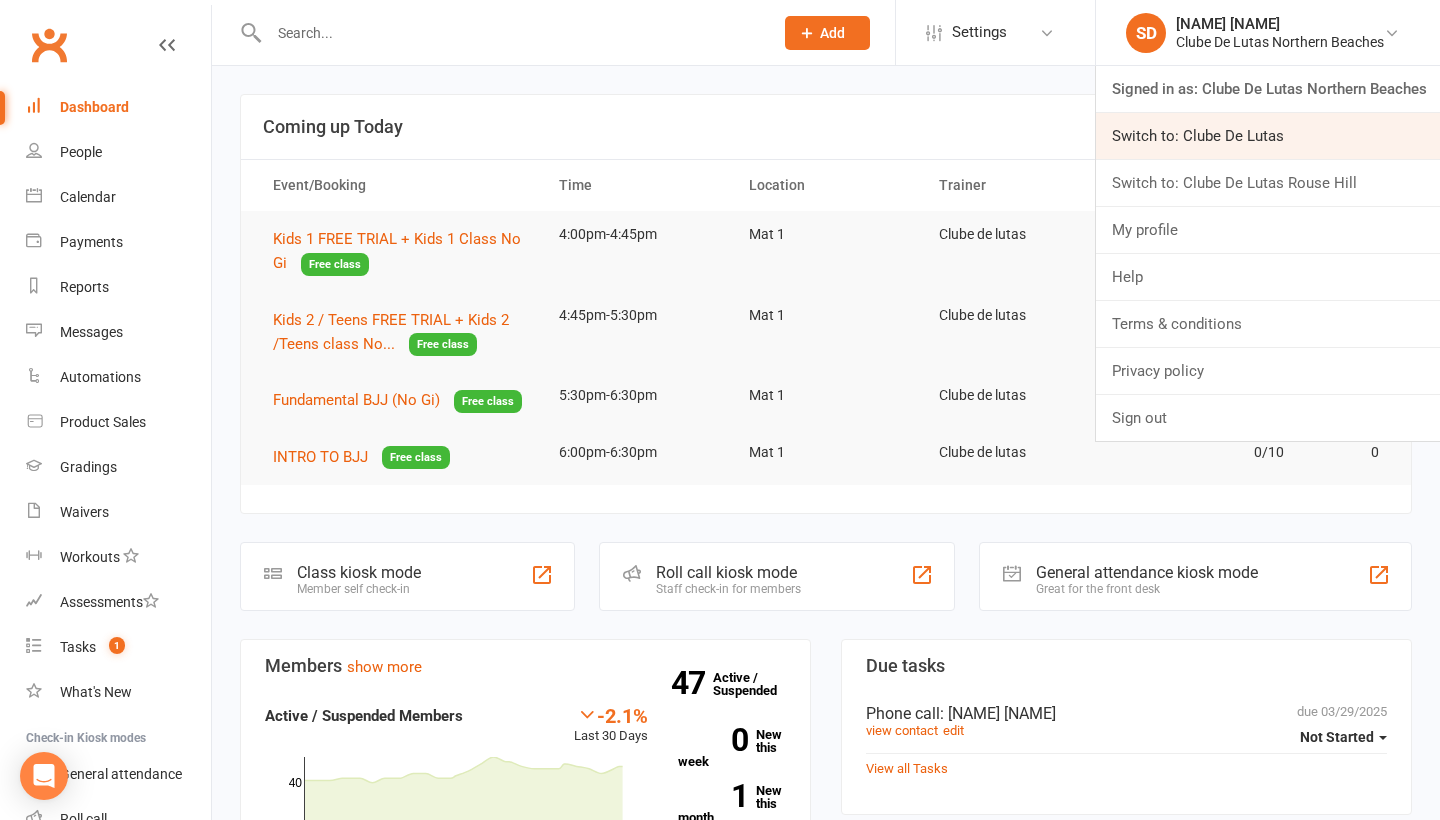 click on "Switch to: Clube De Lutas" at bounding box center (1268, 136) 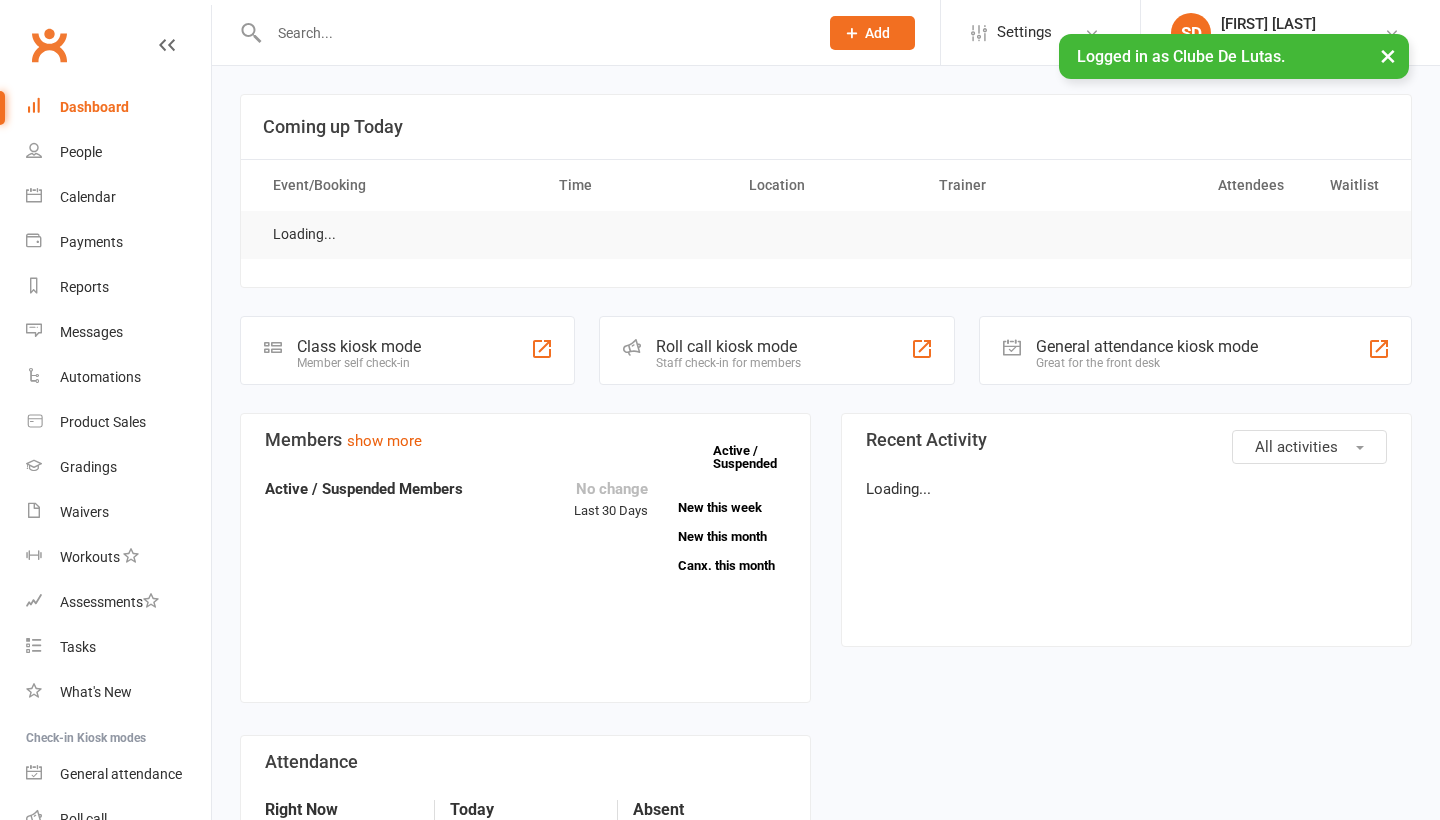 scroll, scrollTop: 0, scrollLeft: 0, axis: both 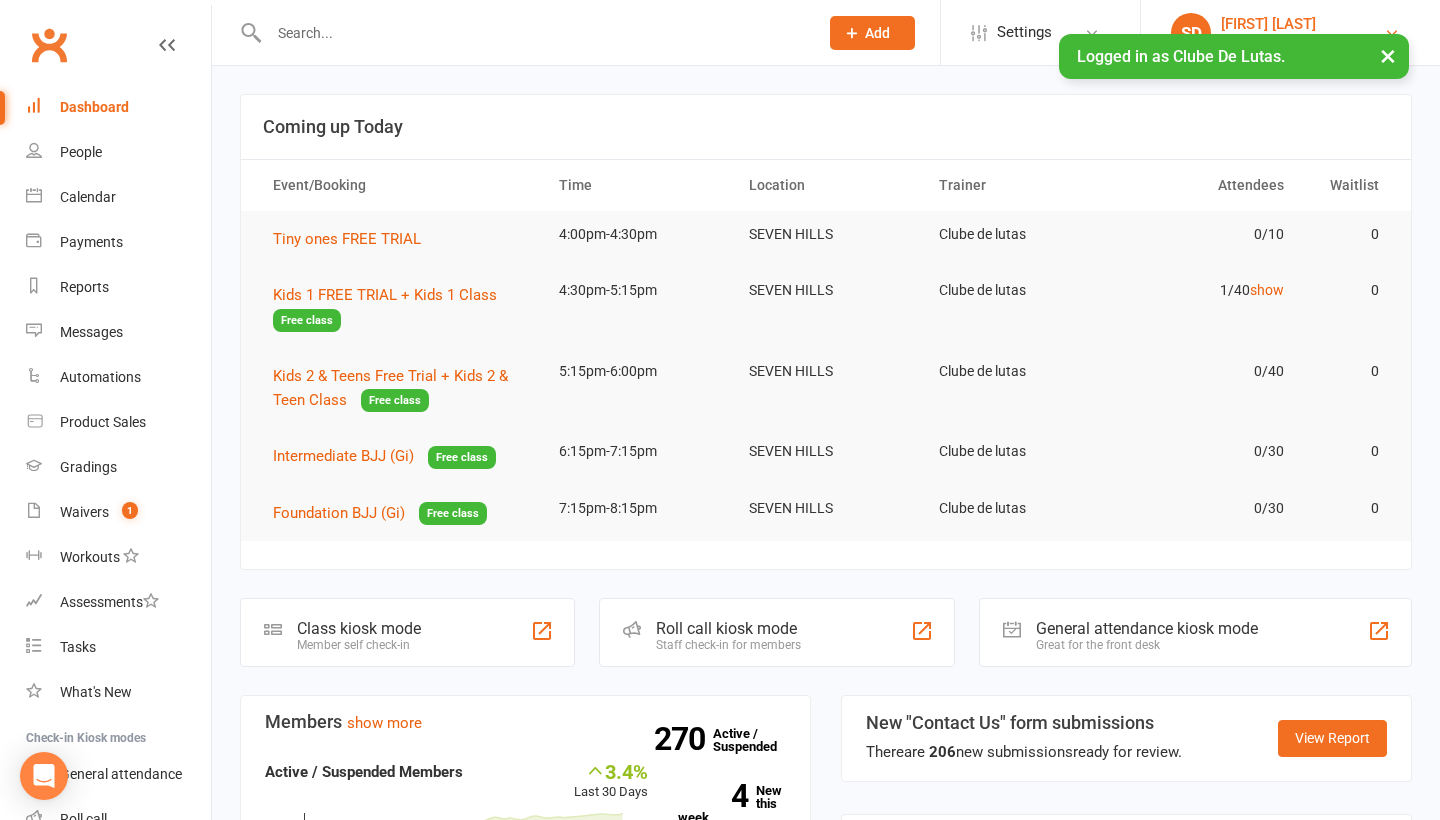 click on "[NAME] [NAME]" at bounding box center [1268, 24] 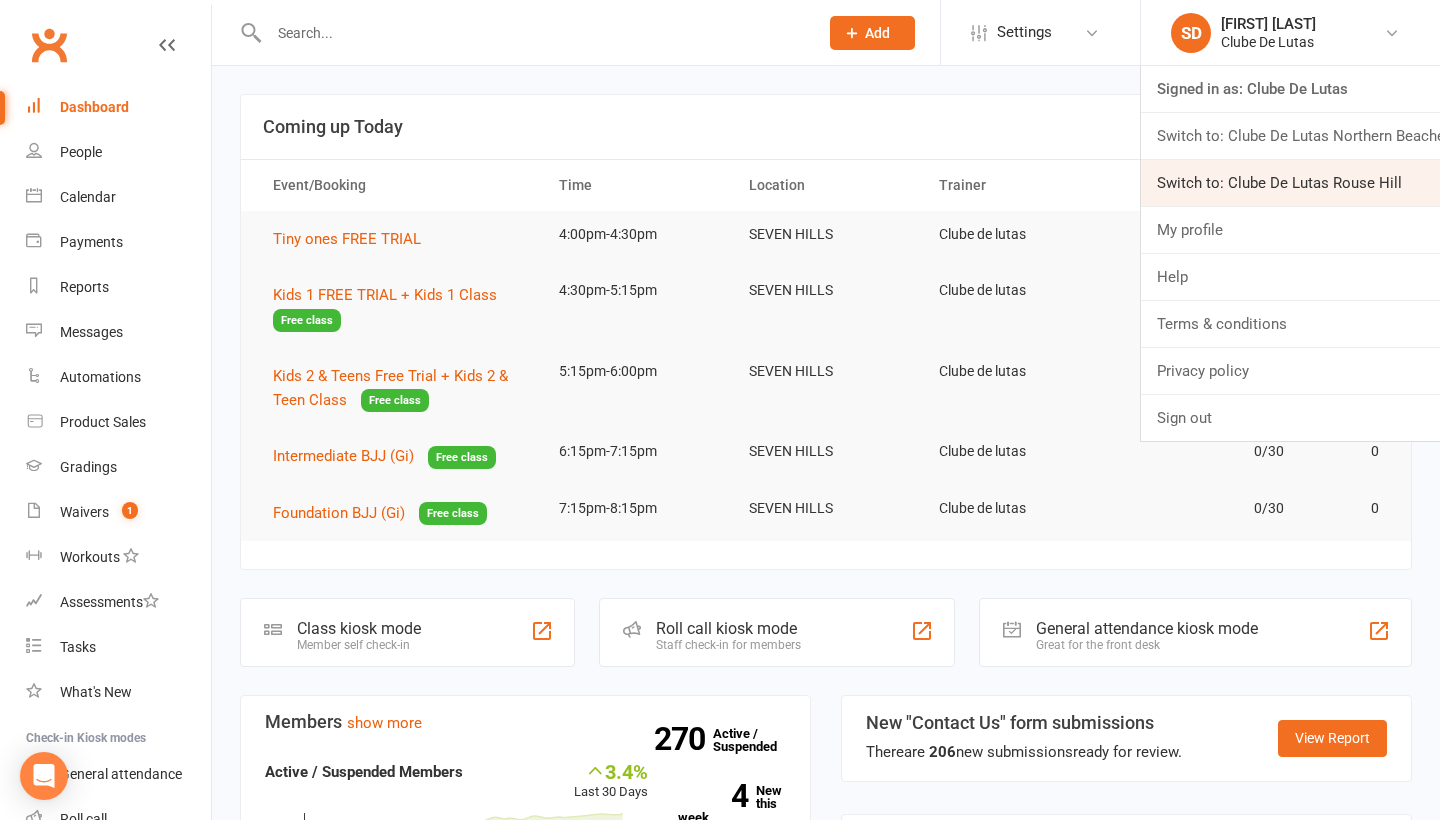 click on "Switch to: Clube De Lutas Rouse Hill" at bounding box center (1290, 183) 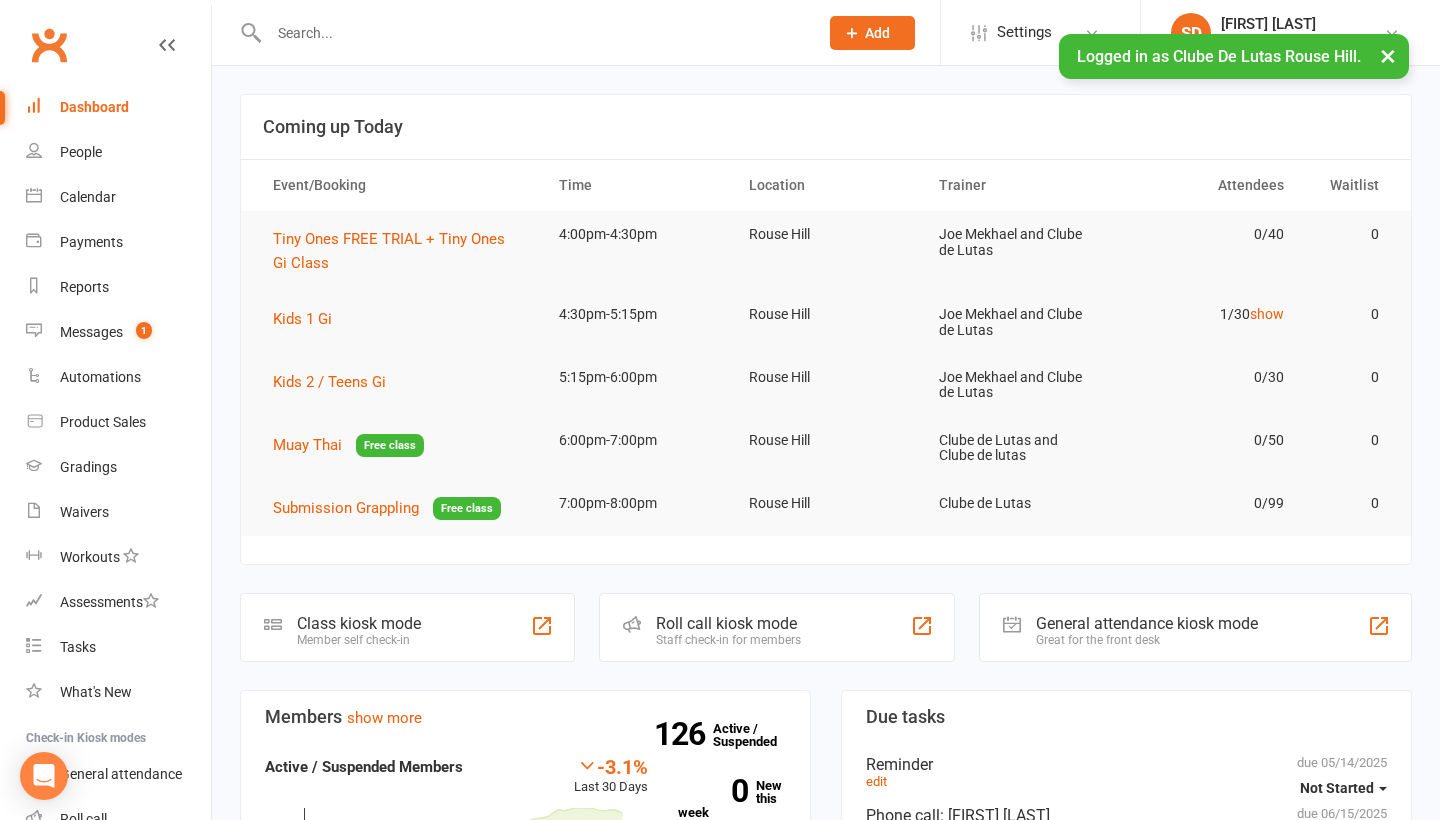scroll, scrollTop: 0, scrollLeft: 0, axis: both 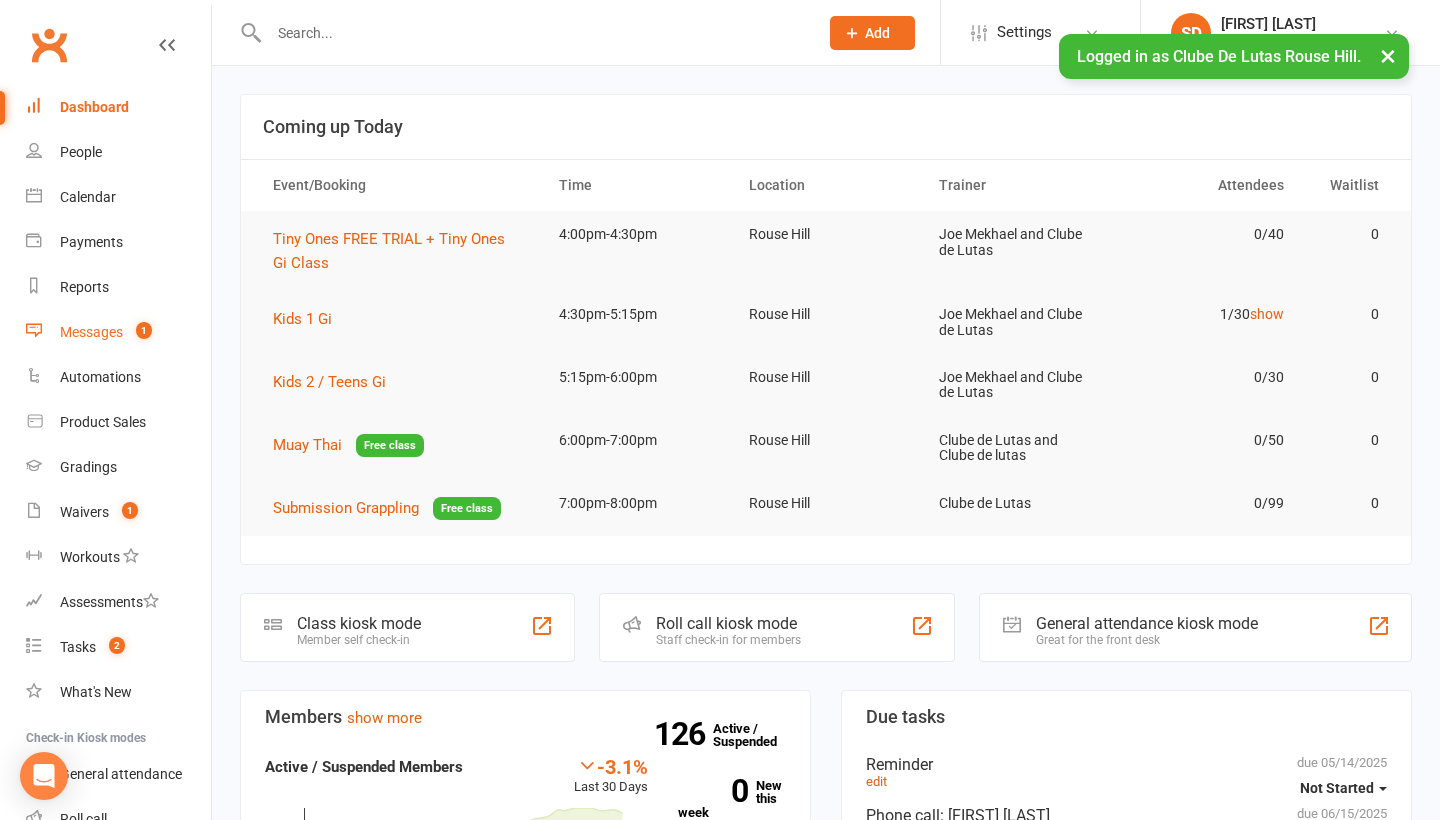 click on "Messages" at bounding box center [91, 332] 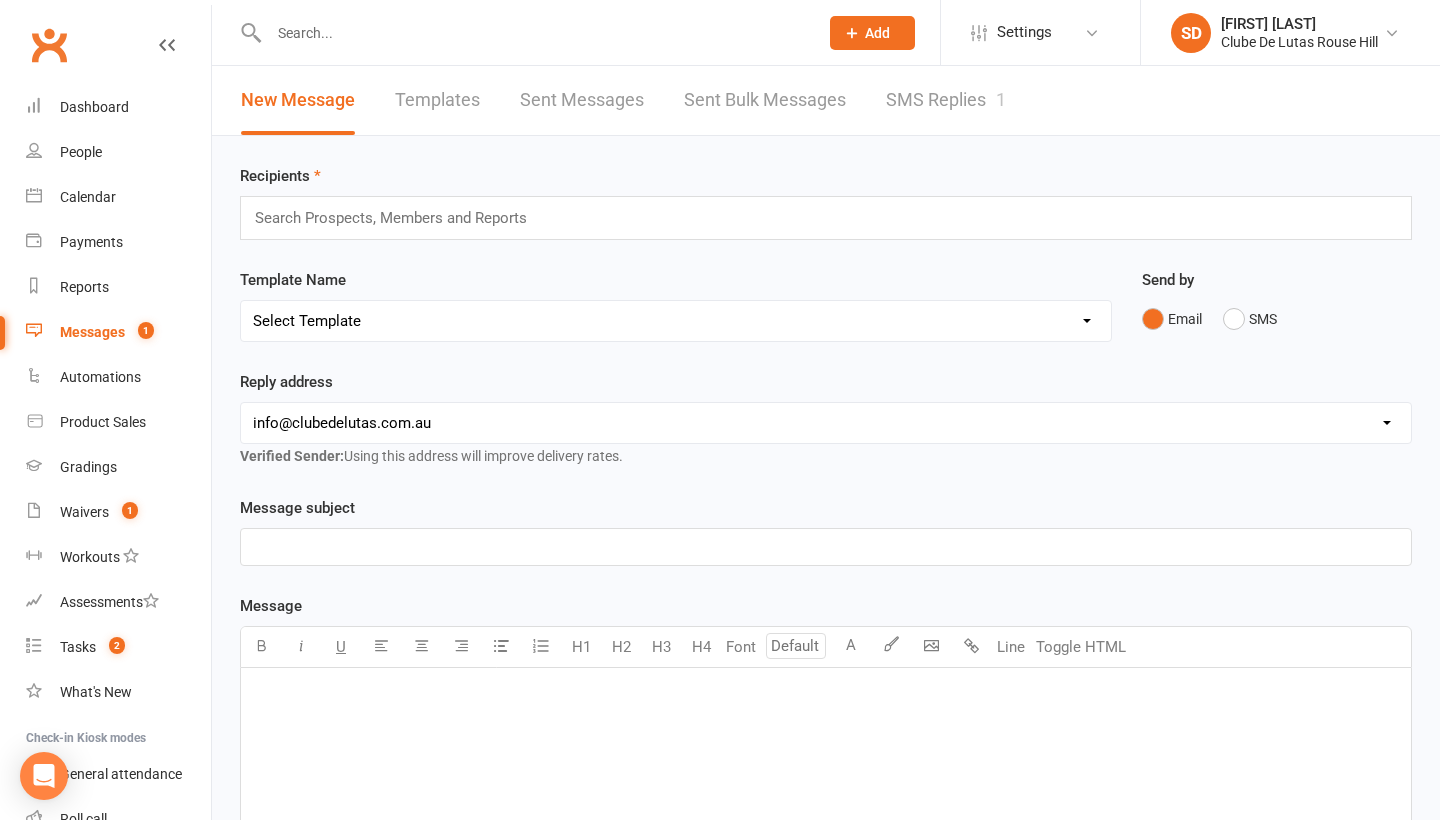 click on "SMS Replies  1" at bounding box center (946, 100) 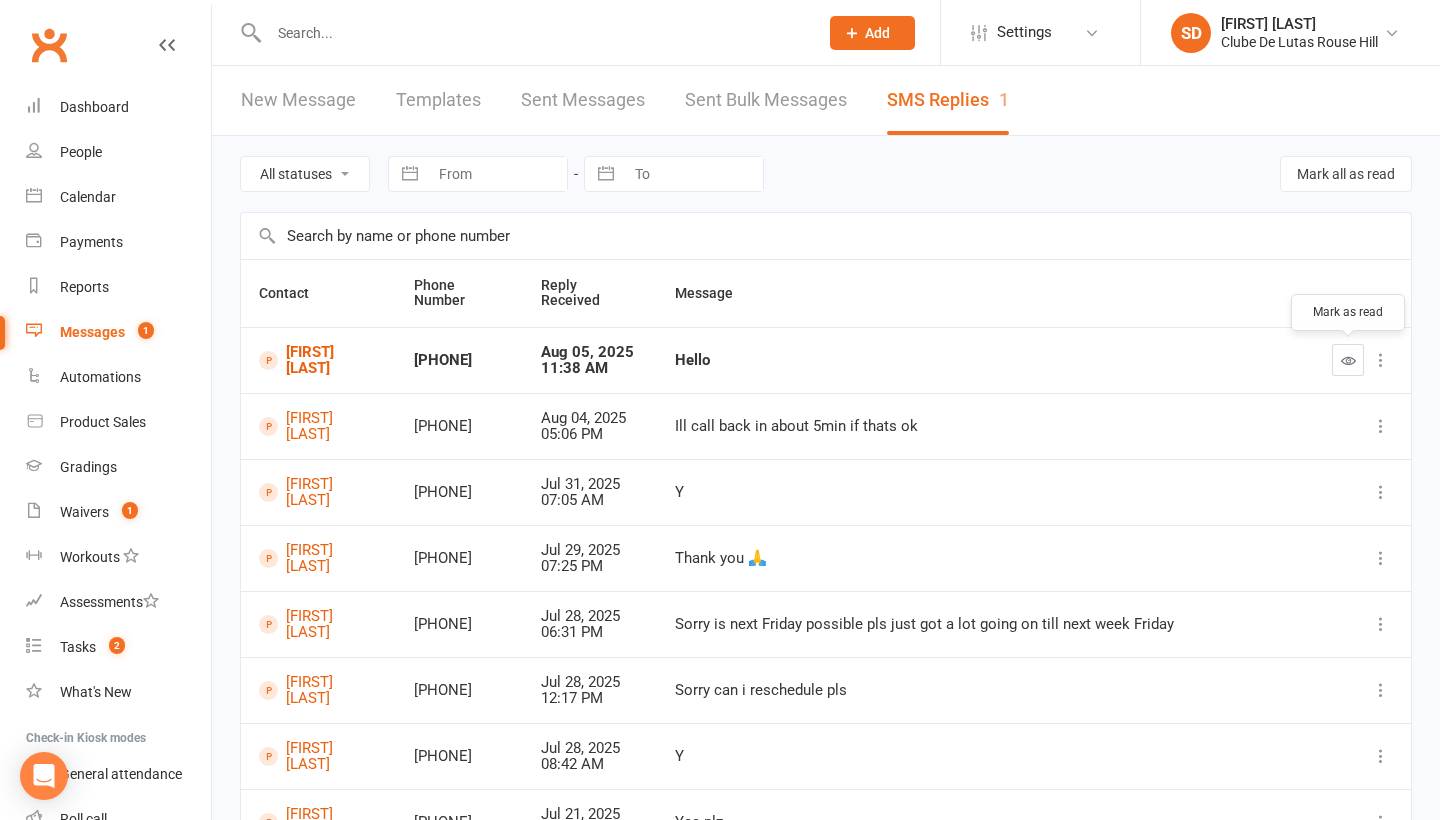 click at bounding box center (1348, 360) 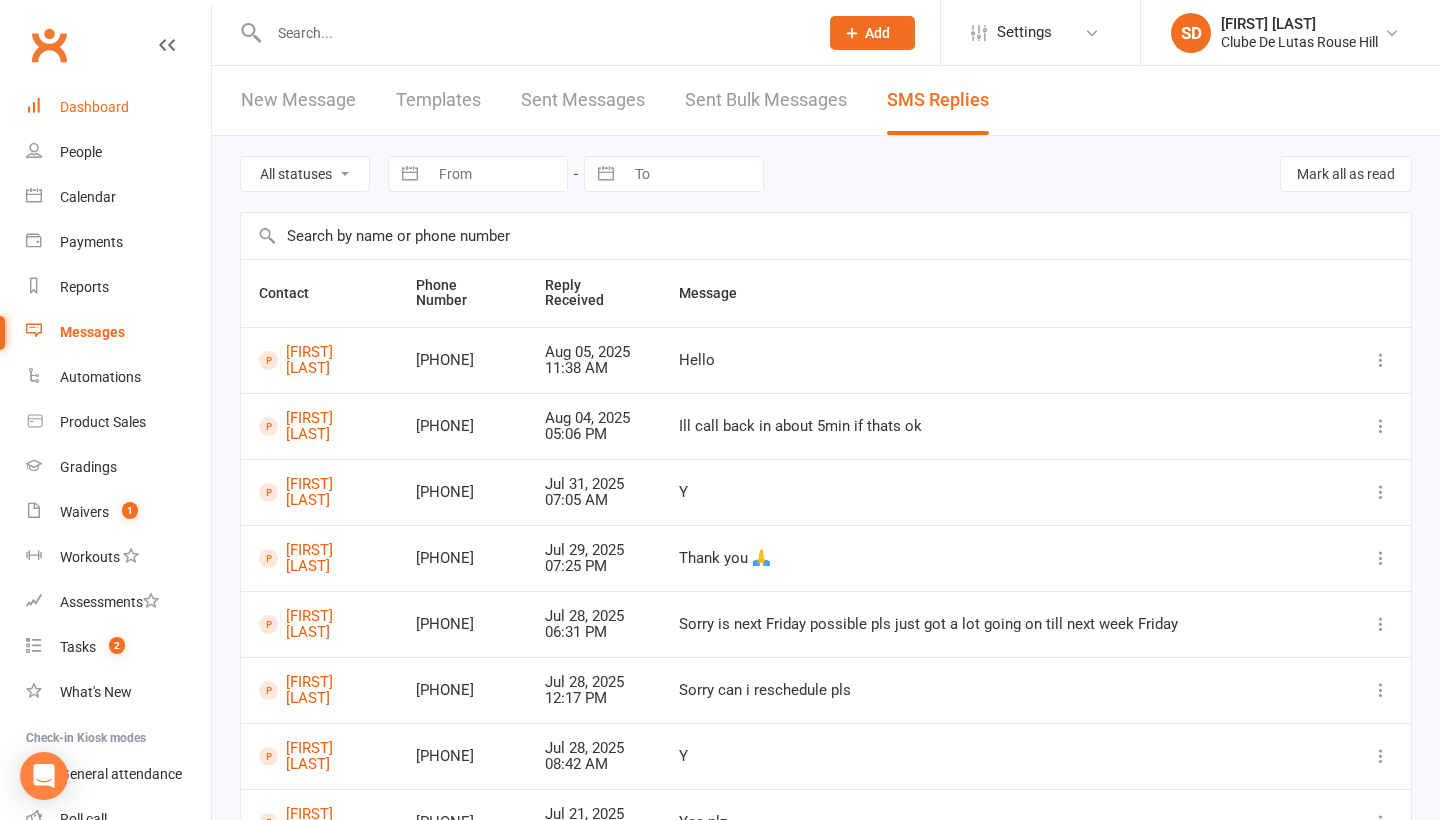 click on "Dashboard" at bounding box center (94, 107) 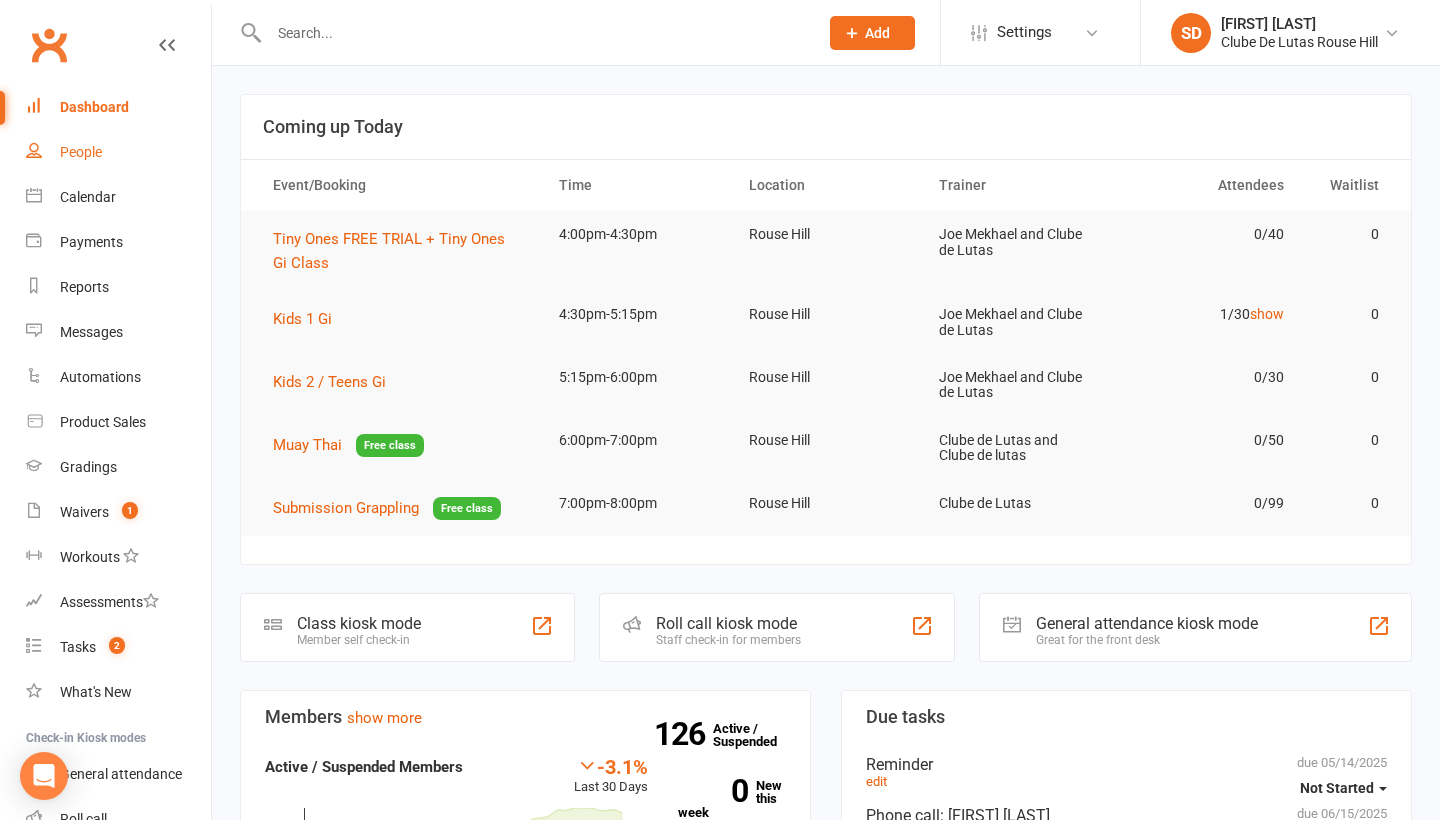 click on "Dashboard" at bounding box center (118, 107) 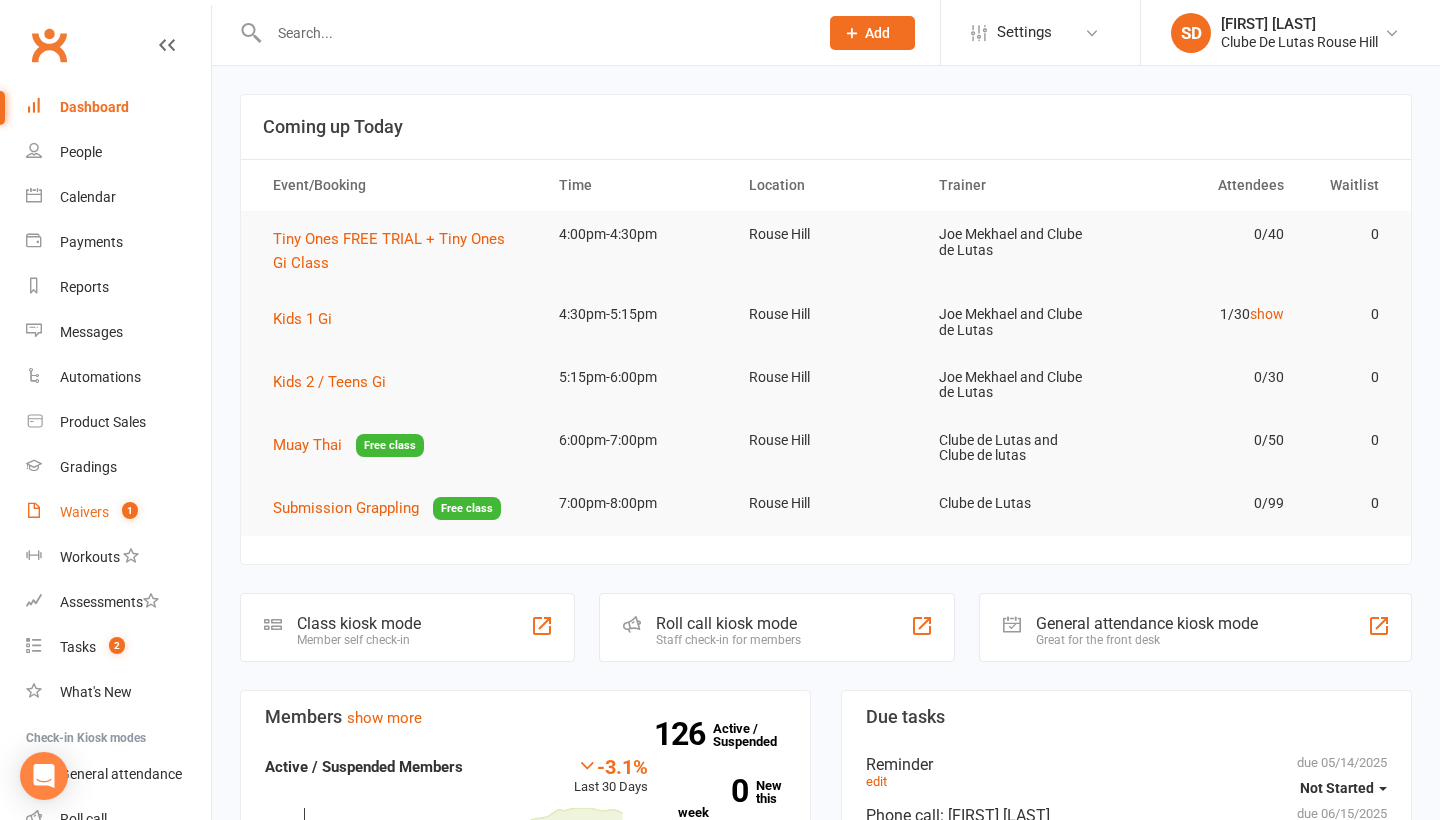 click on "Waivers" at bounding box center [84, 512] 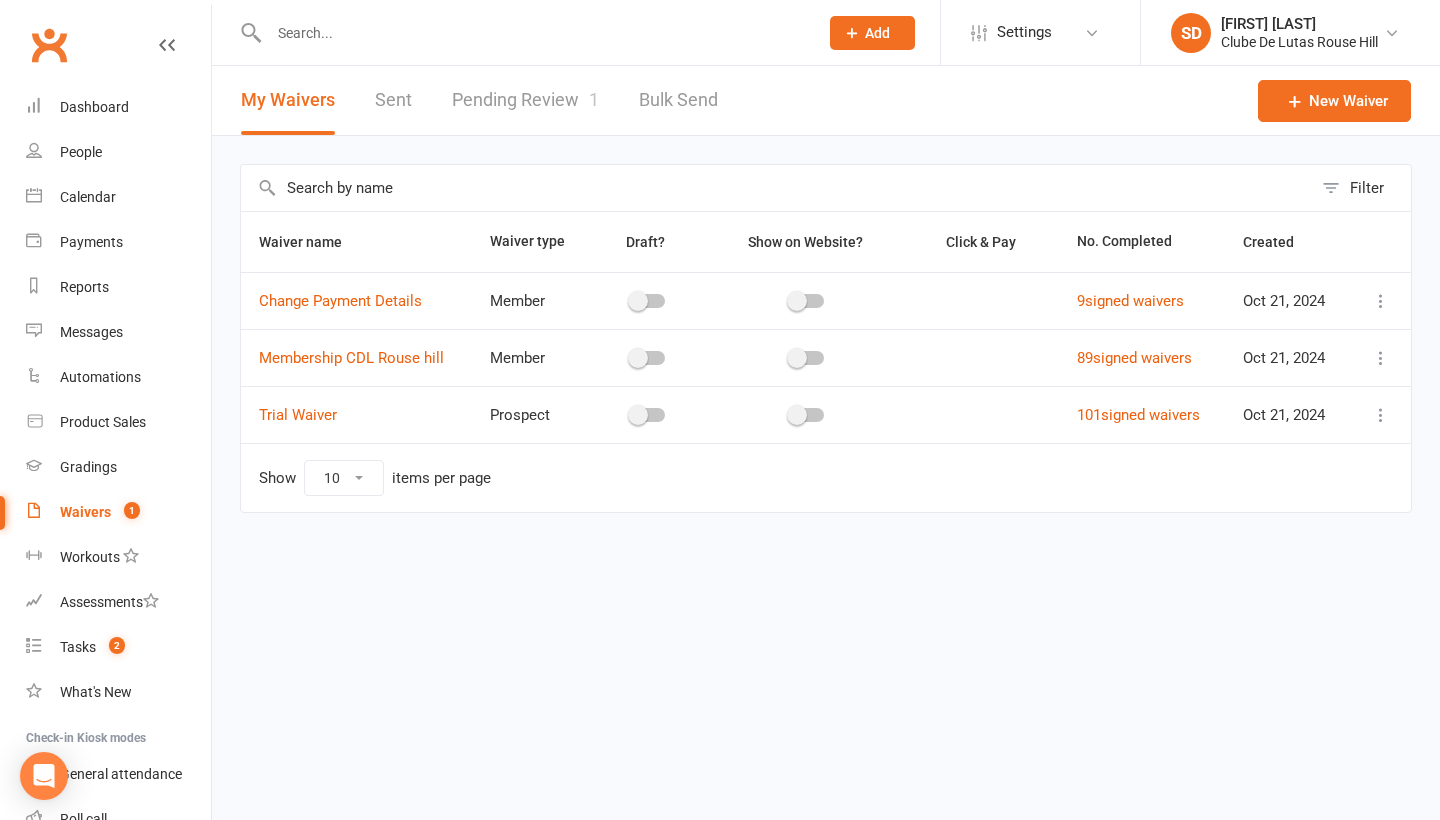 click on "Pending Review 1" at bounding box center (525, 100) 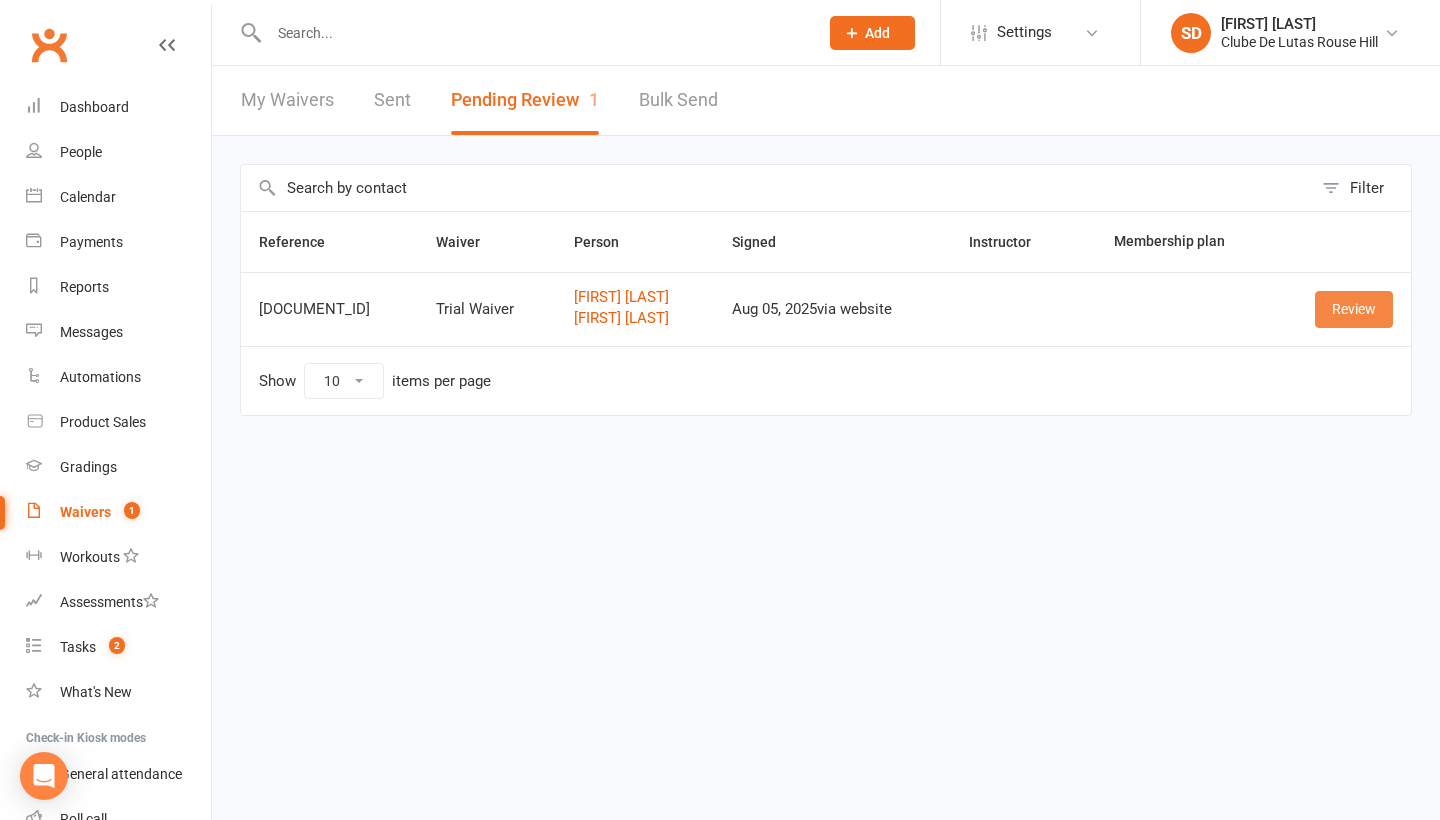 click on "Review" at bounding box center [1354, 309] 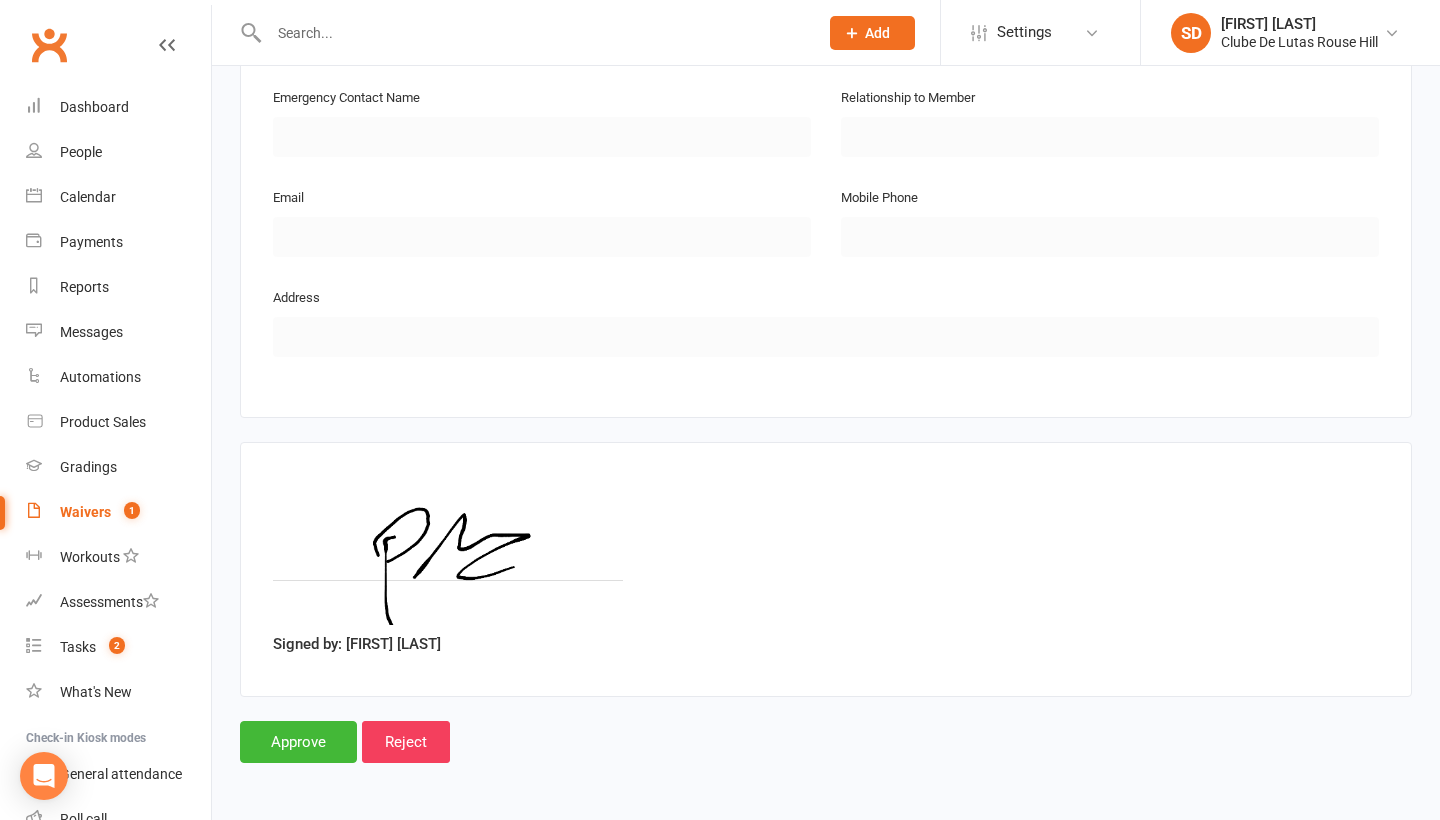 scroll, scrollTop: 1729, scrollLeft: 0, axis: vertical 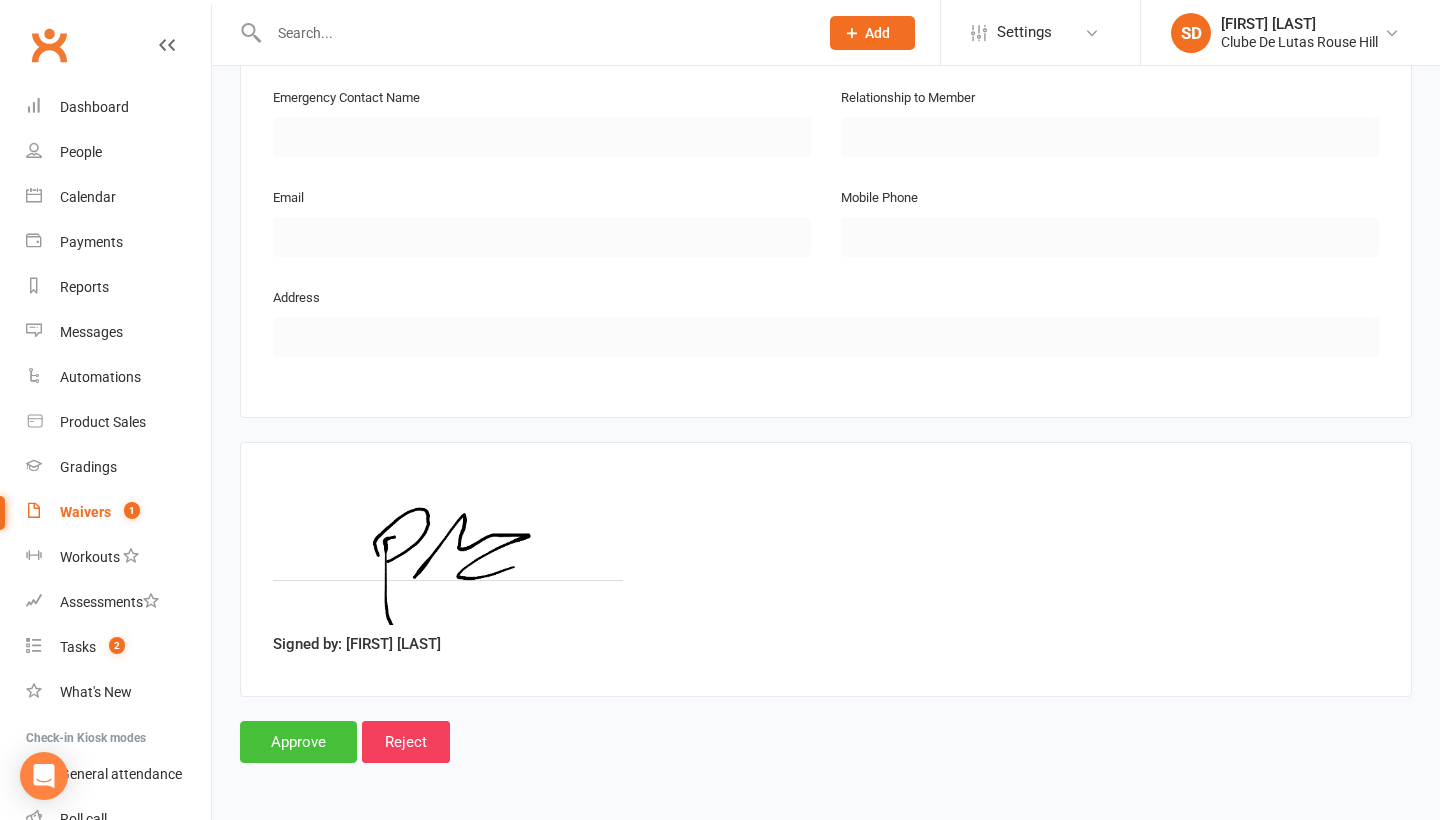 click on "Approve" at bounding box center (298, 742) 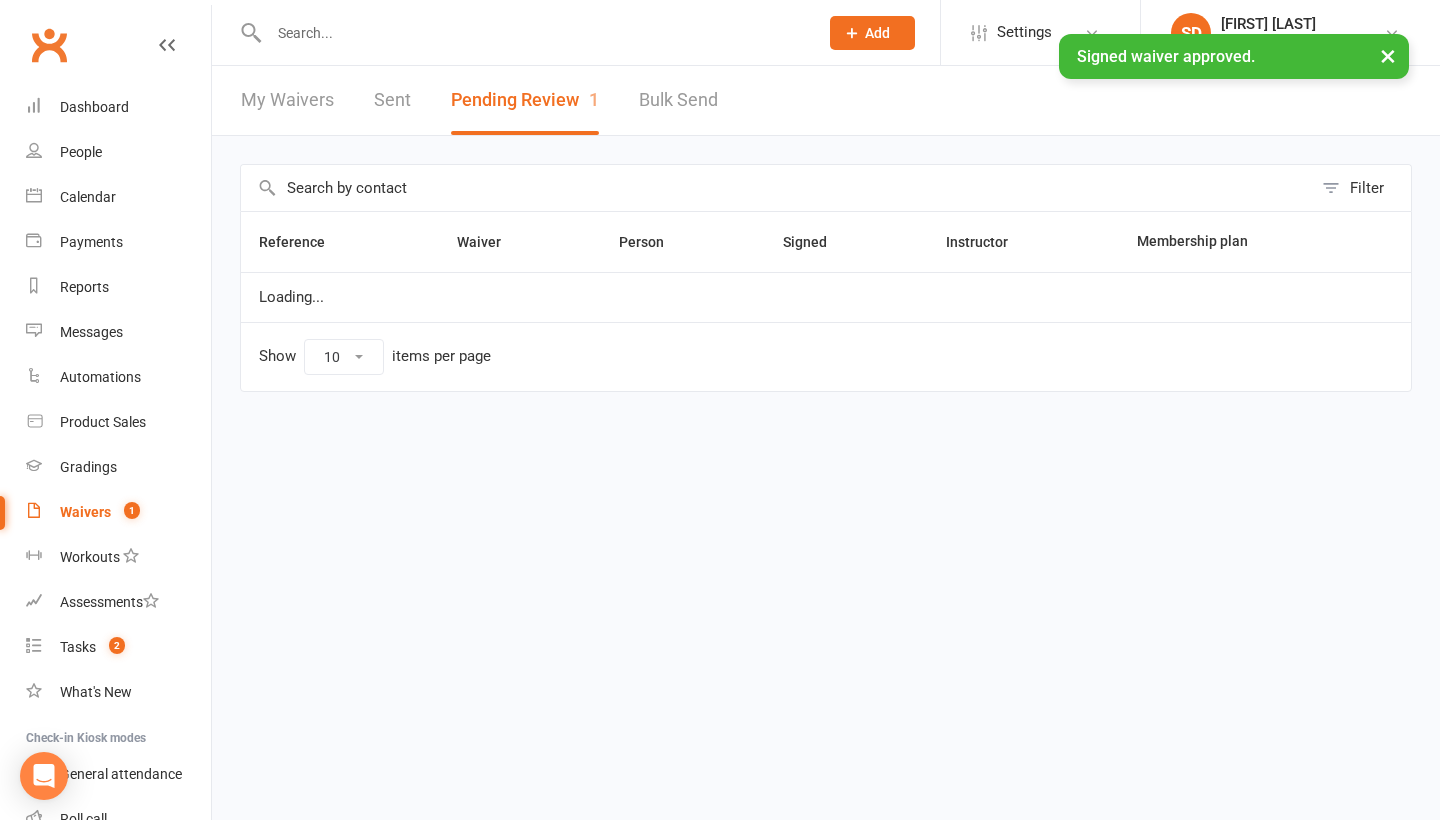 scroll, scrollTop: 0, scrollLeft: 0, axis: both 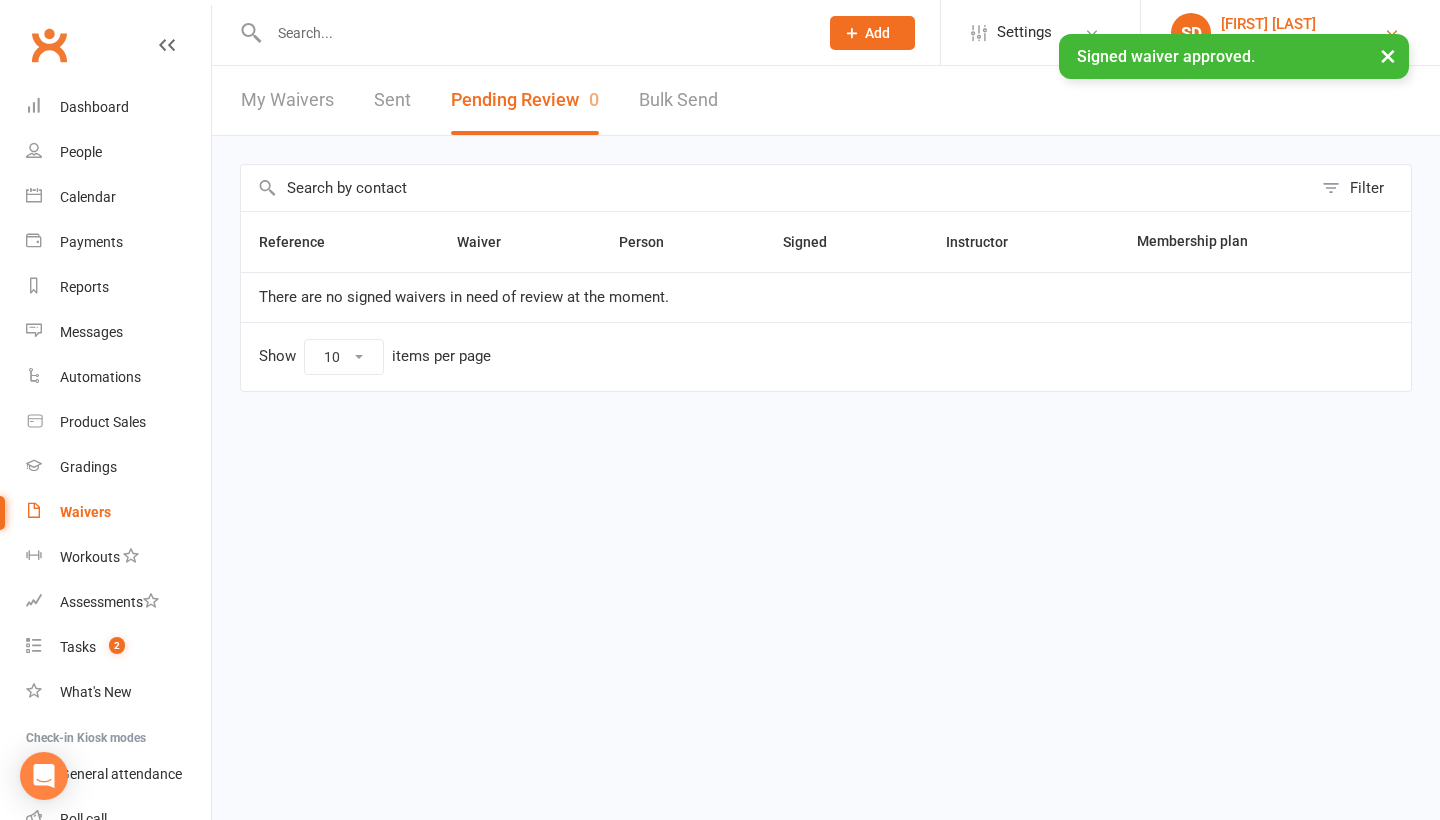 click on "[NAME] [LAST]" at bounding box center (1299, 24) 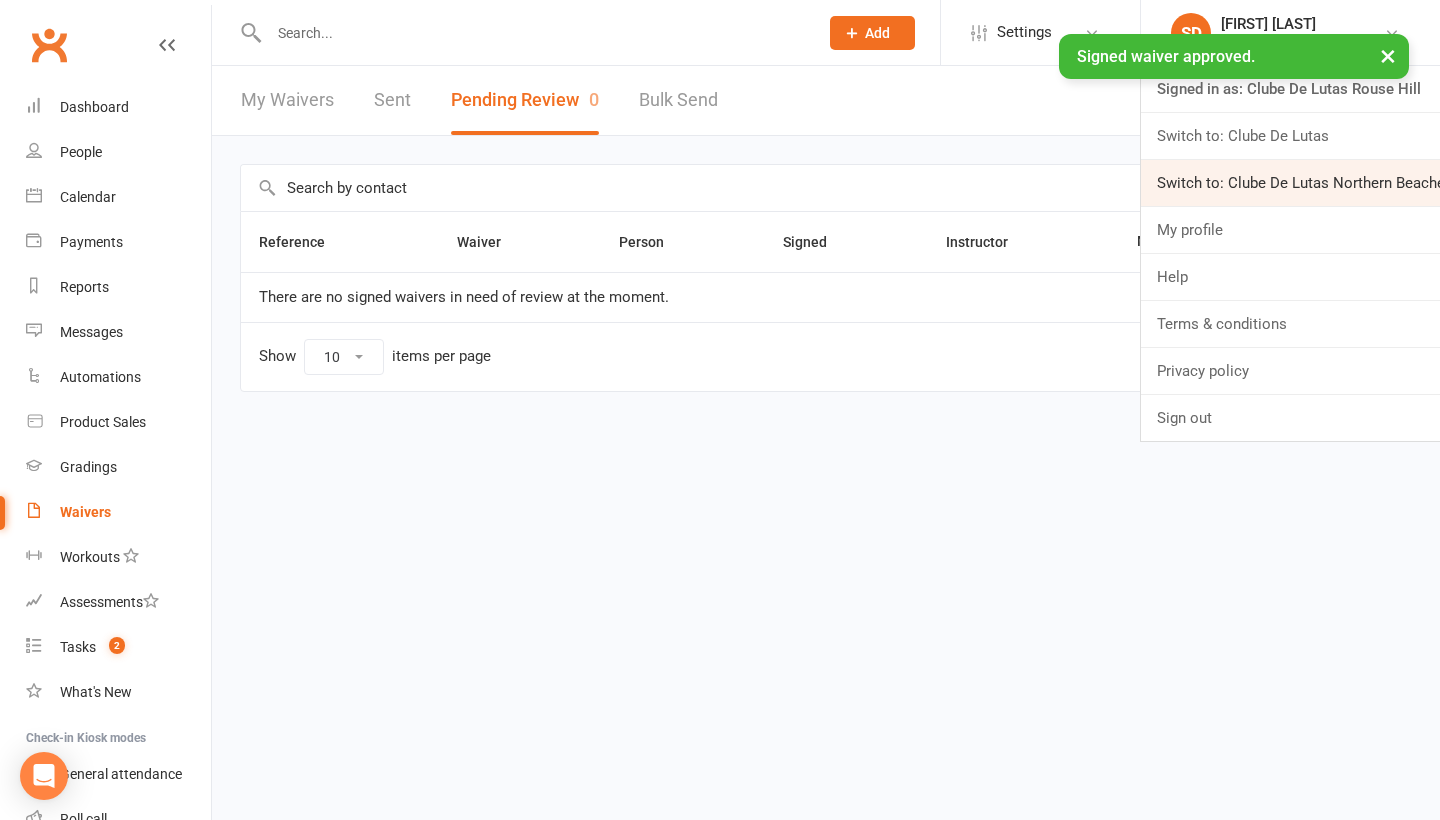click on "Switch to: Clube De Lutas Northern Beaches" at bounding box center (1290, 183) 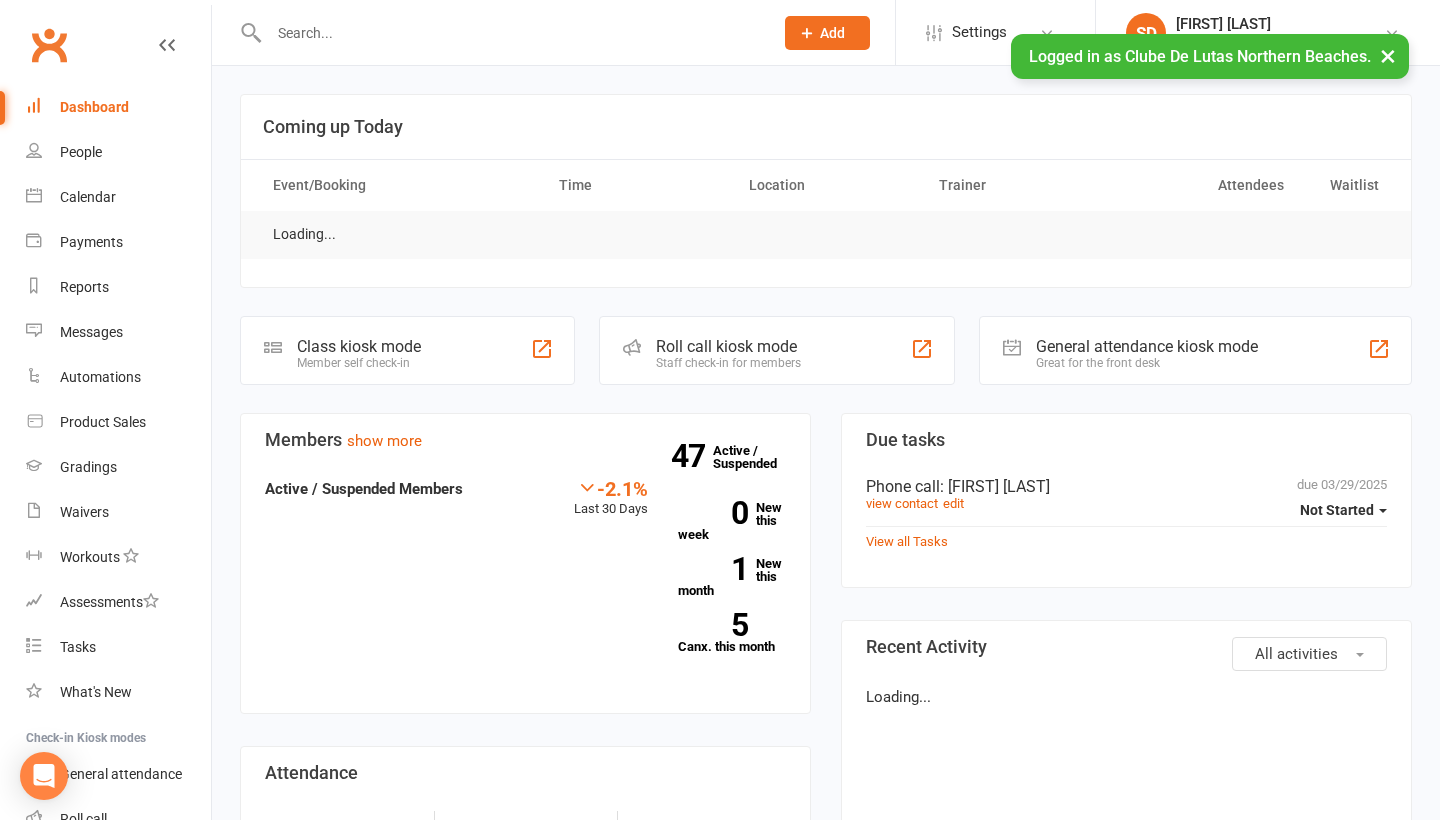 scroll, scrollTop: 0, scrollLeft: 0, axis: both 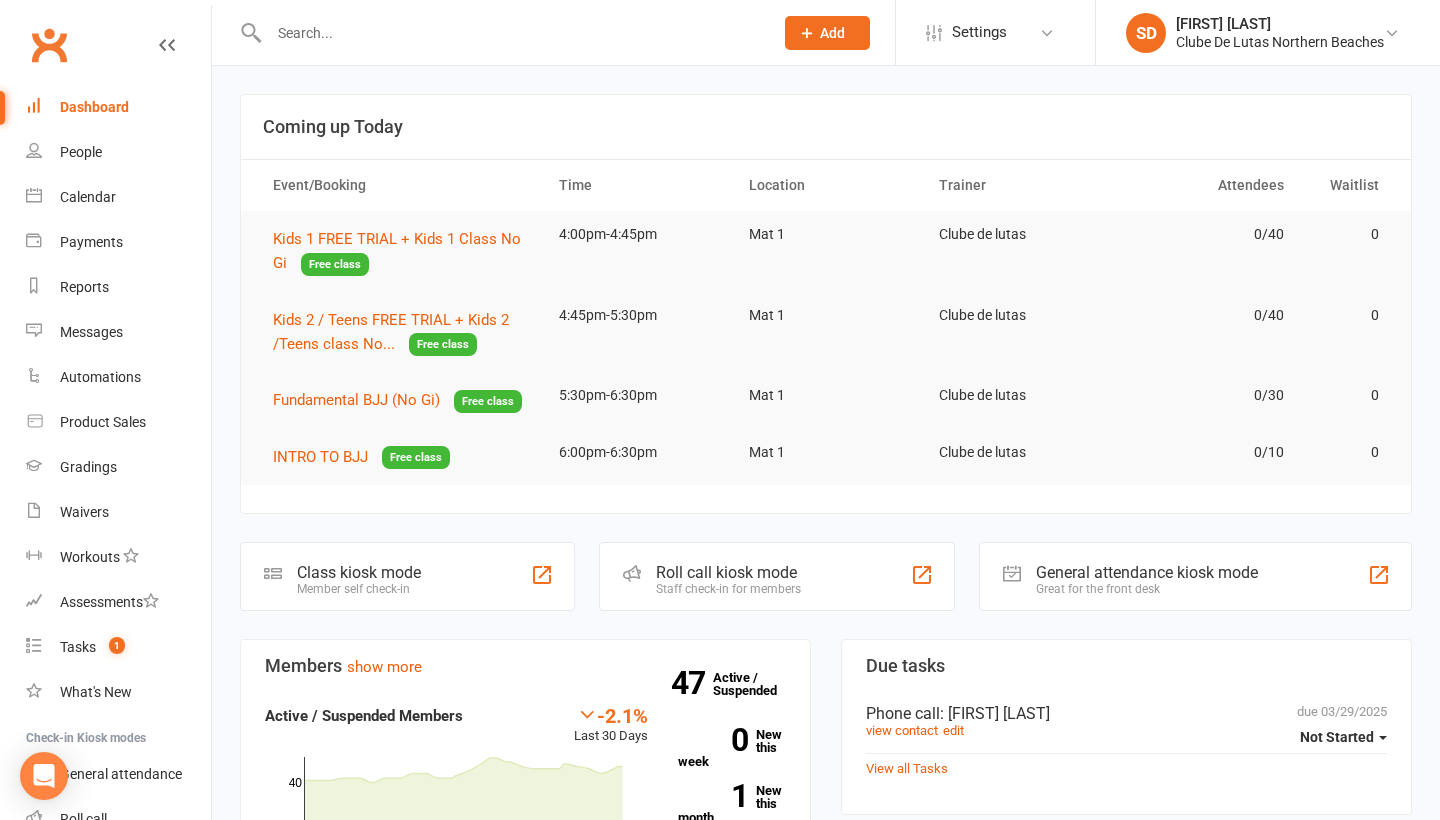 click on "Dashboard" at bounding box center (94, 107) 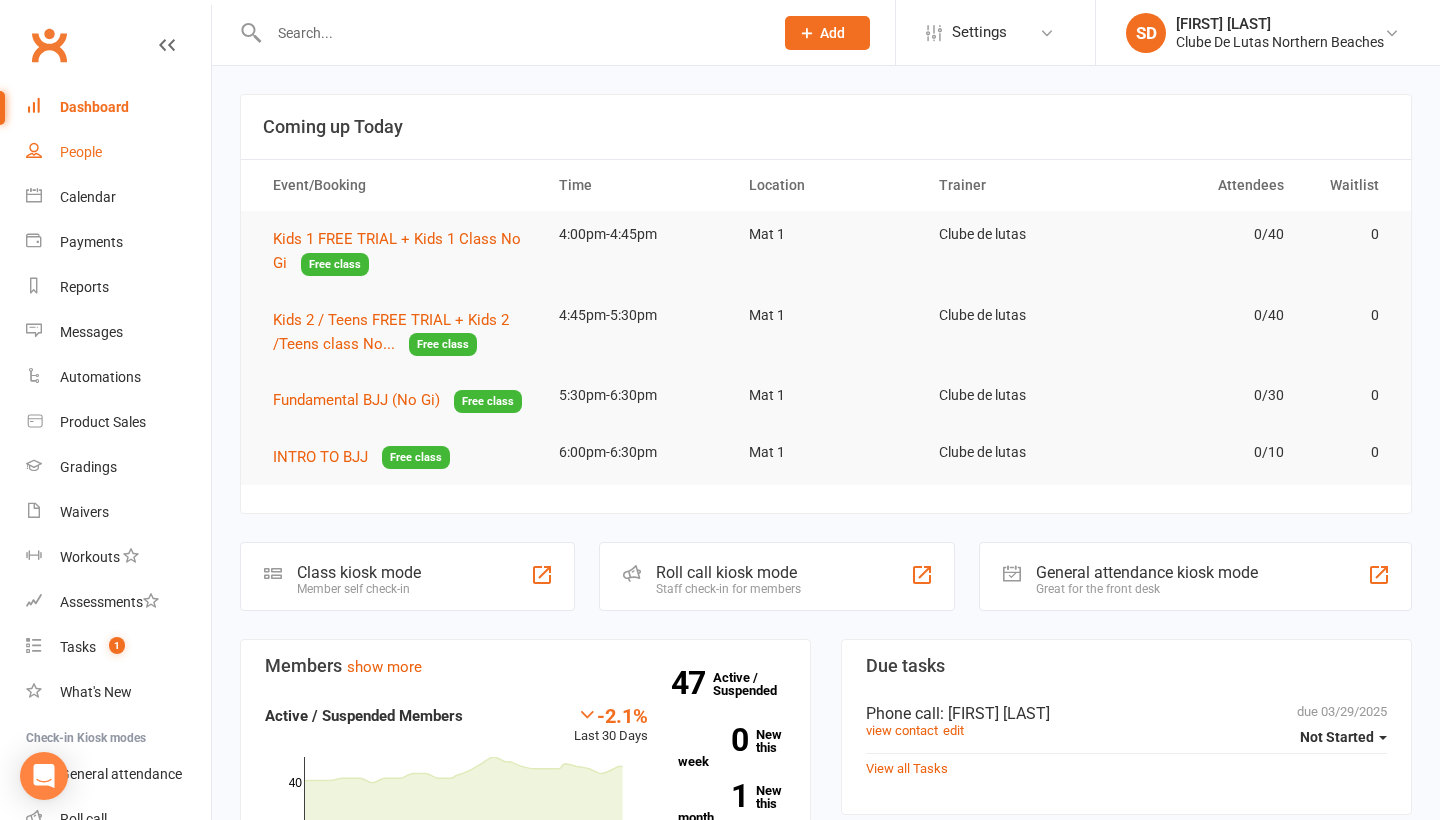 click on "People" at bounding box center [81, 152] 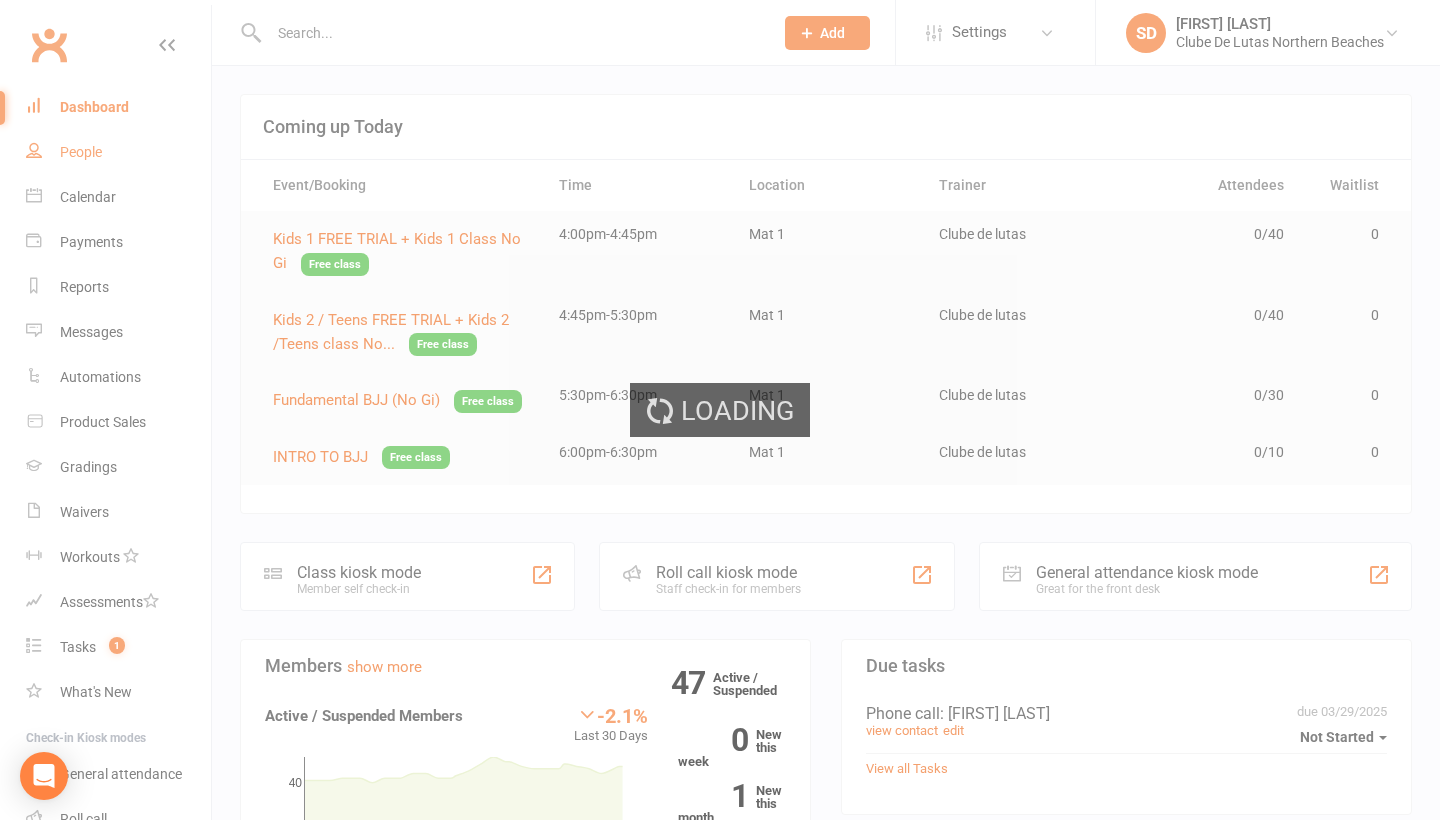 select on "100" 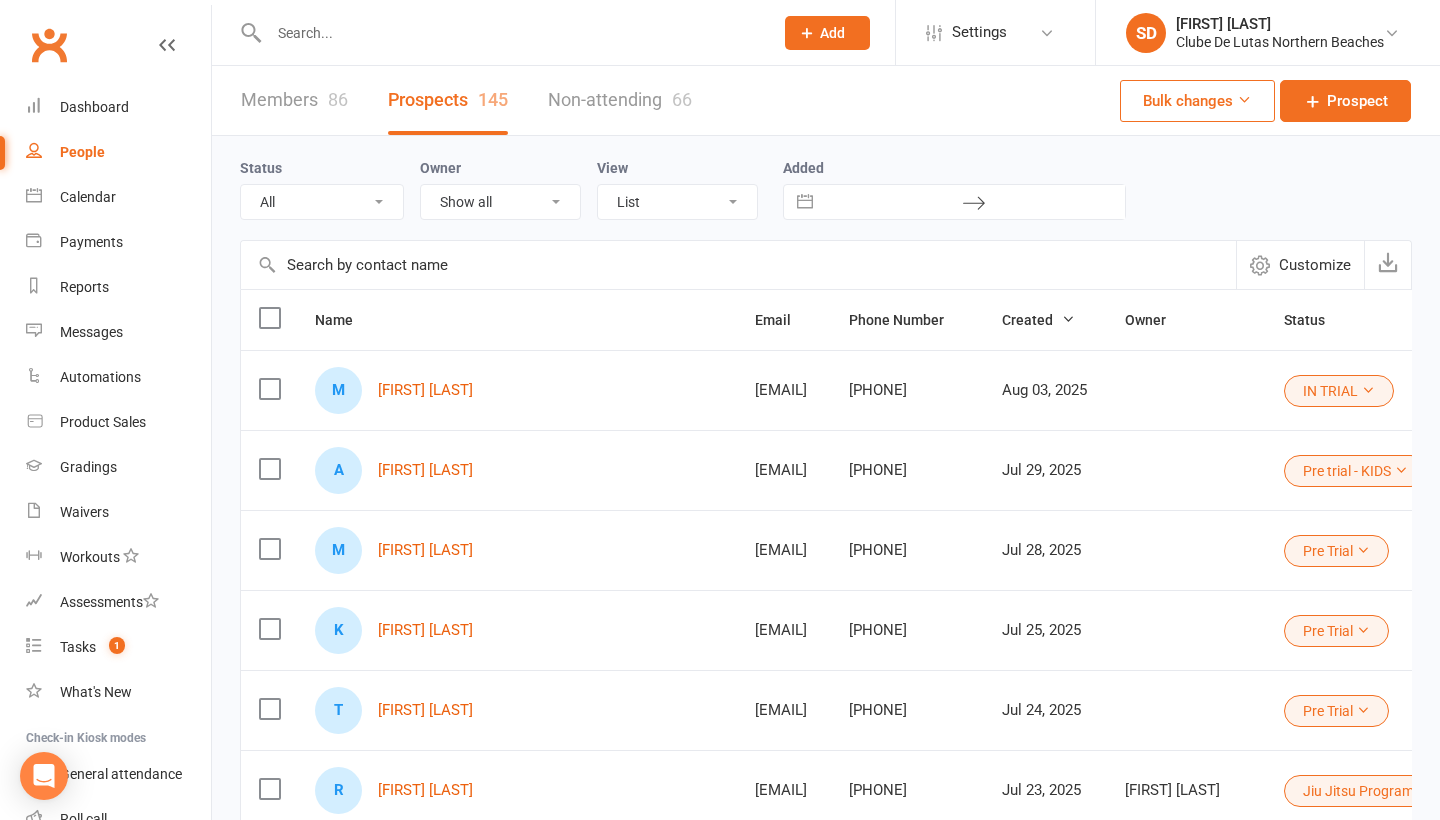 select on "IN TRIAL" 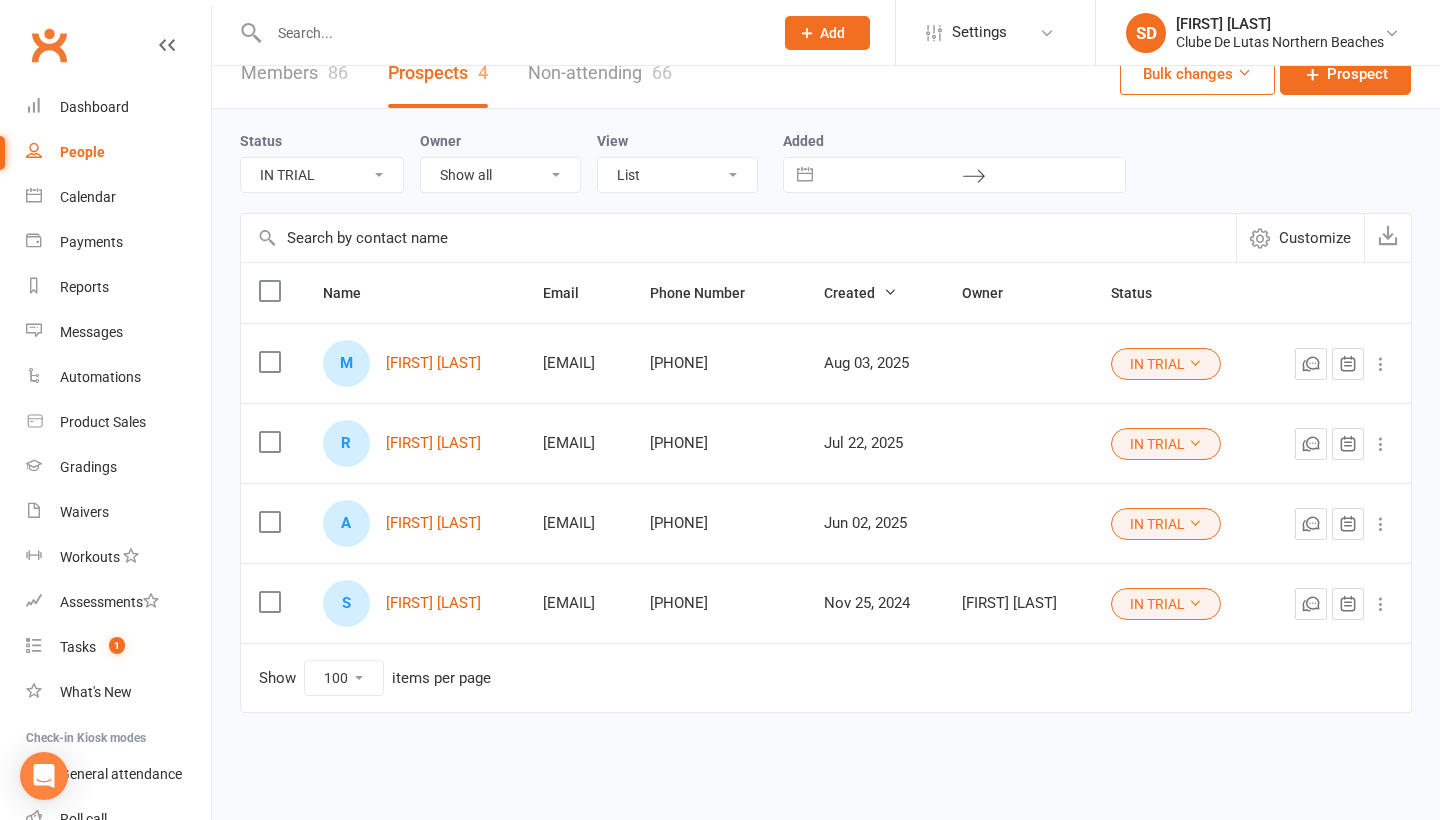 scroll, scrollTop: 44, scrollLeft: 0, axis: vertical 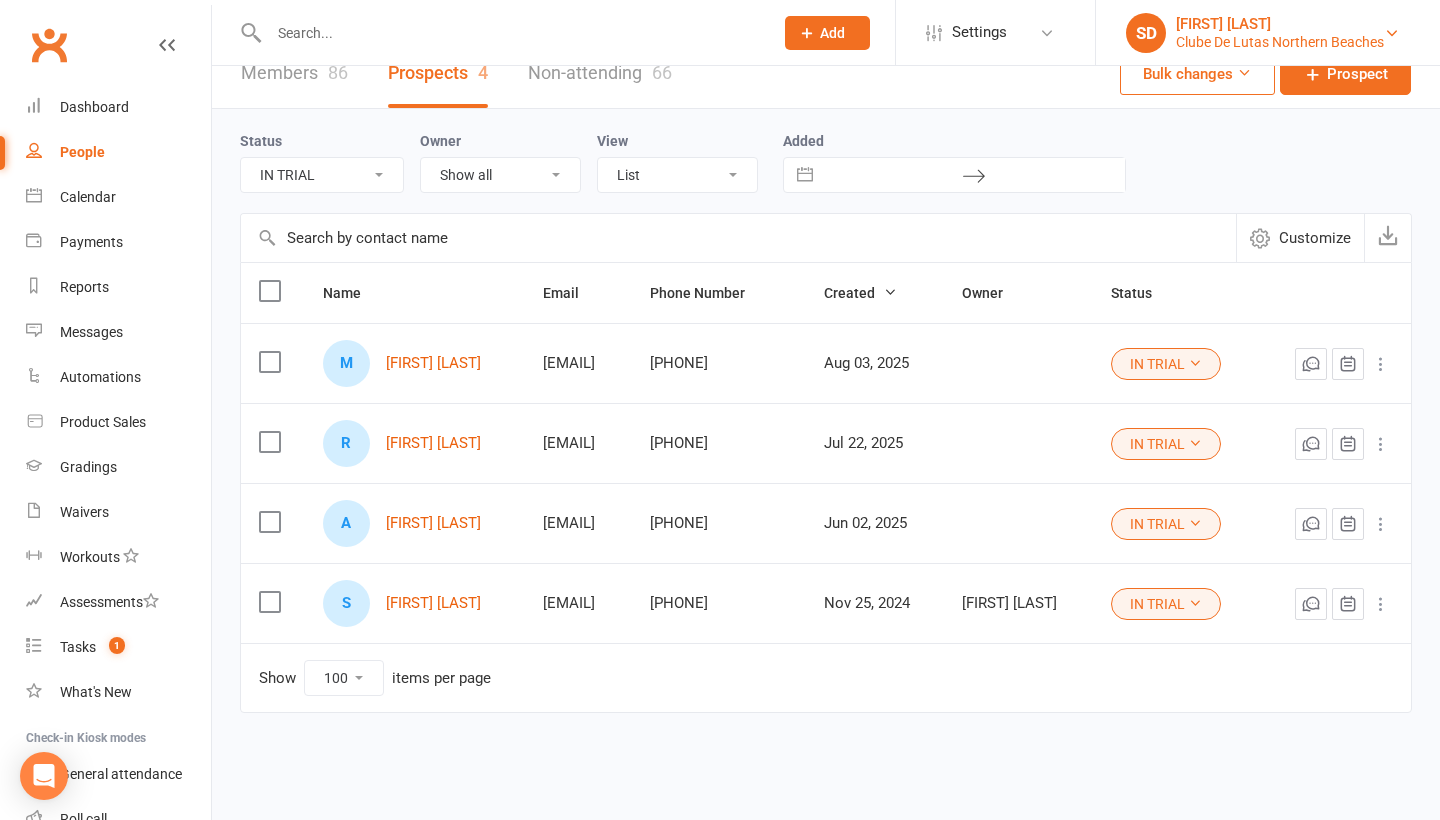 click on "Clube De Lutas Northern Beaches" at bounding box center (1280, 42) 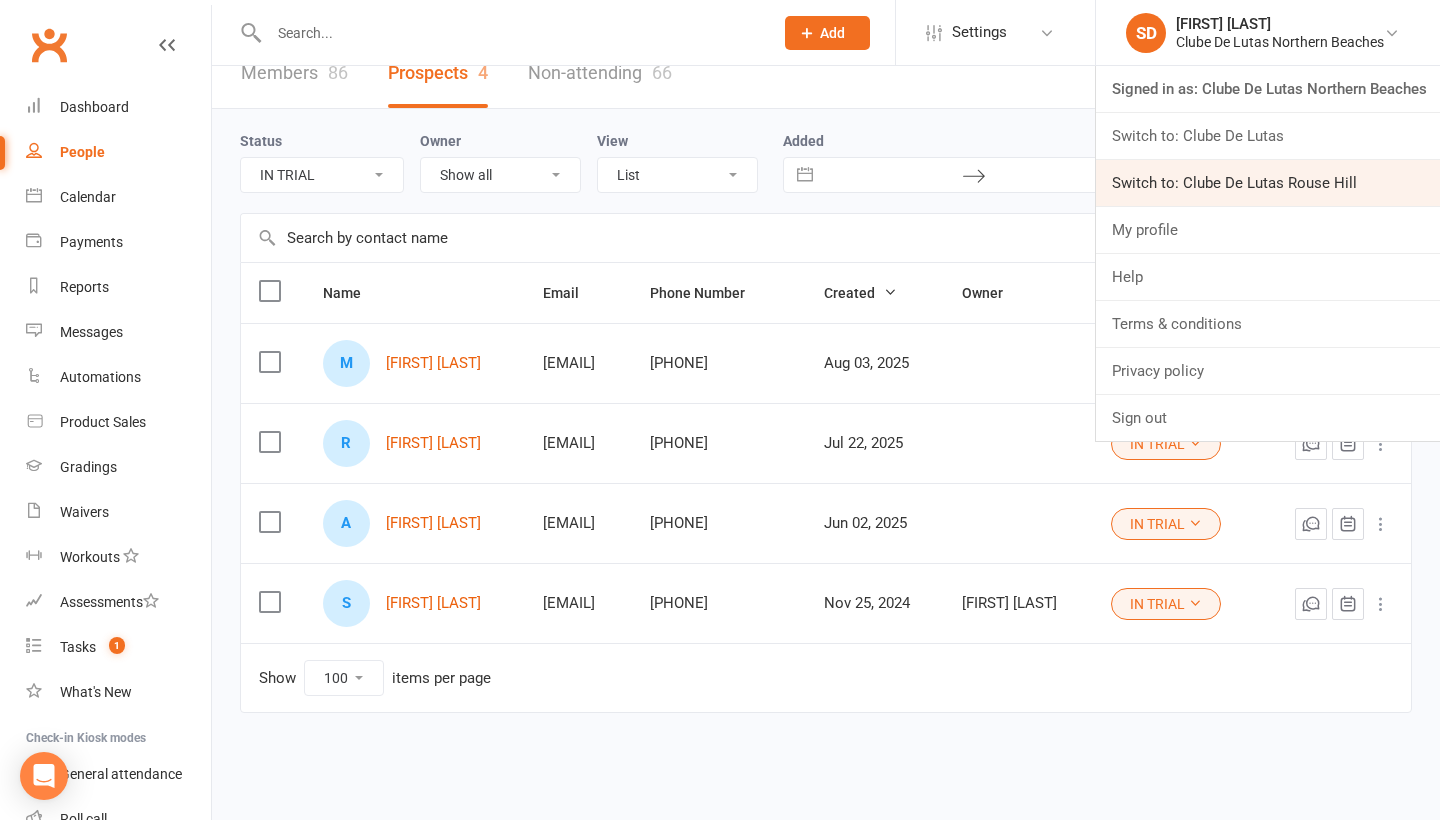 click on "Switch to: Clube De Lutas Rouse Hill" at bounding box center [1268, 183] 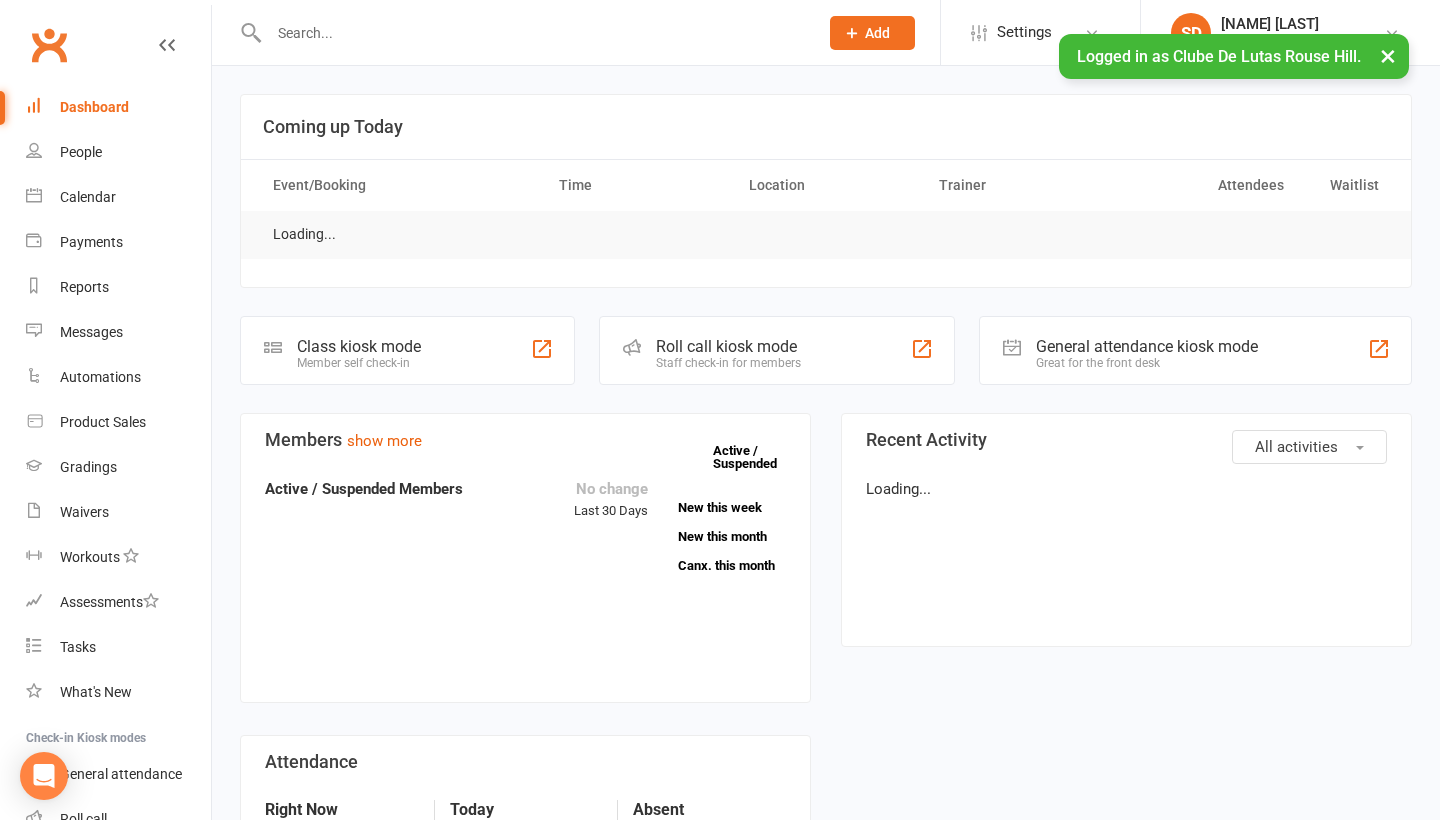 scroll, scrollTop: 0, scrollLeft: 0, axis: both 